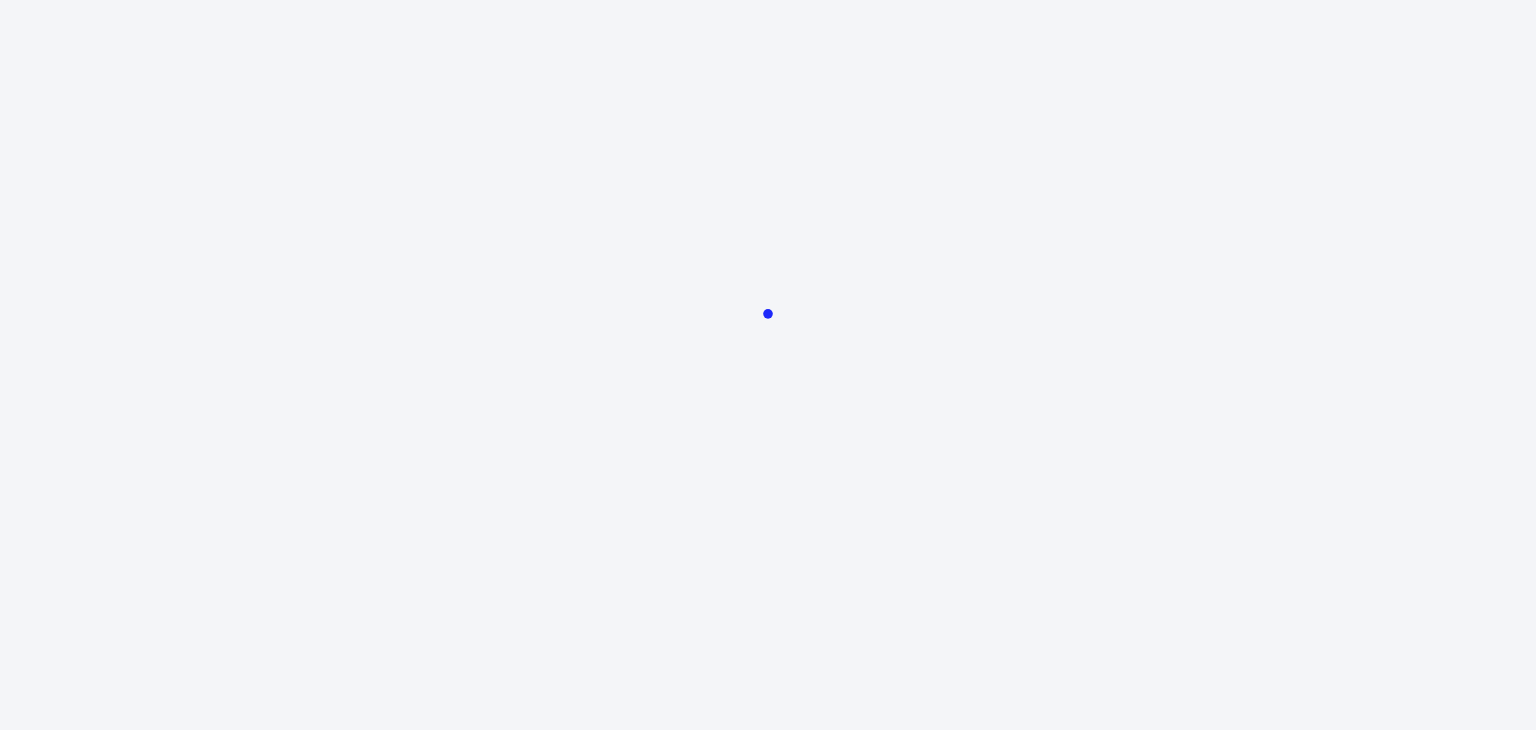 scroll, scrollTop: 0, scrollLeft: 0, axis: both 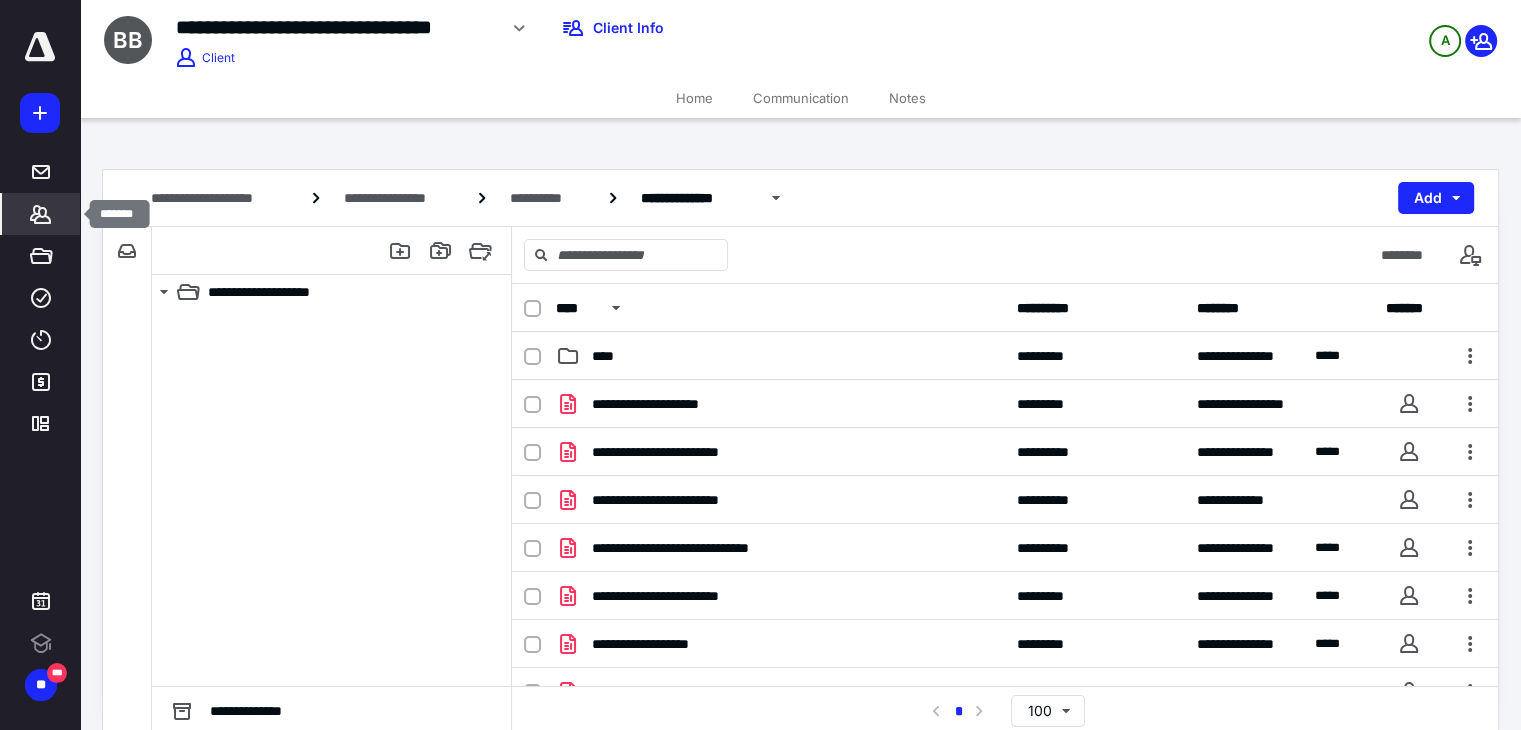 click 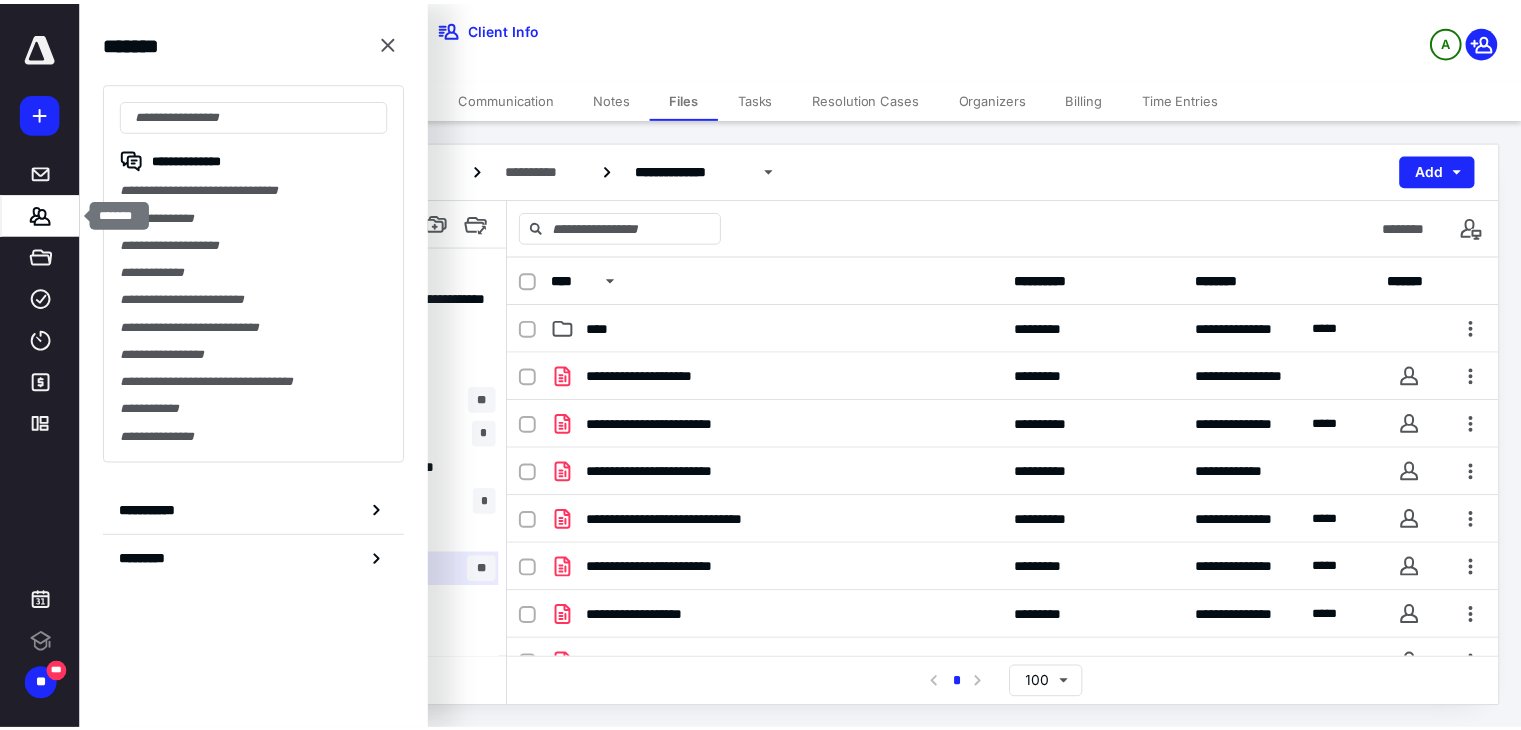 scroll, scrollTop: 0, scrollLeft: 0, axis: both 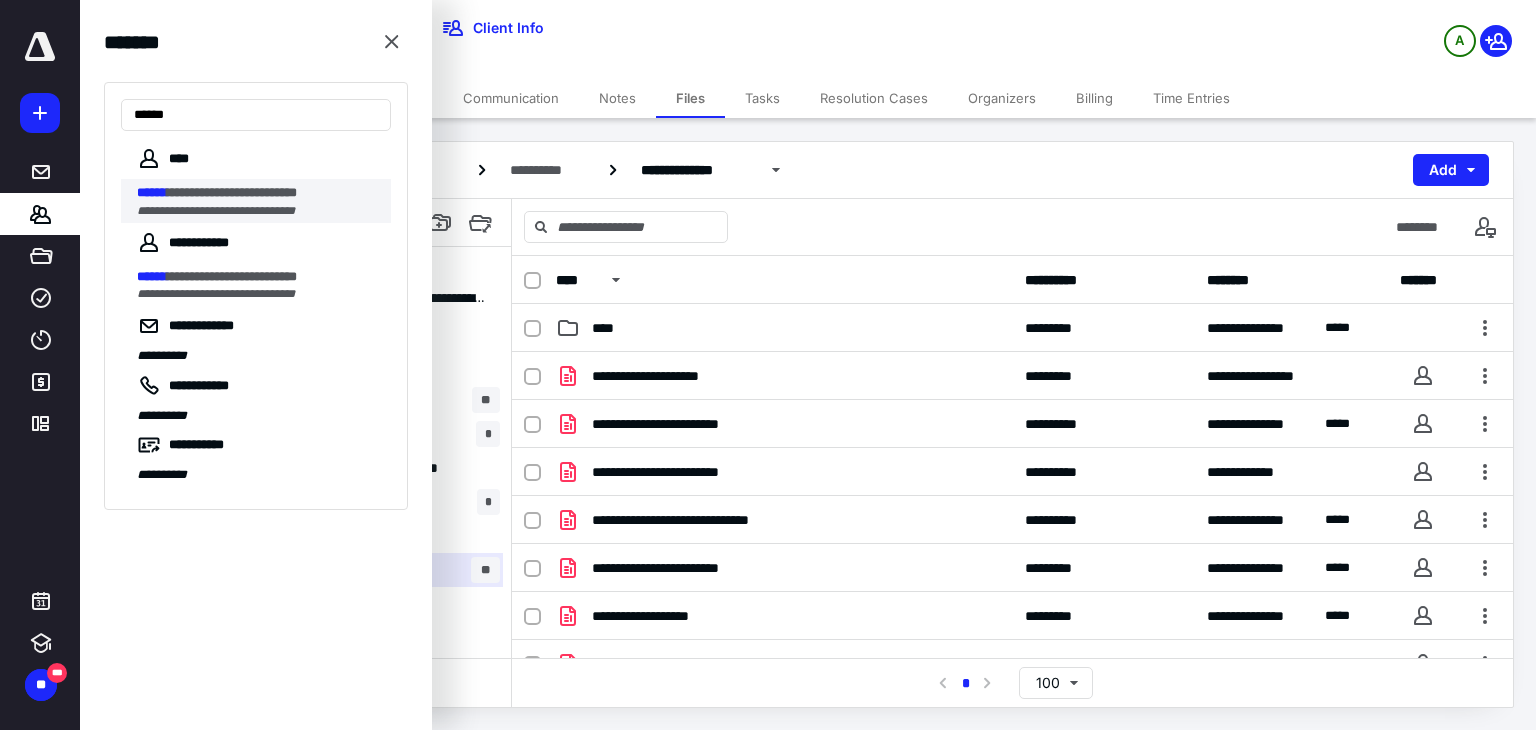 type on "******" 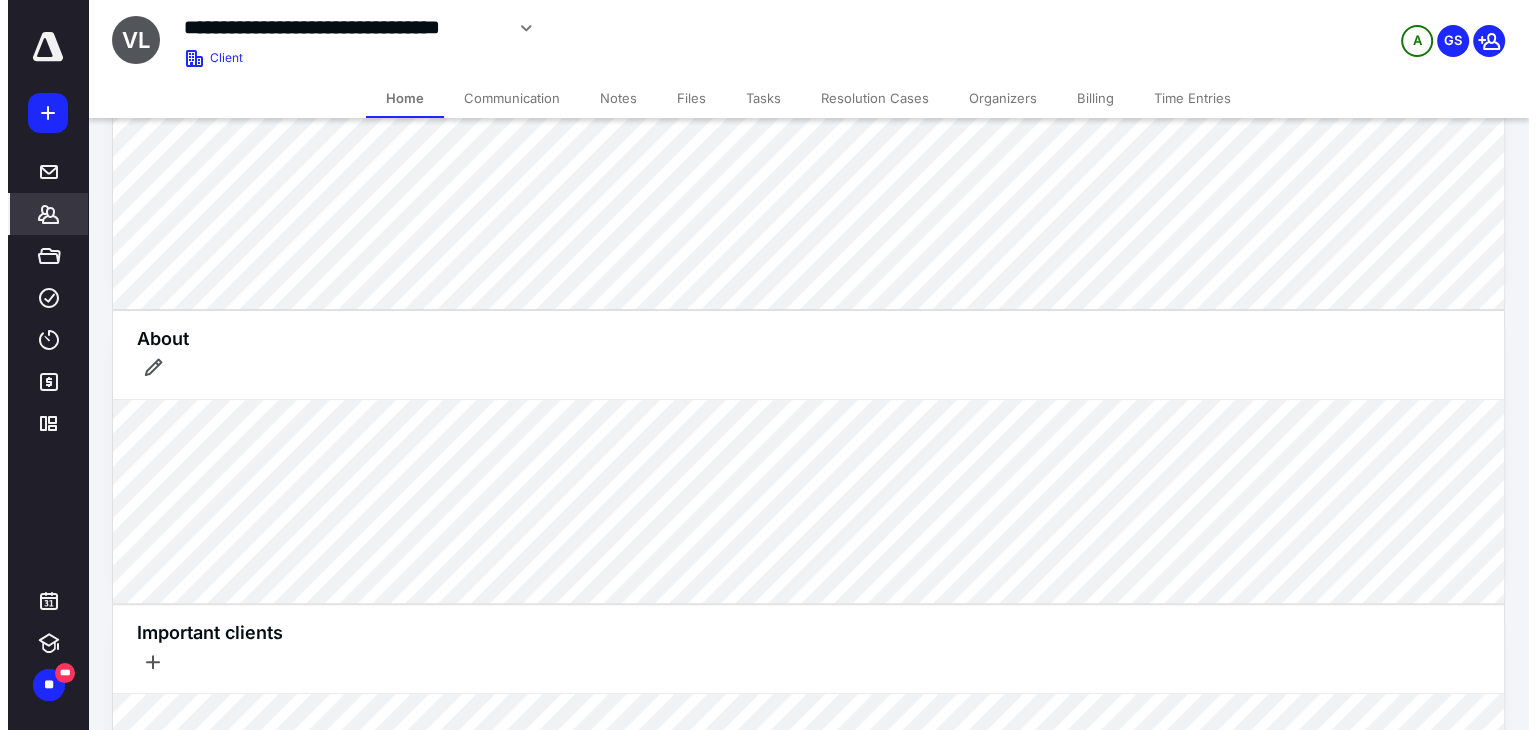 scroll, scrollTop: 0, scrollLeft: 0, axis: both 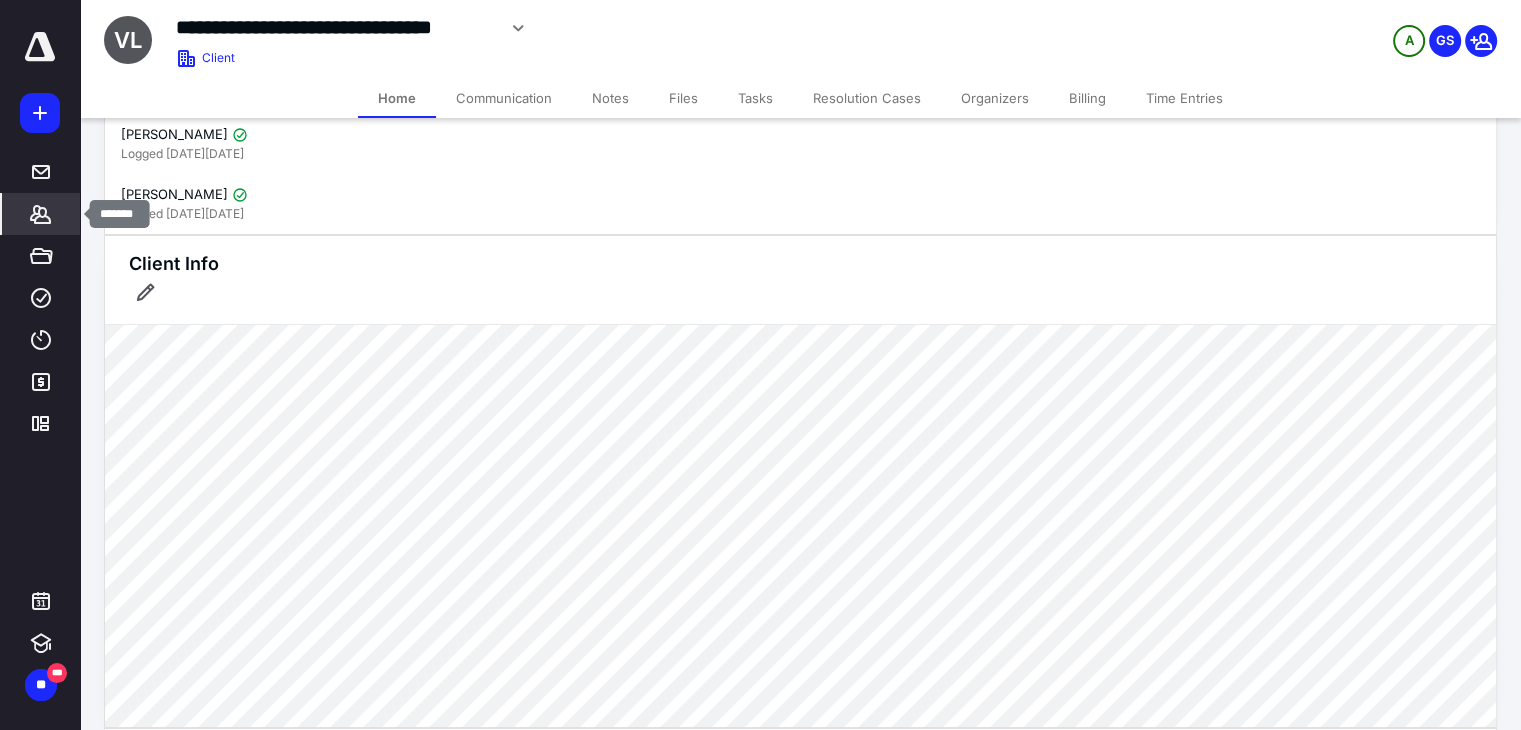 click 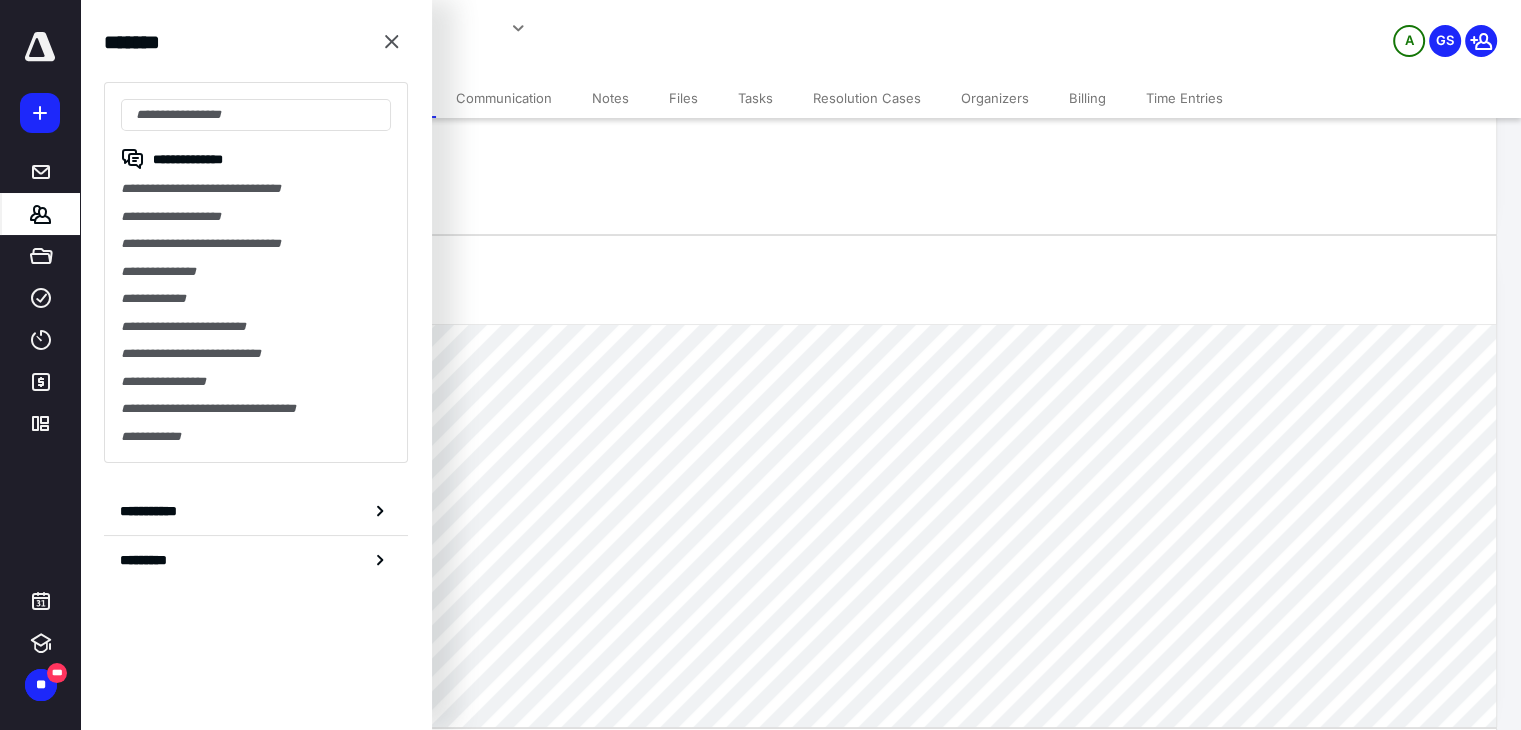 click on "**********" at bounding box center [256, 217] 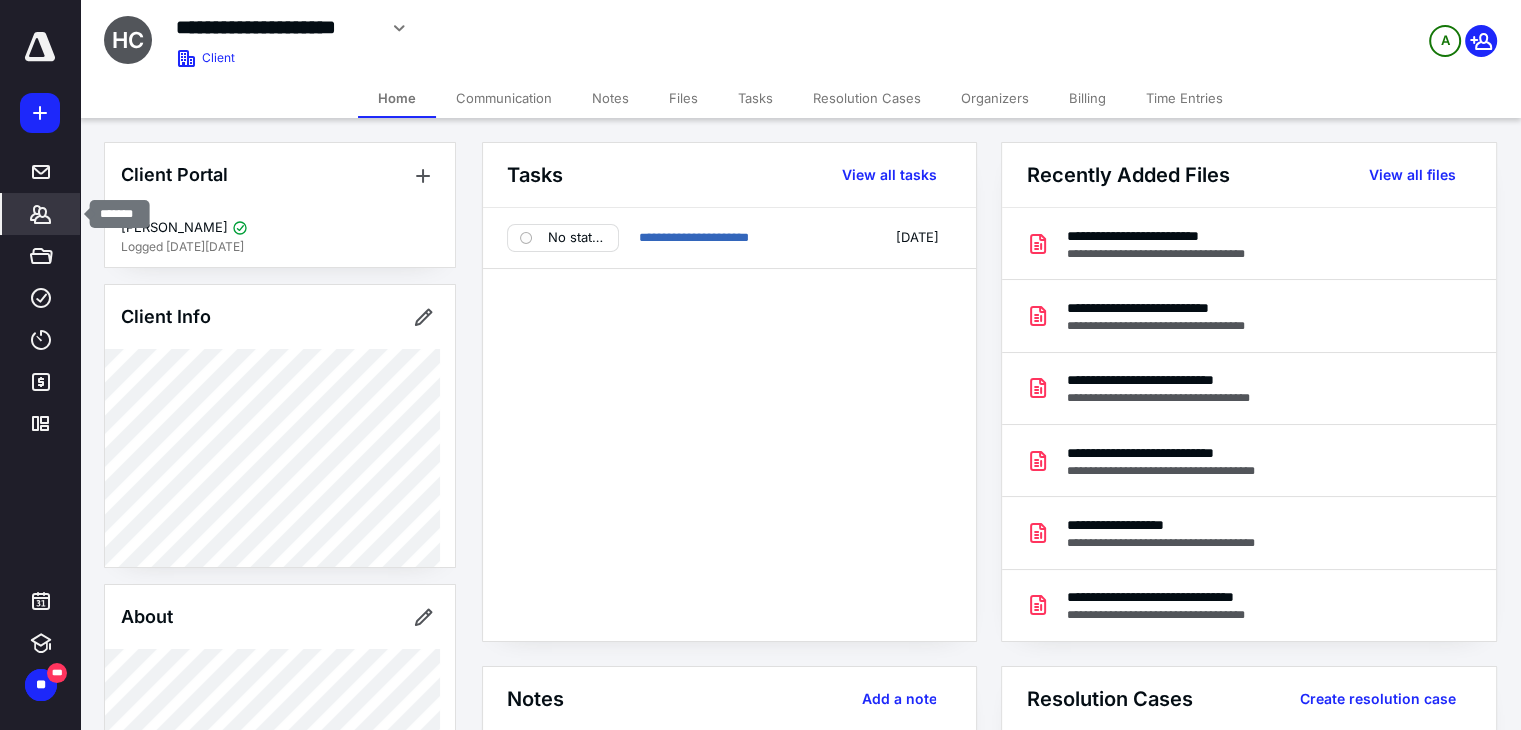 click 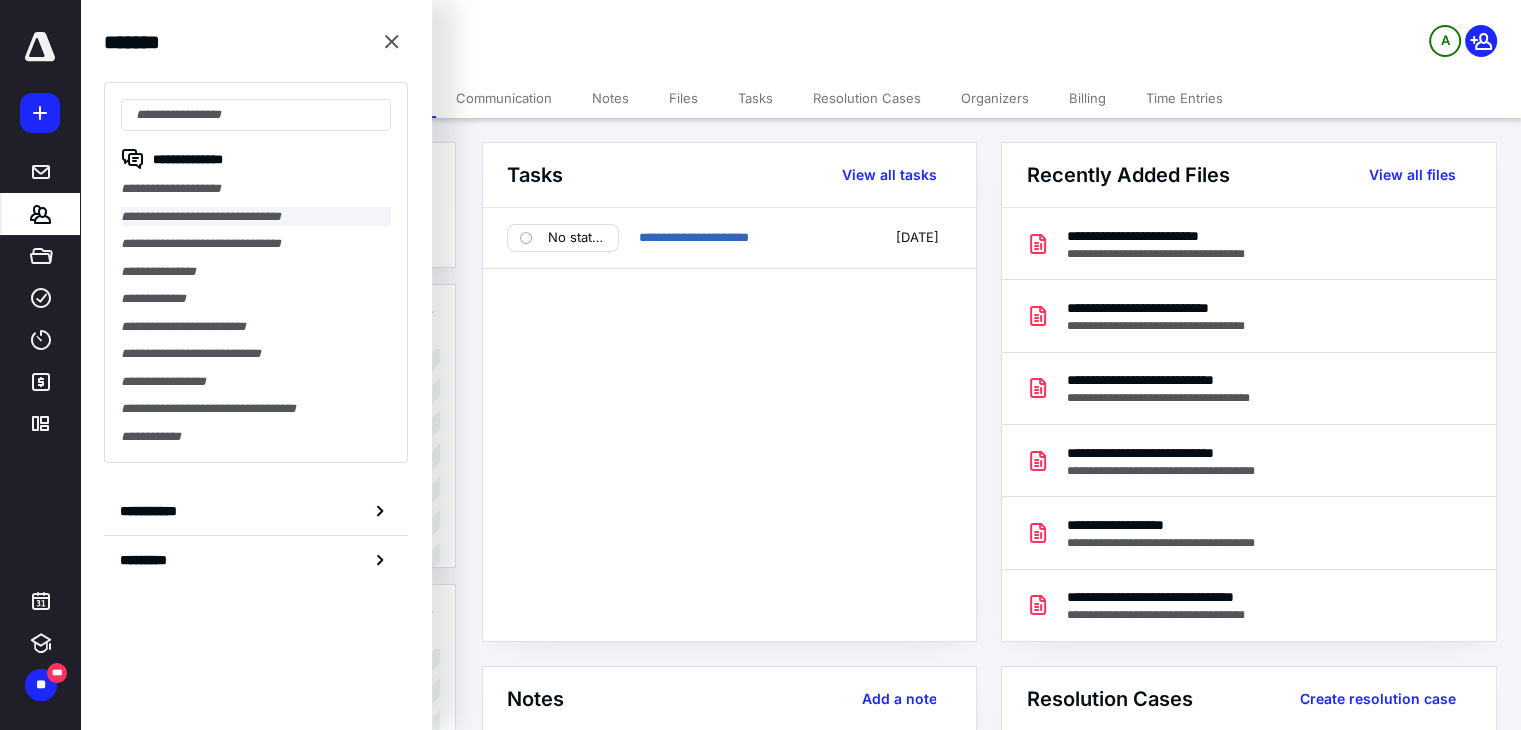 click on "**********" at bounding box center [256, 217] 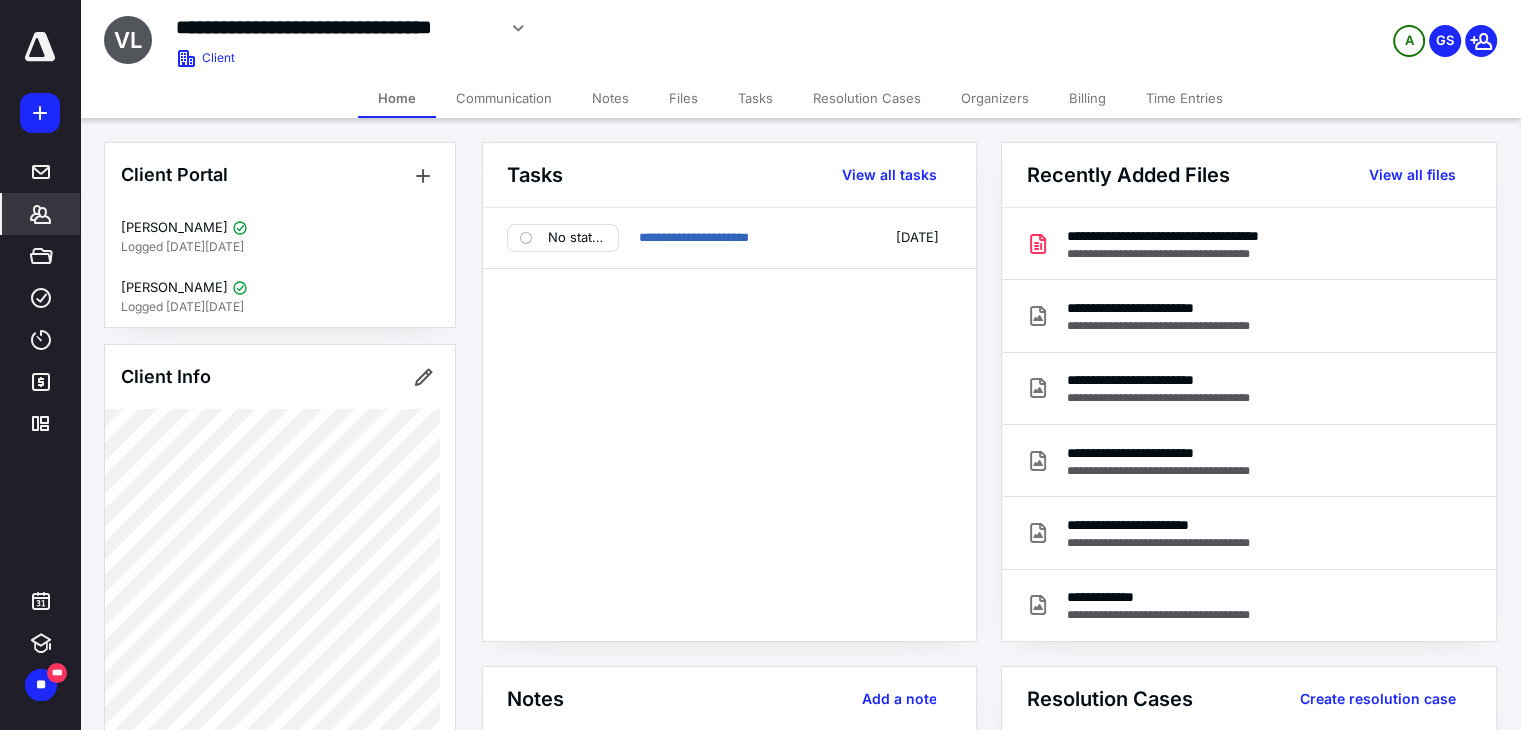 click on "Files" at bounding box center (683, 98) 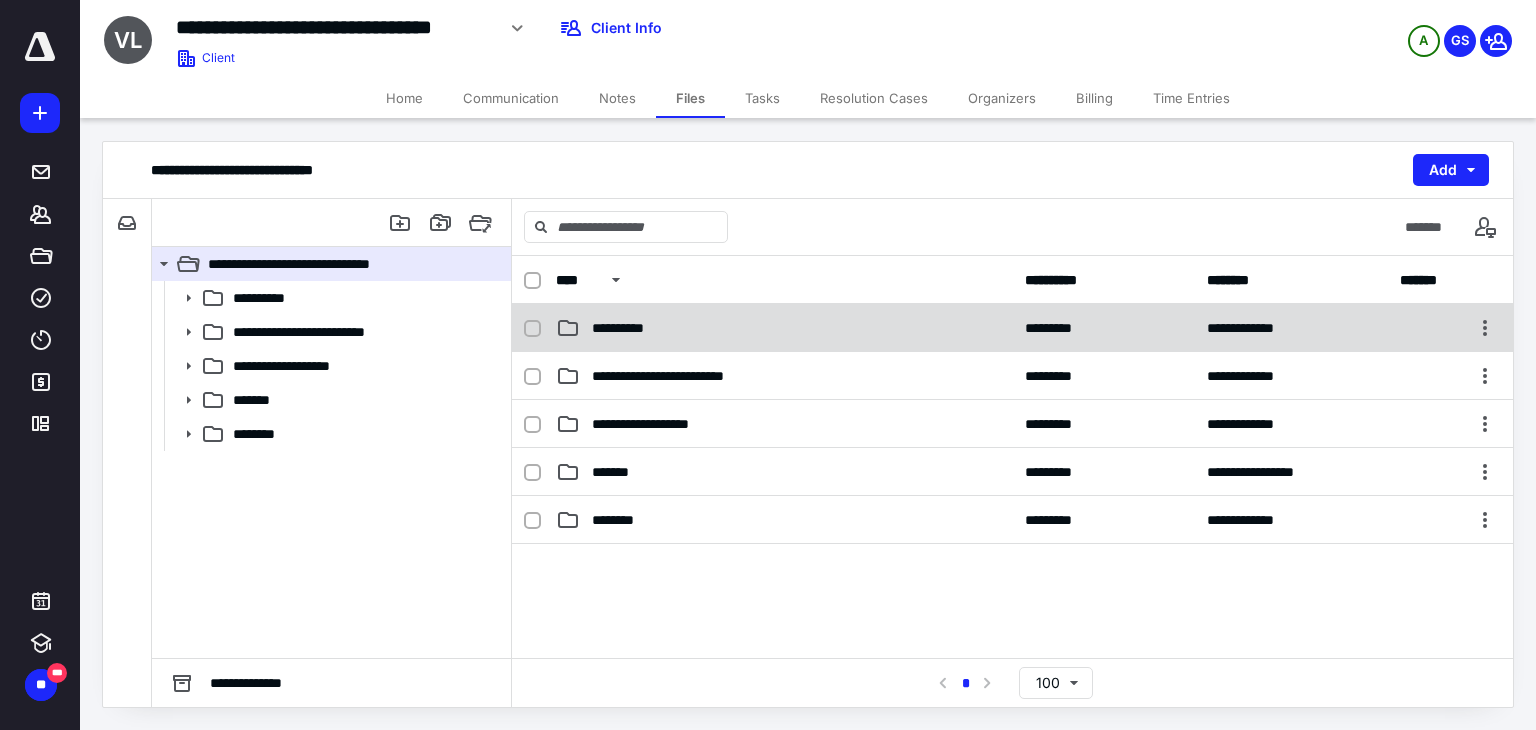 click on "**********" at bounding box center [784, 328] 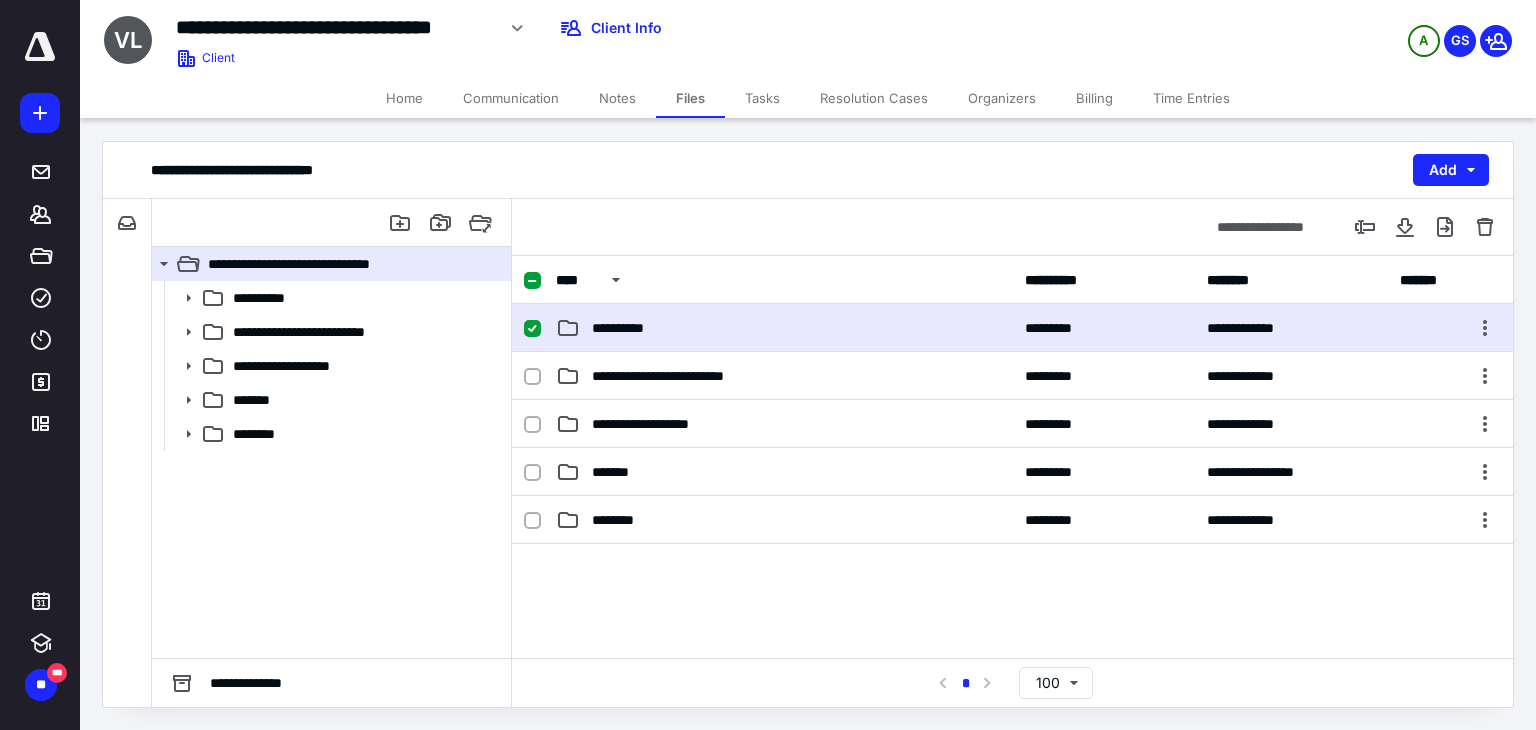 click on "**********" at bounding box center [784, 328] 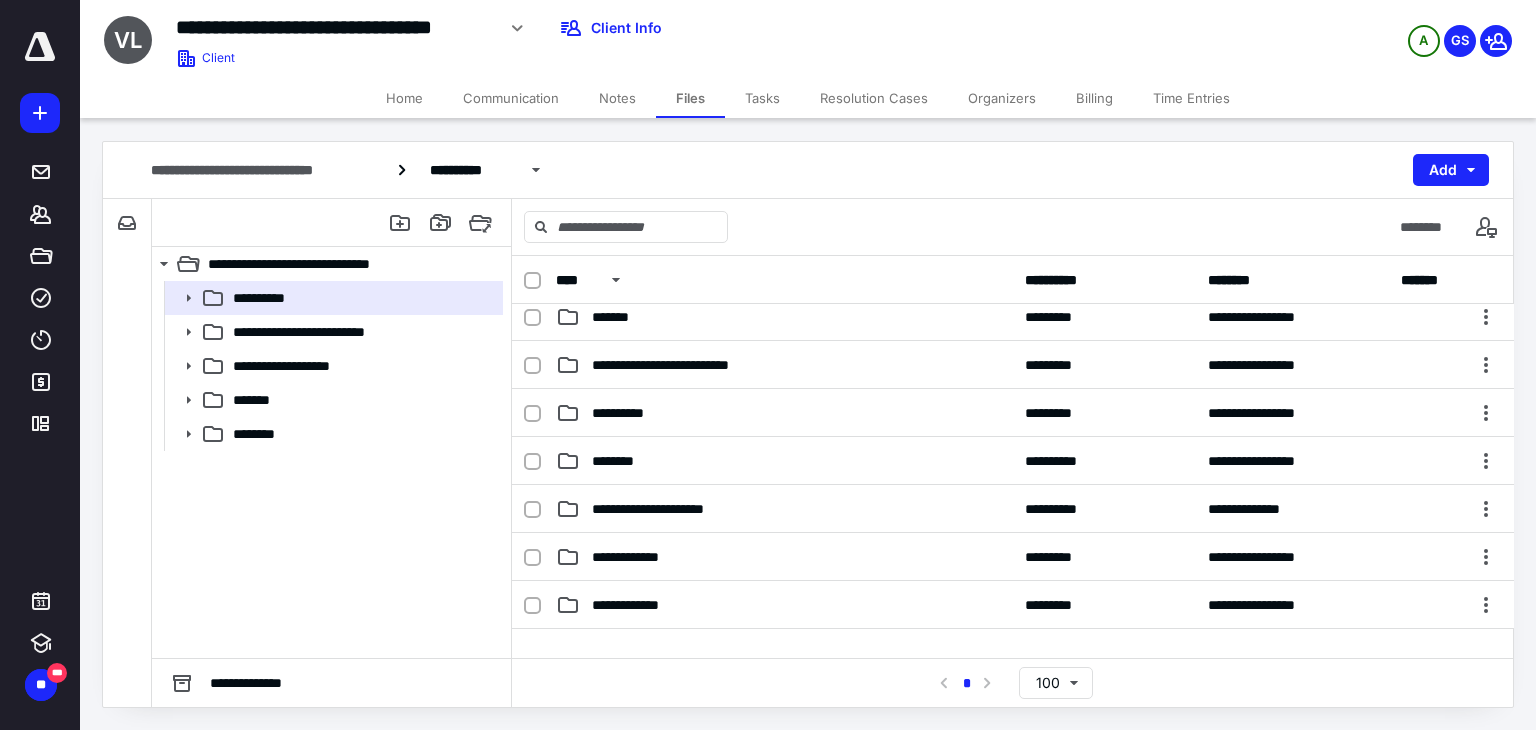 scroll, scrollTop: 324, scrollLeft: 0, axis: vertical 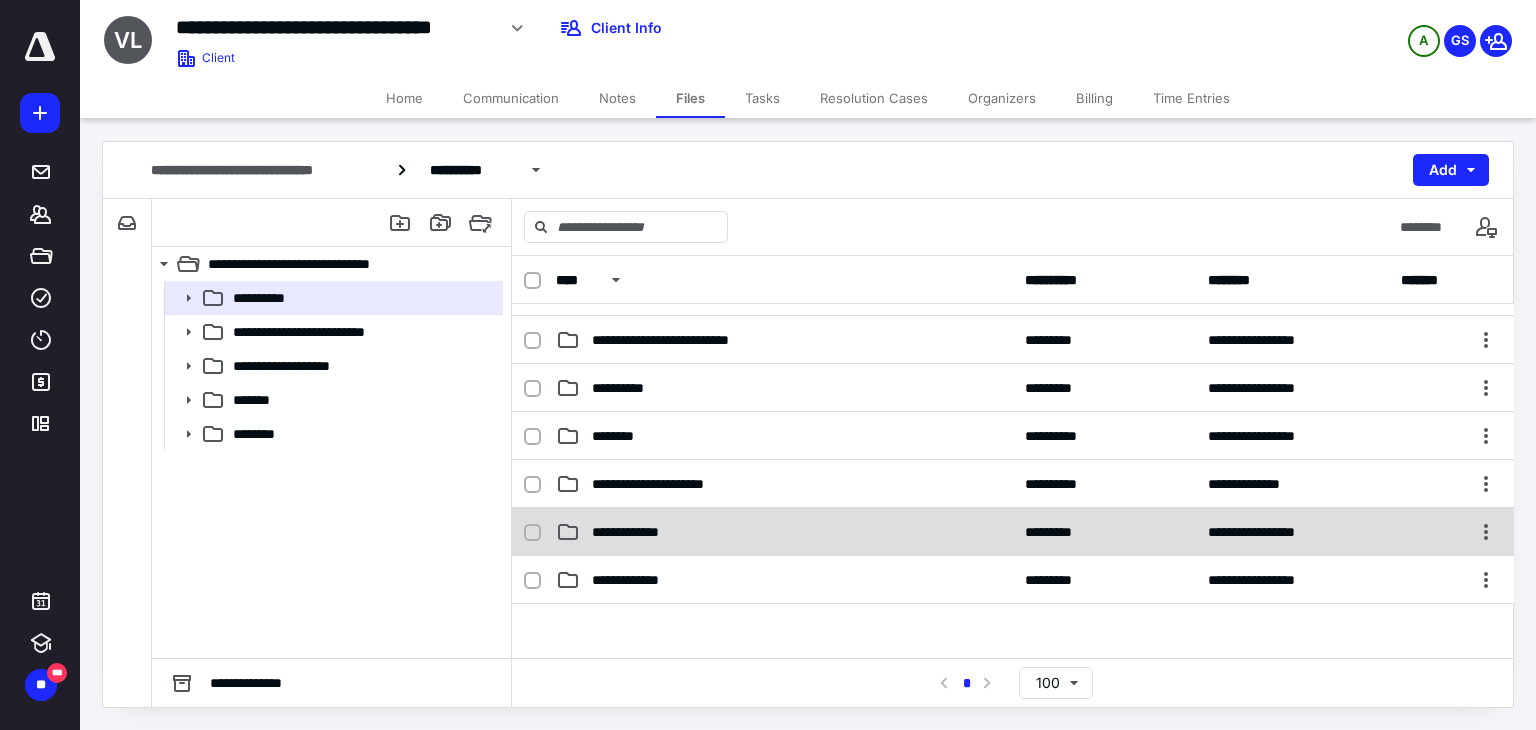 click on "**********" at bounding box center [784, 532] 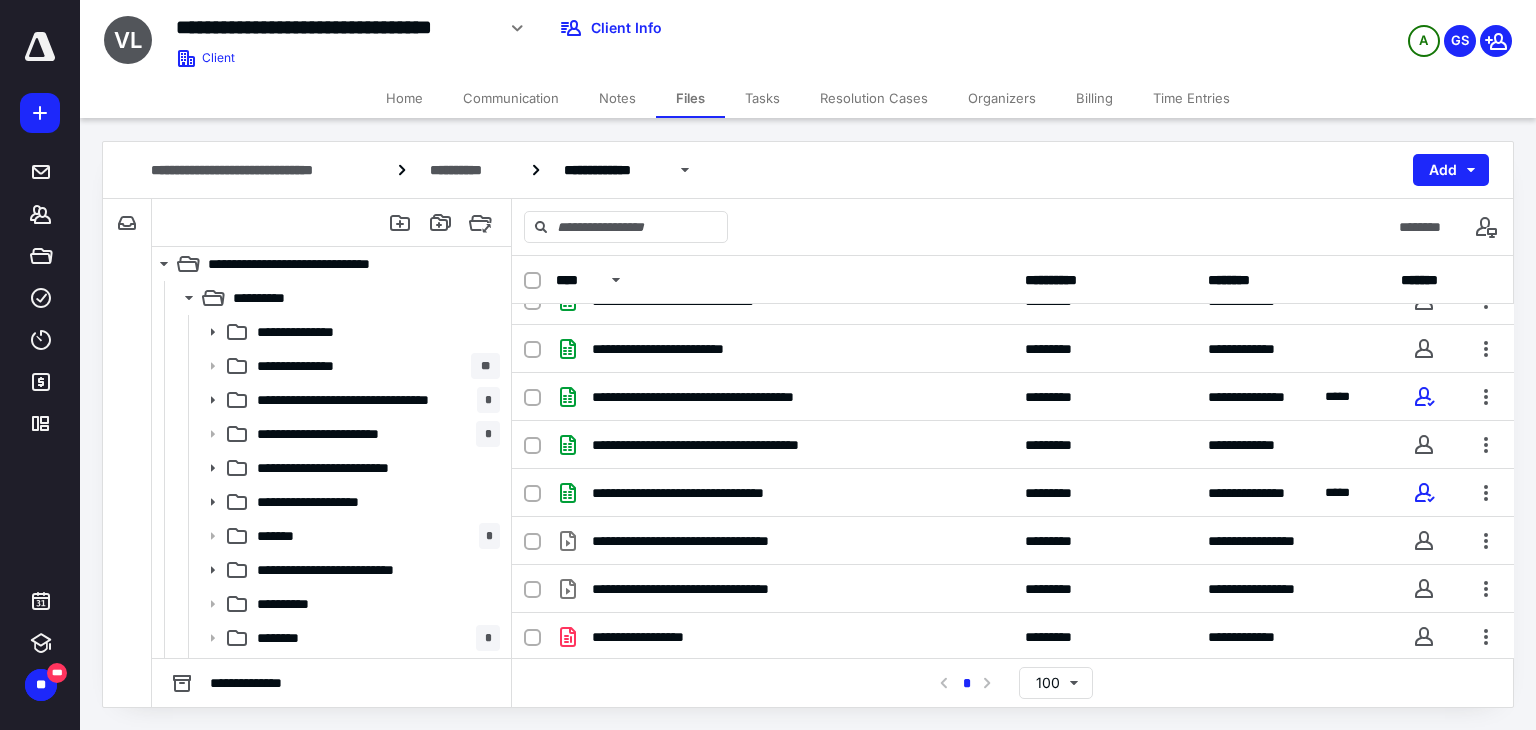 scroll, scrollTop: 0, scrollLeft: 0, axis: both 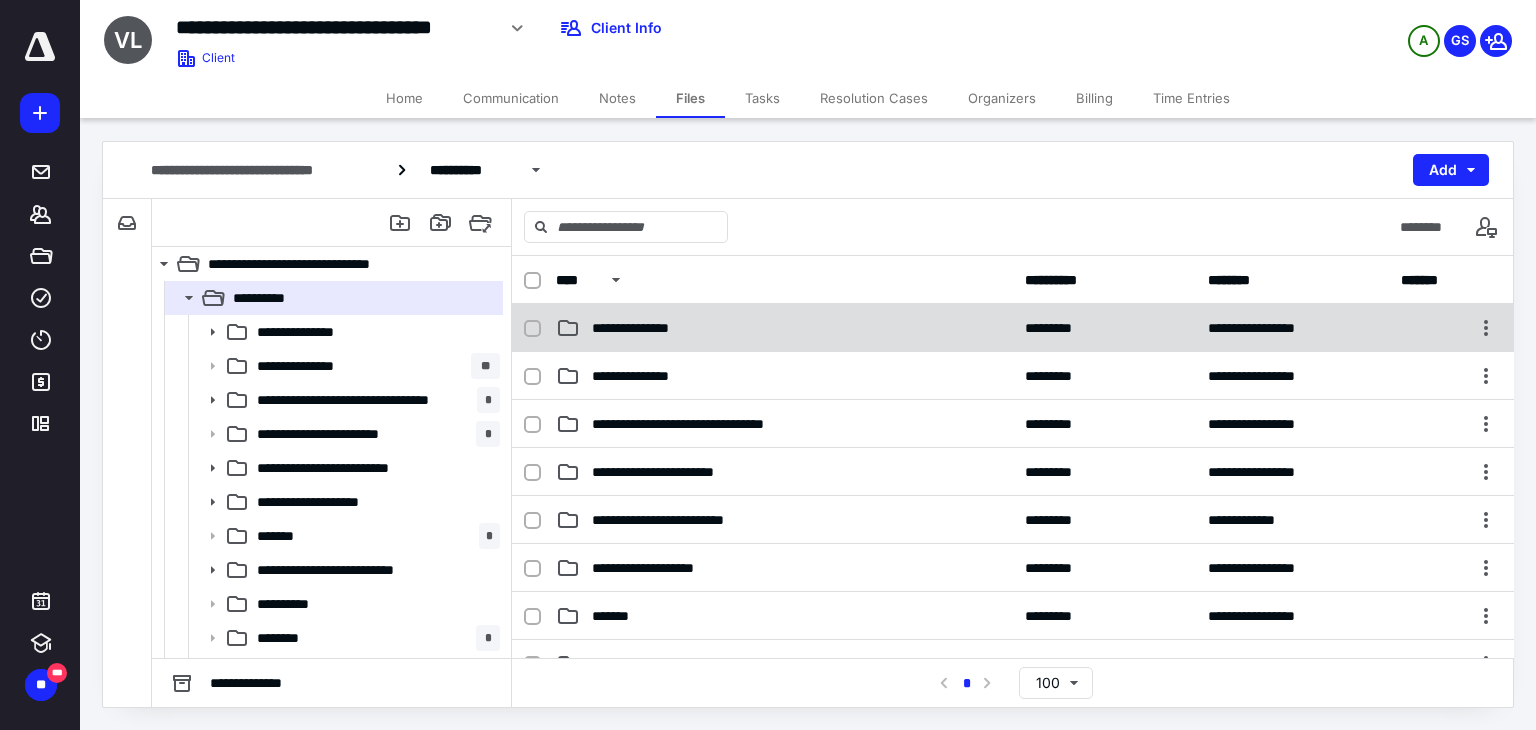 click on "**********" at bounding box center [784, 328] 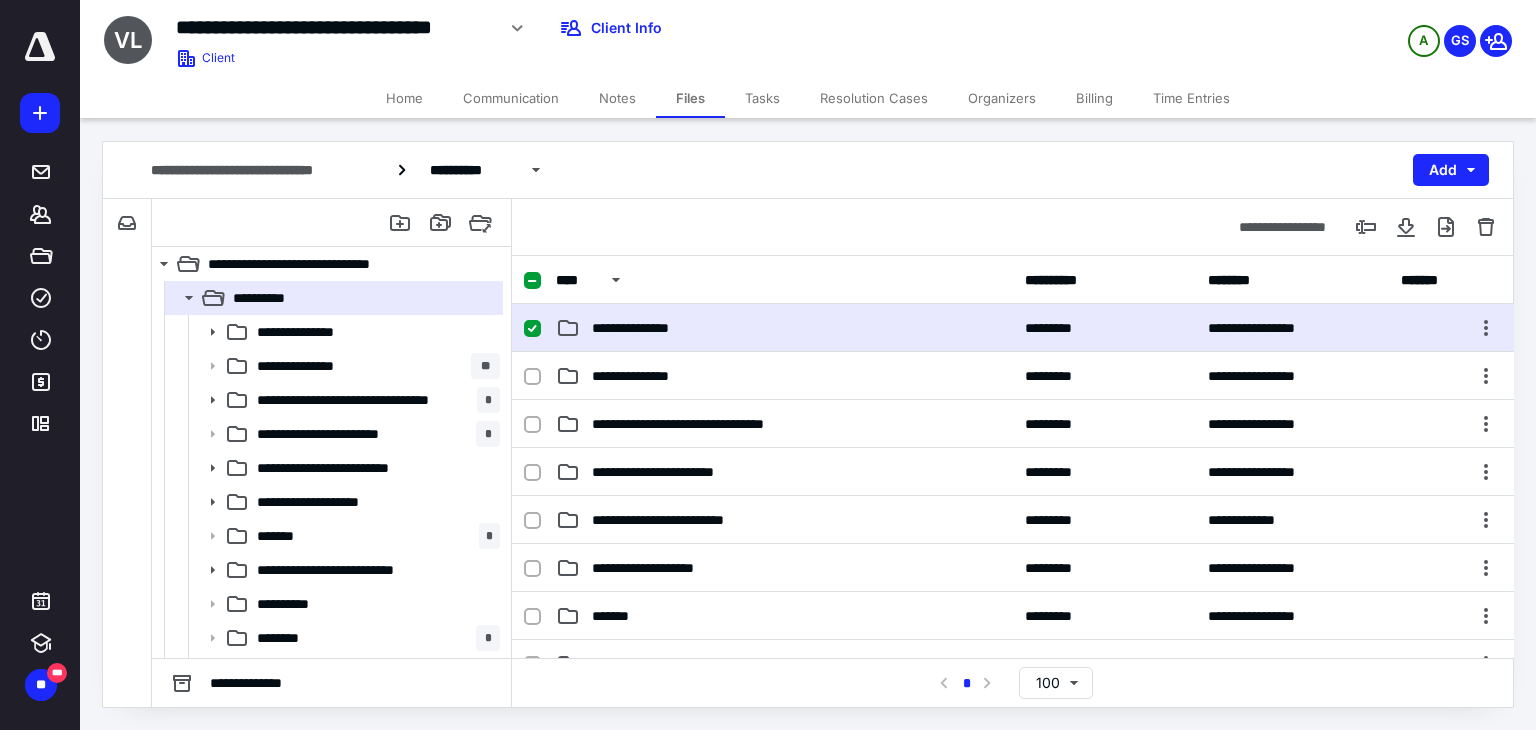 click on "**********" at bounding box center (784, 328) 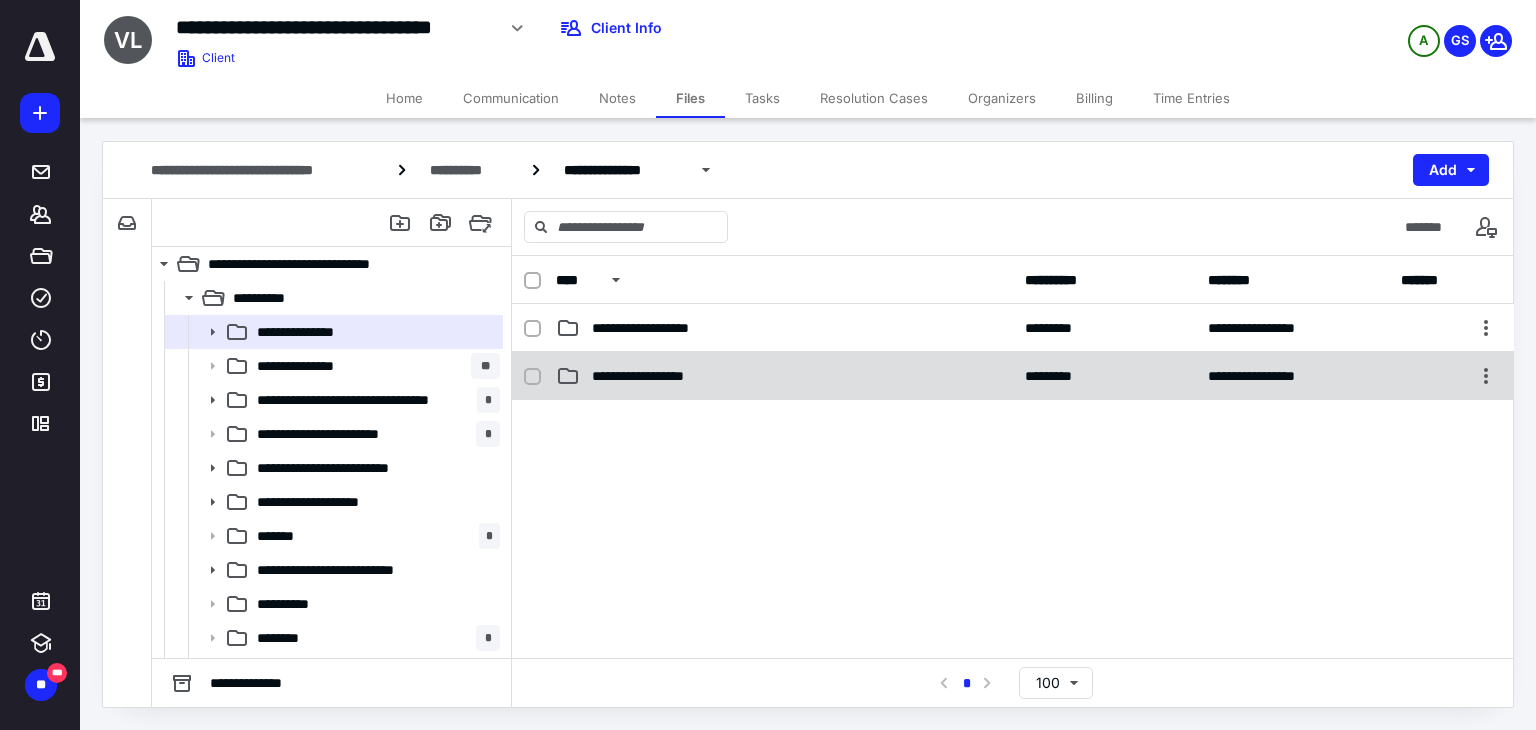click on "**********" at bounding box center [1013, 376] 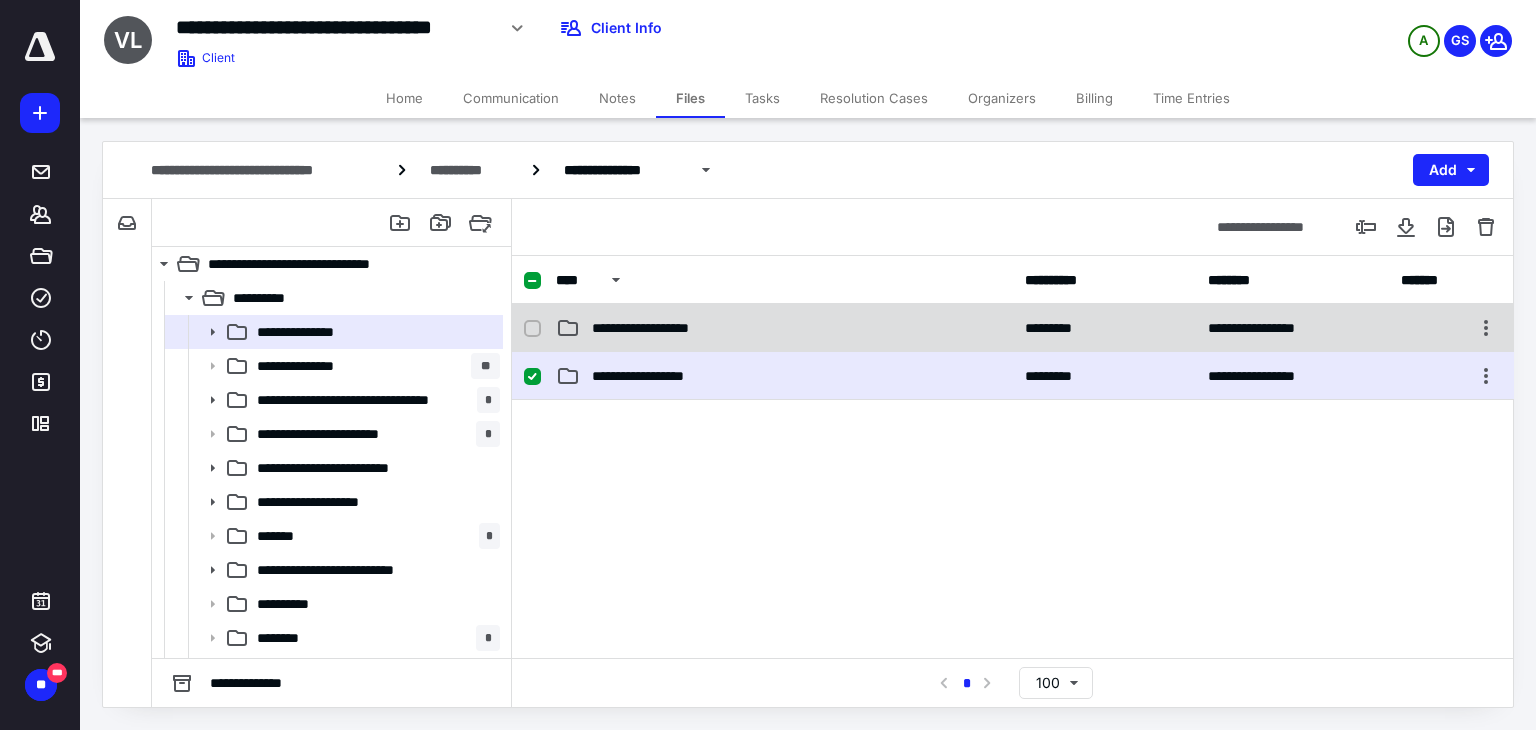click on "**********" at bounding box center [784, 328] 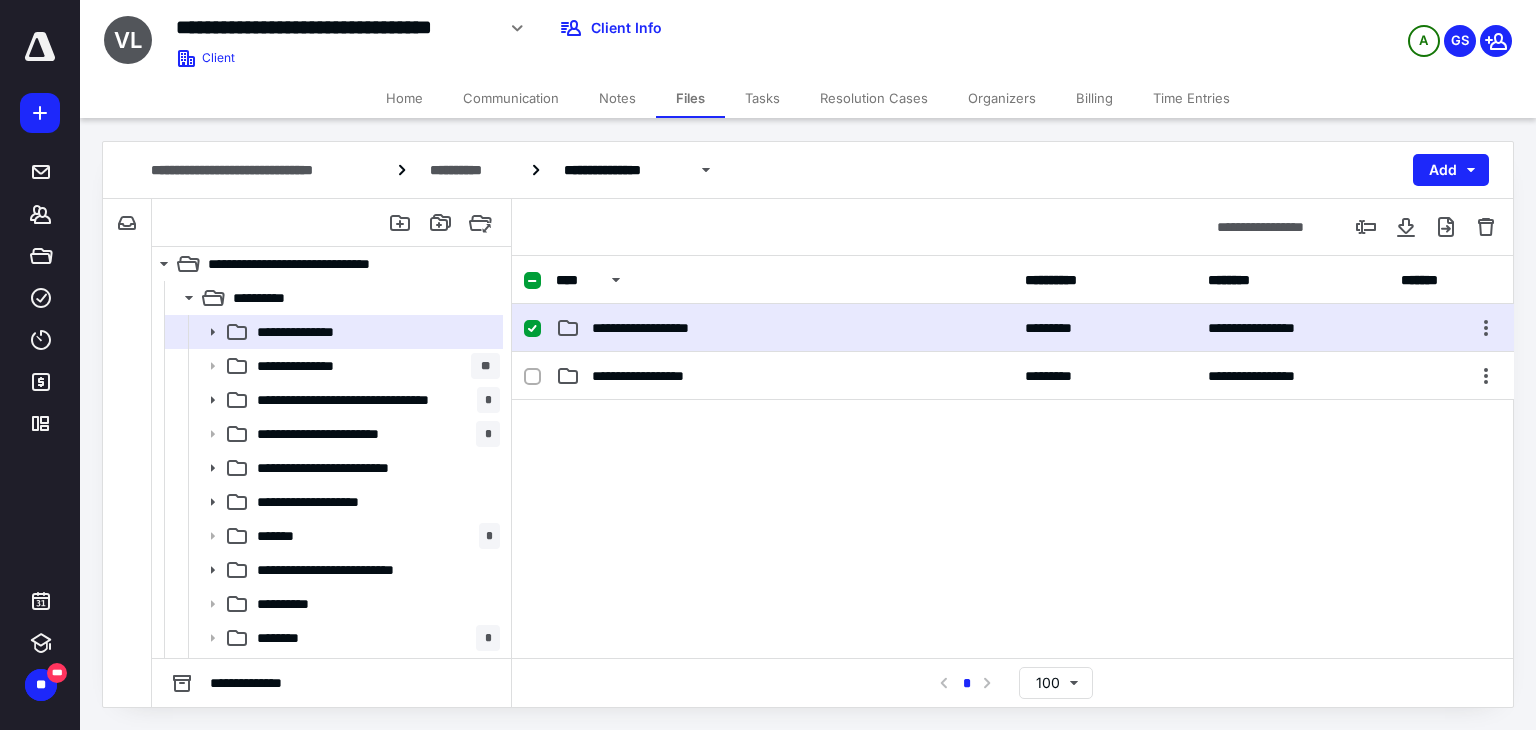 click on "**********" at bounding box center [784, 328] 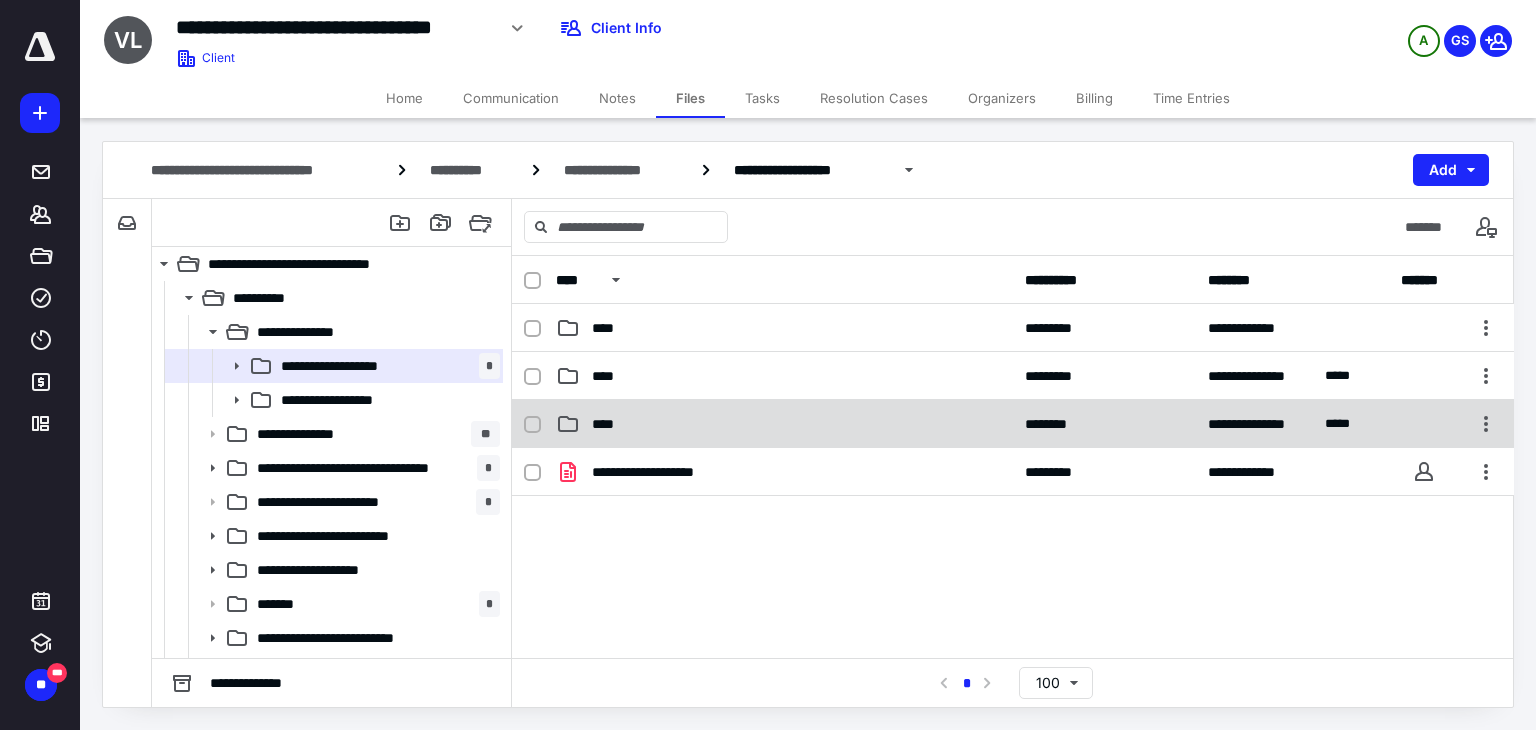 click on "****" at bounding box center [784, 424] 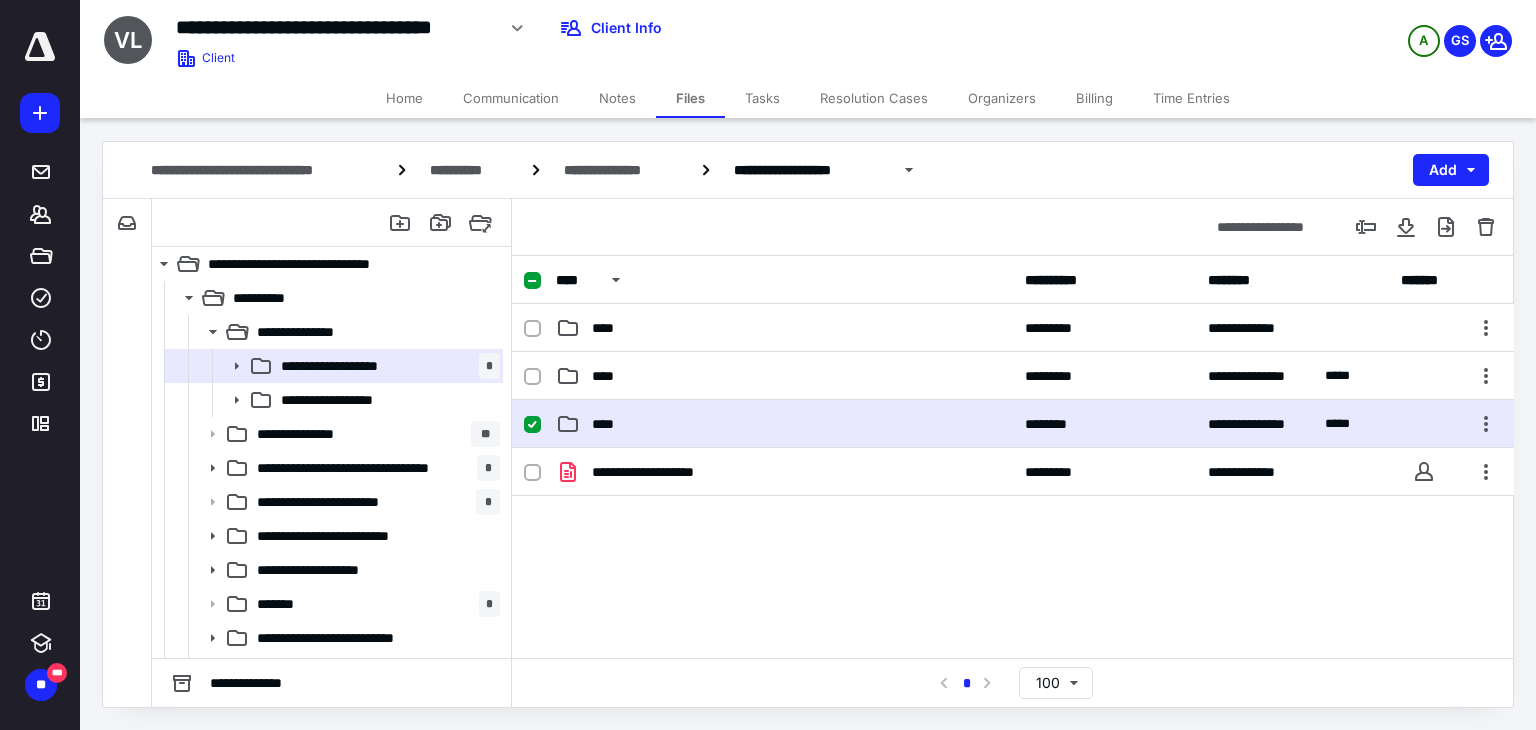 click on "****" at bounding box center (784, 424) 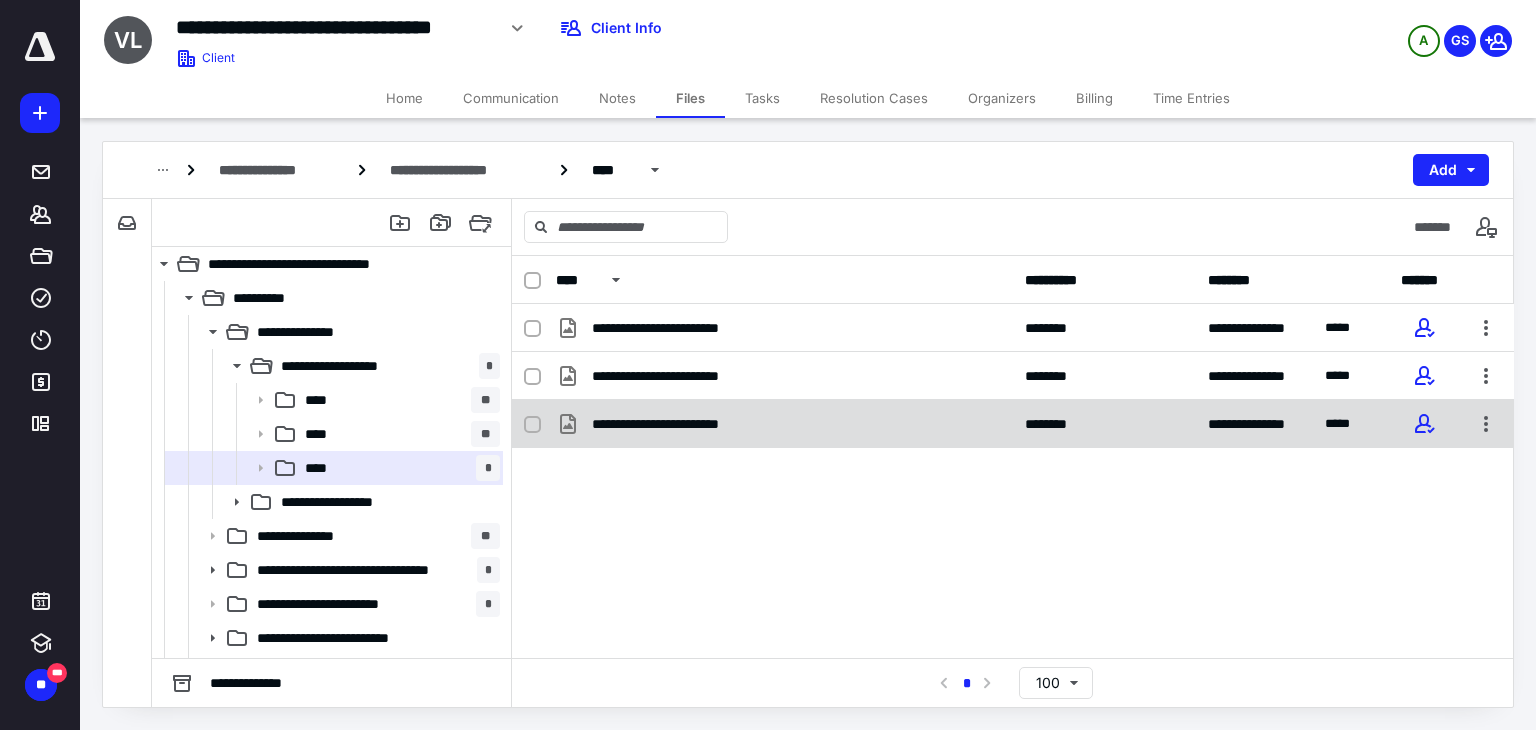 click on "**********" at bounding box center (1013, 424) 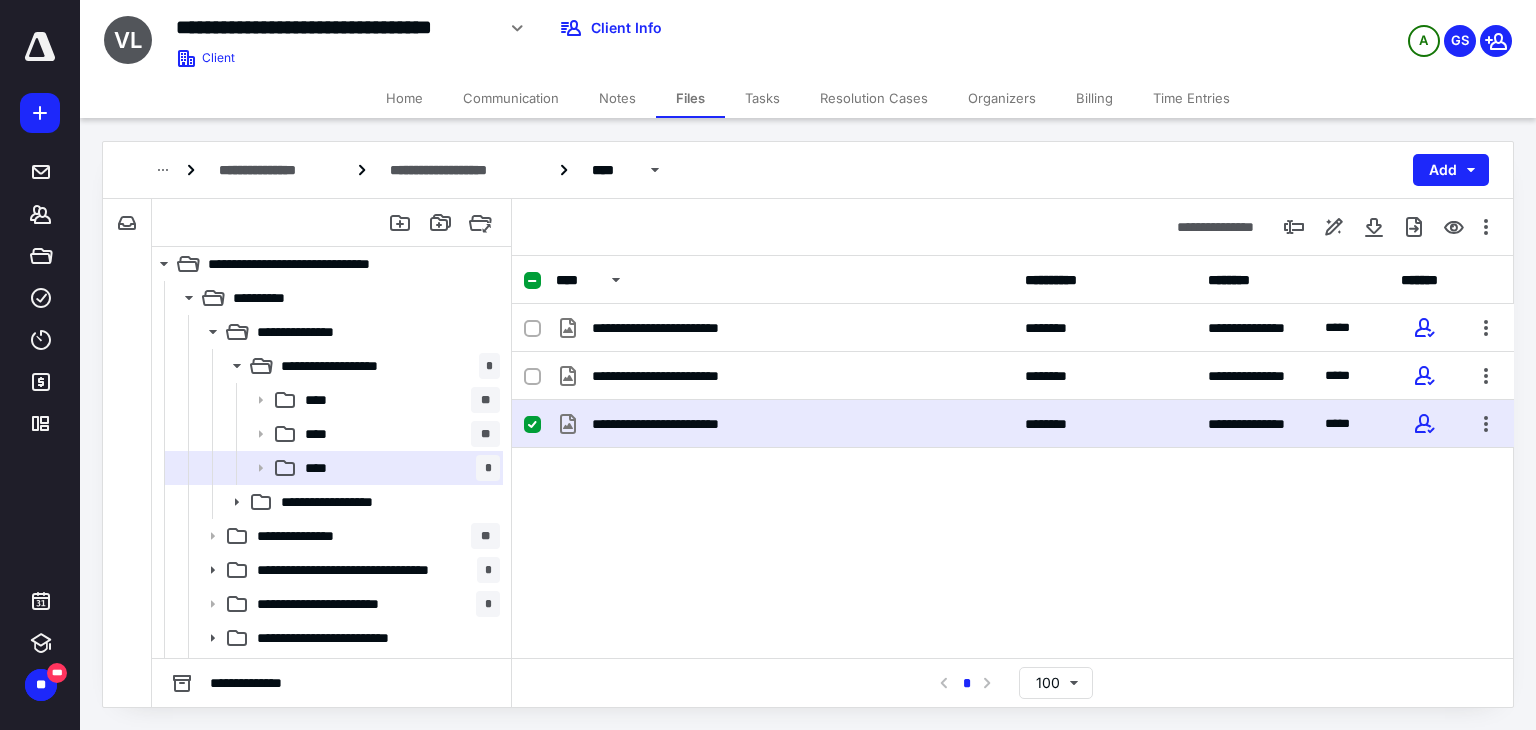 click on "**********" at bounding box center (1013, 424) 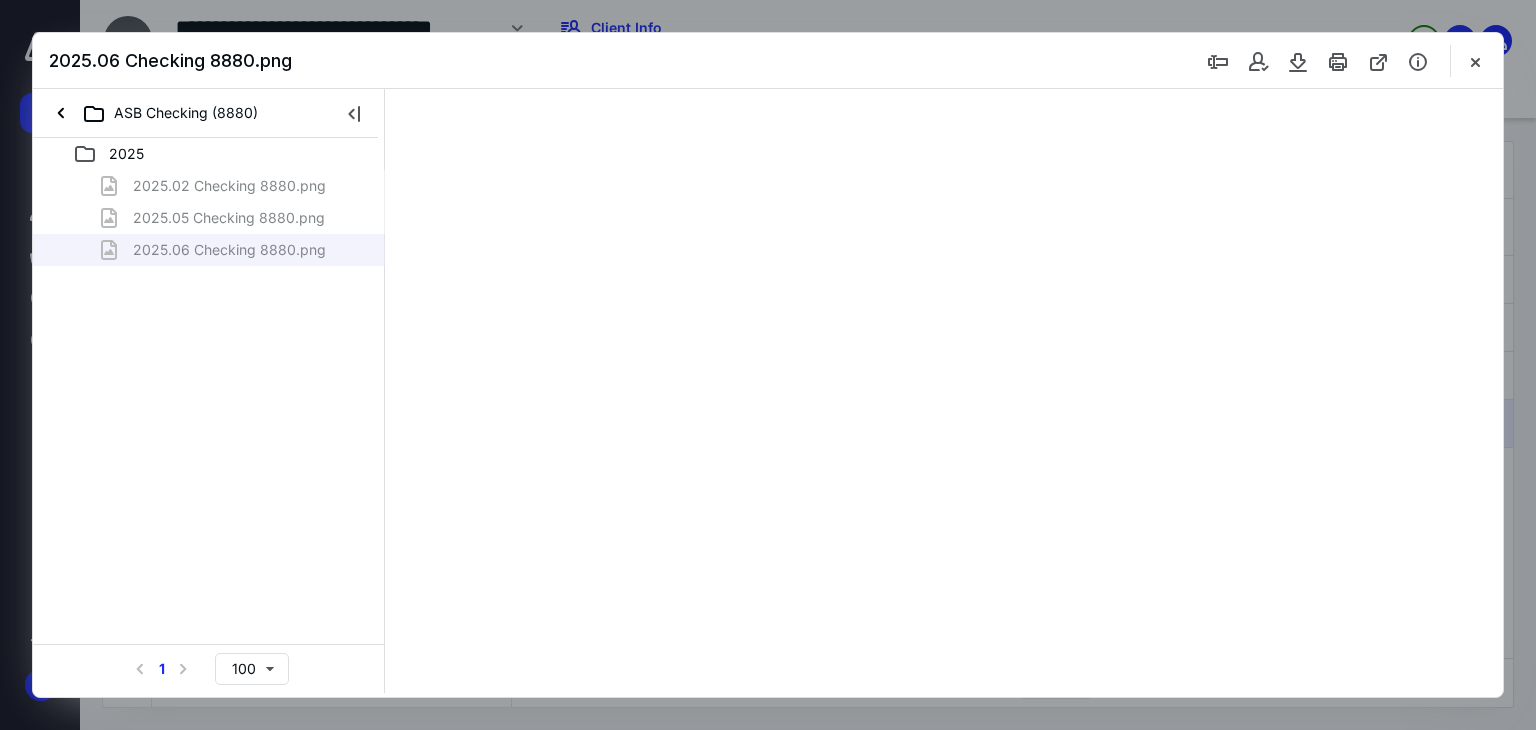 scroll, scrollTop: 0, scrollLeft: 0, axis: both 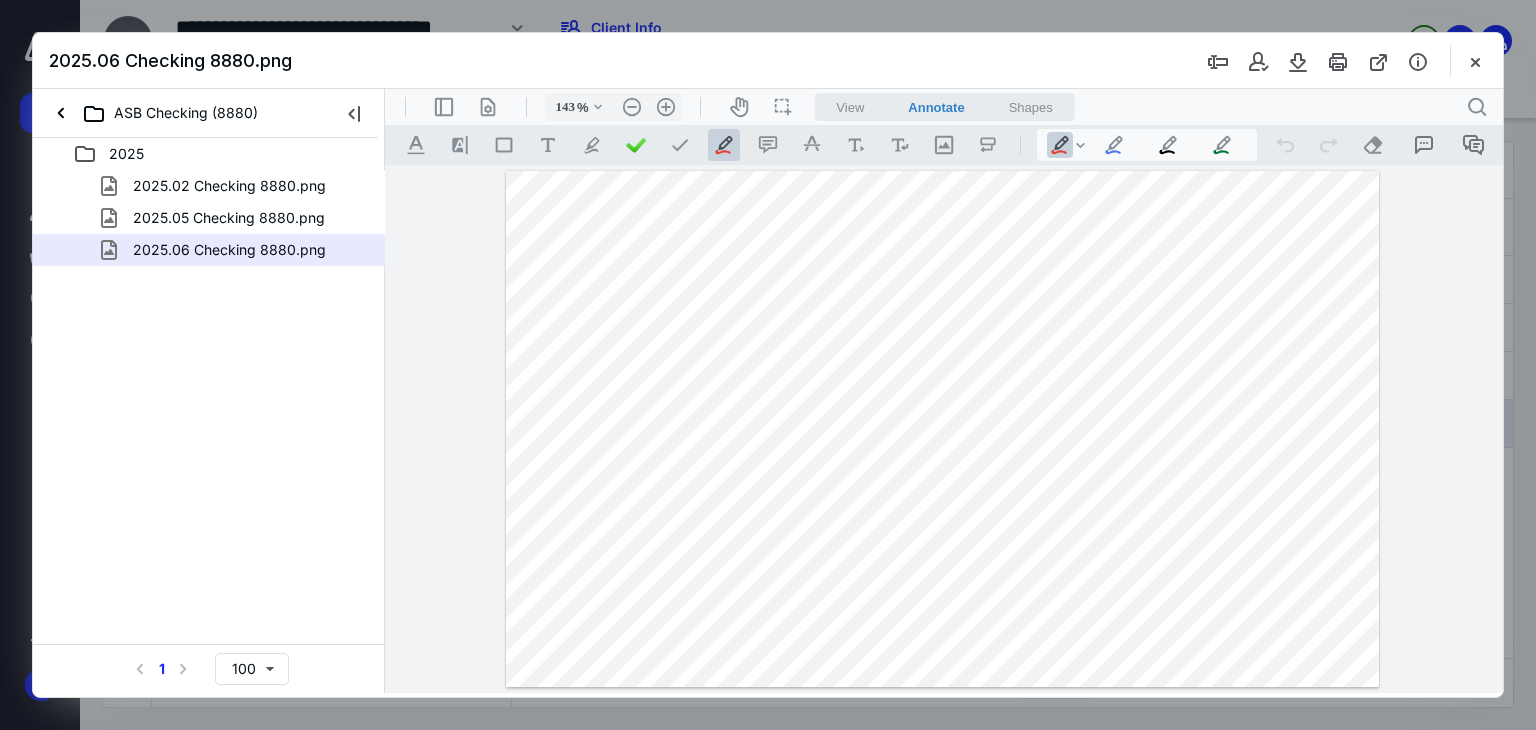 type on "468" 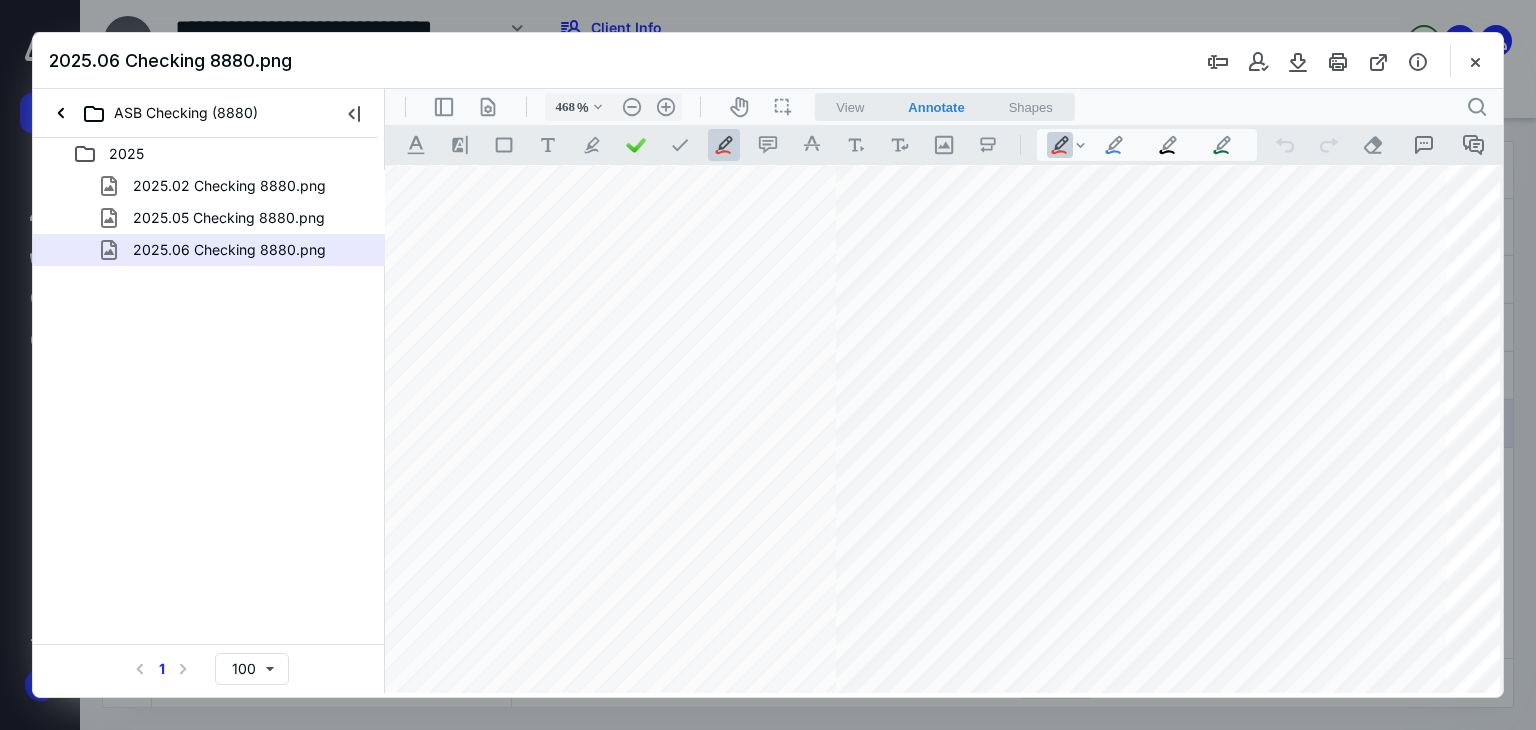 scroll, scrollTop: 400, scrollLeft: 1791, axis: both 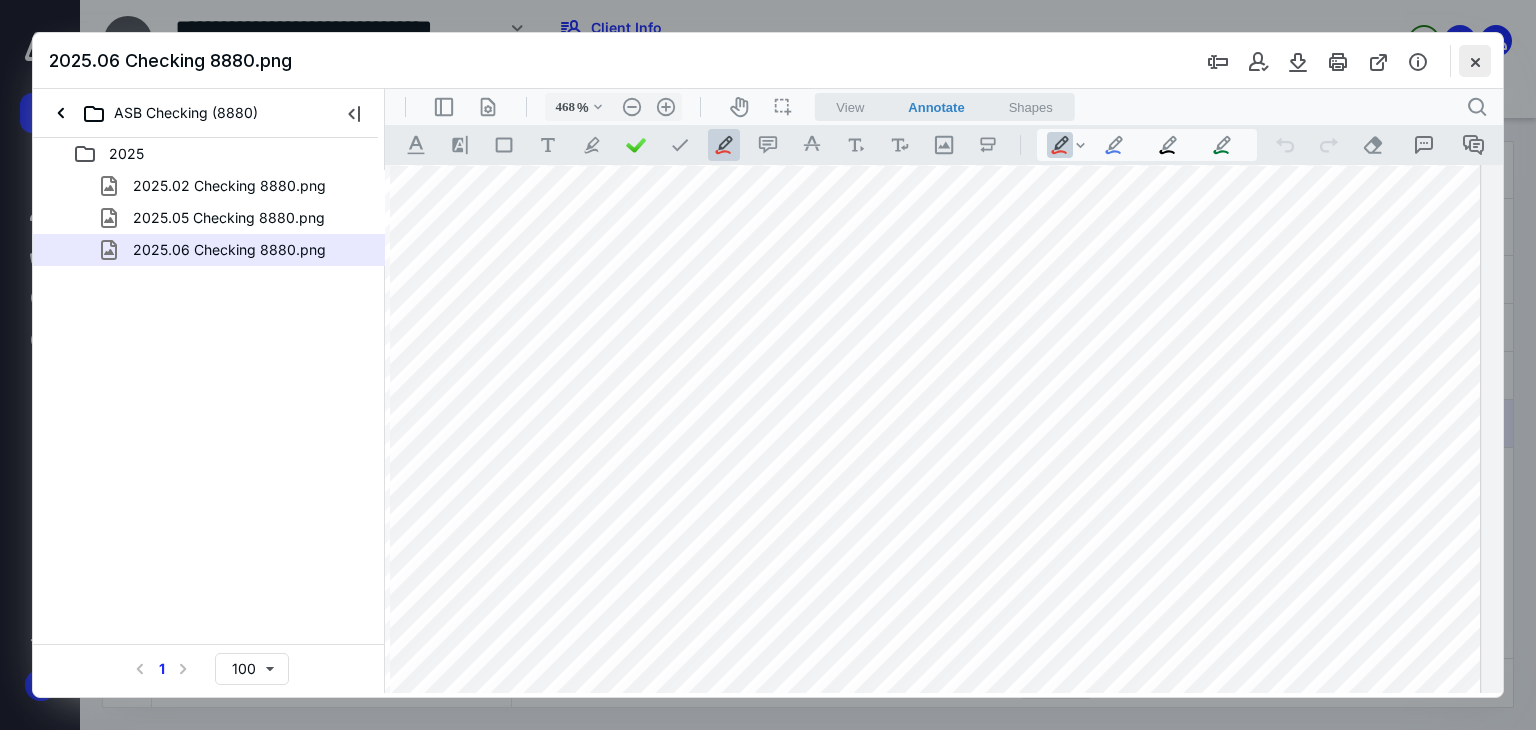 click at bounding box center [1475, 61] 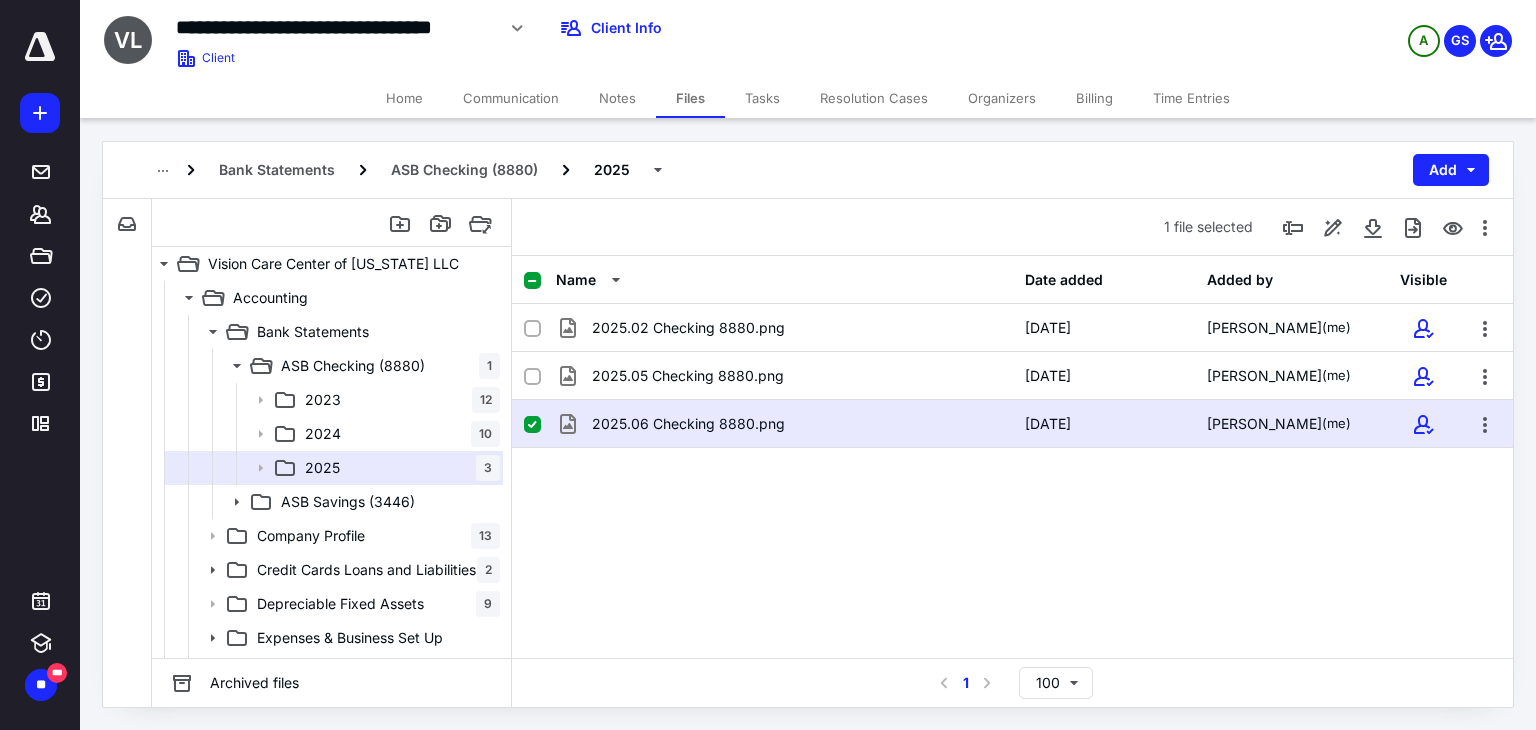 click at bounding box center (540, 424) 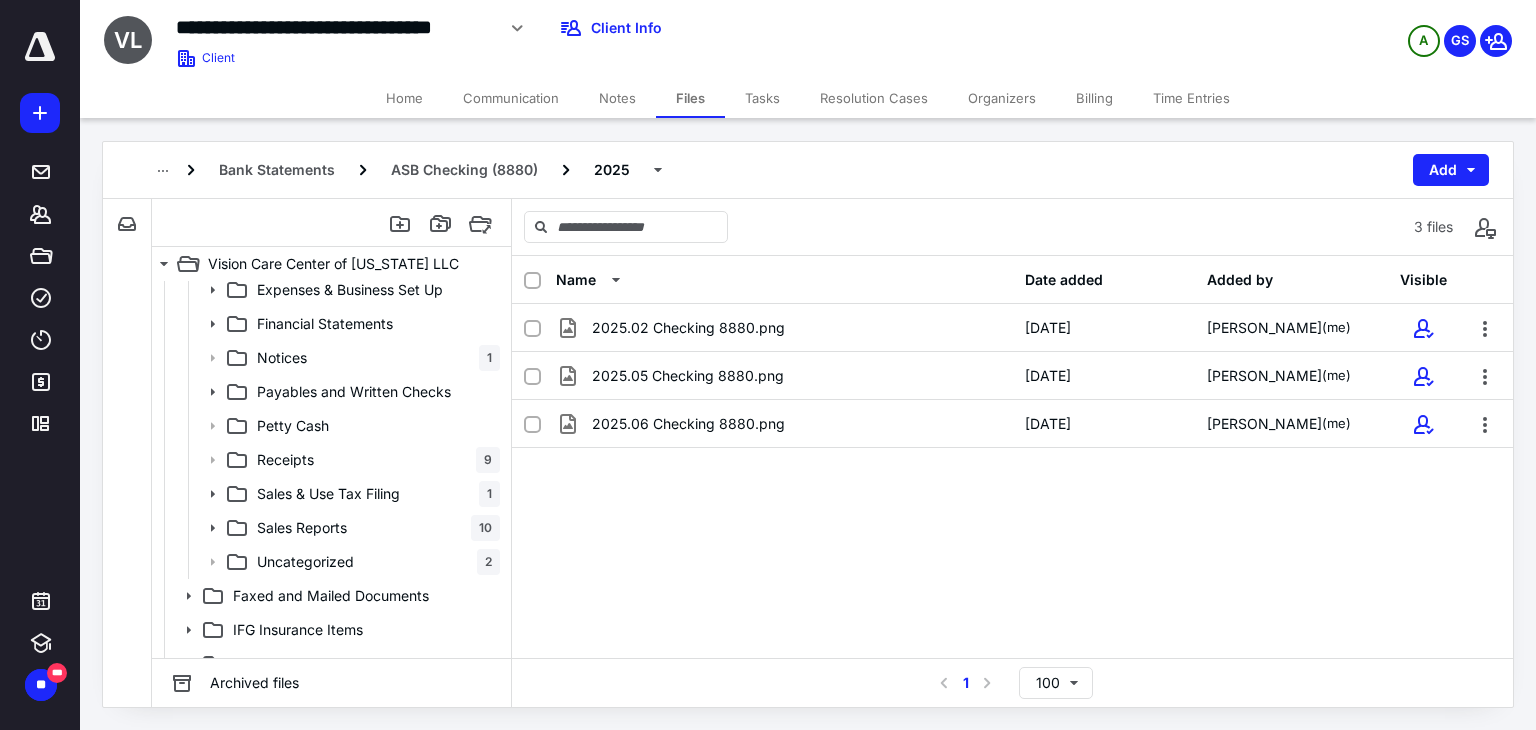 scroll, scrollTop: 404, scrollLeft: 0, axis: vertical 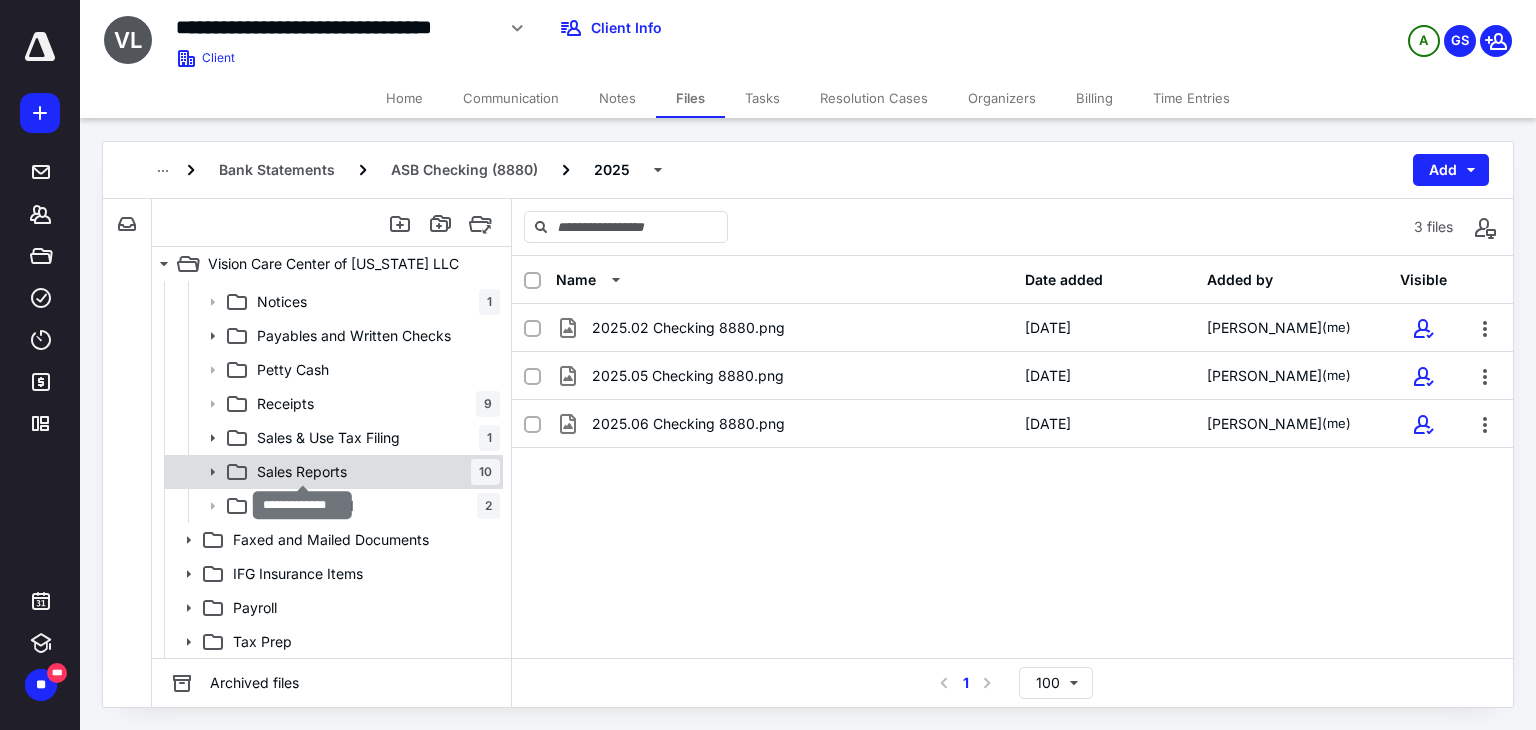 click on "Sales Reports" at bounding box center (302, 472) 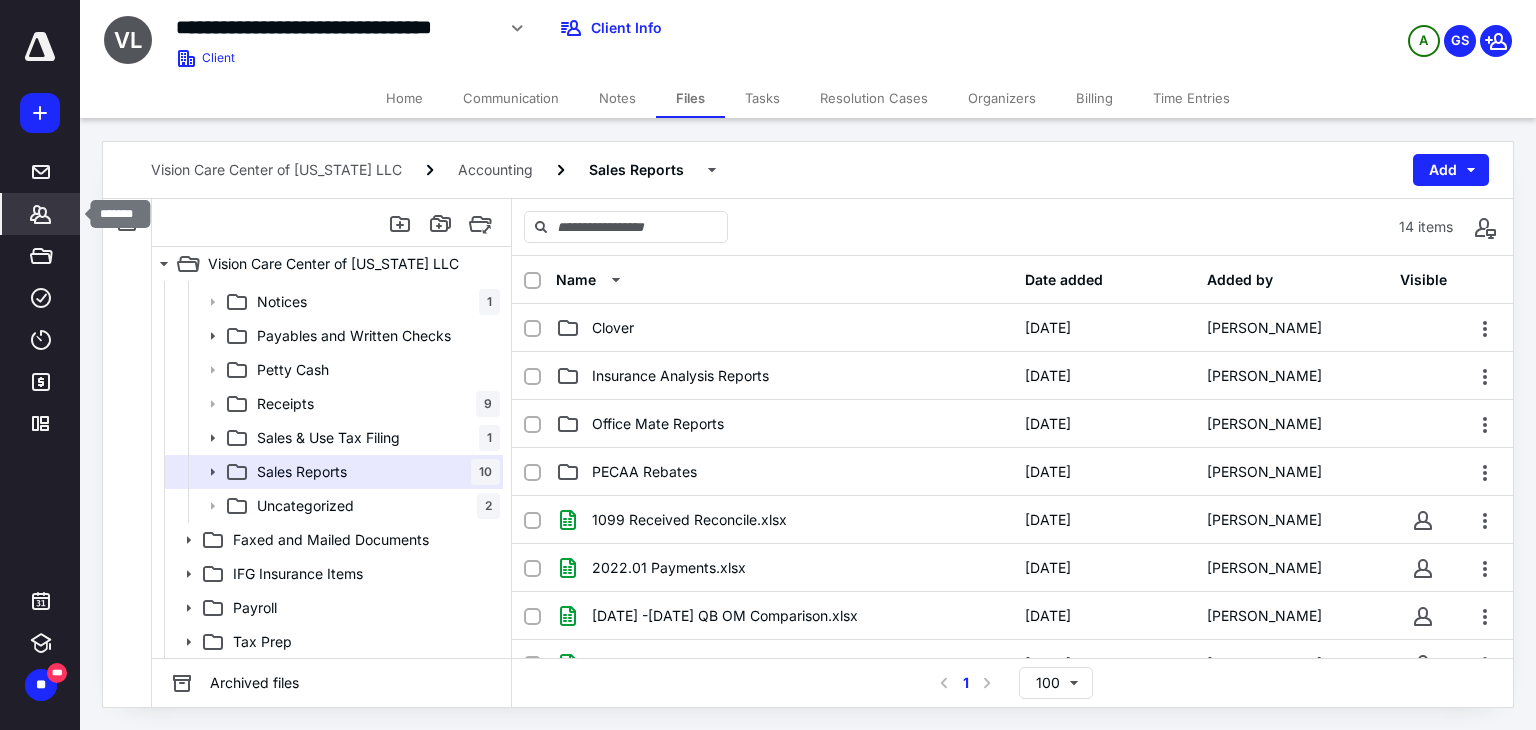 click on "*******" at bounding box center (41, 214) 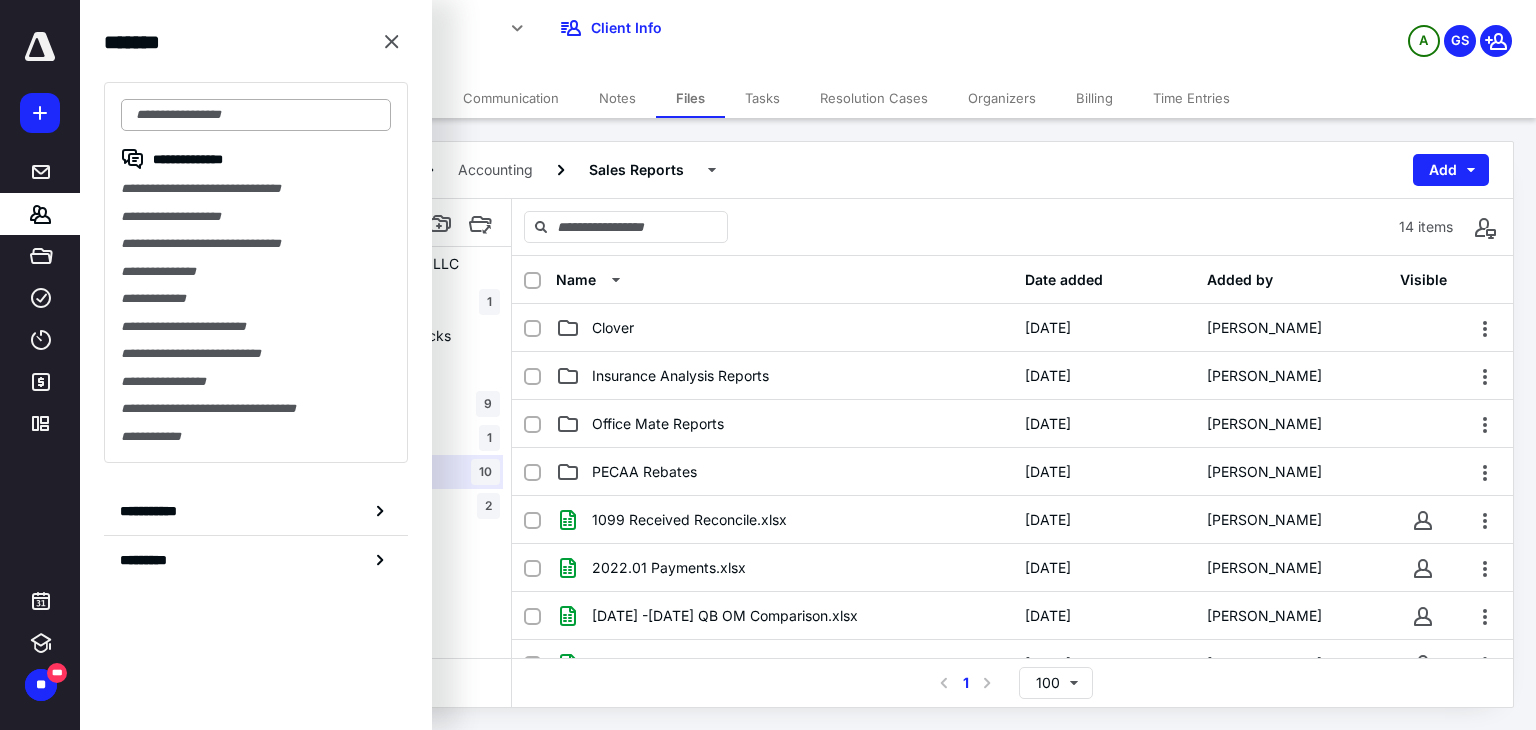click at bounding box center [256, 115] 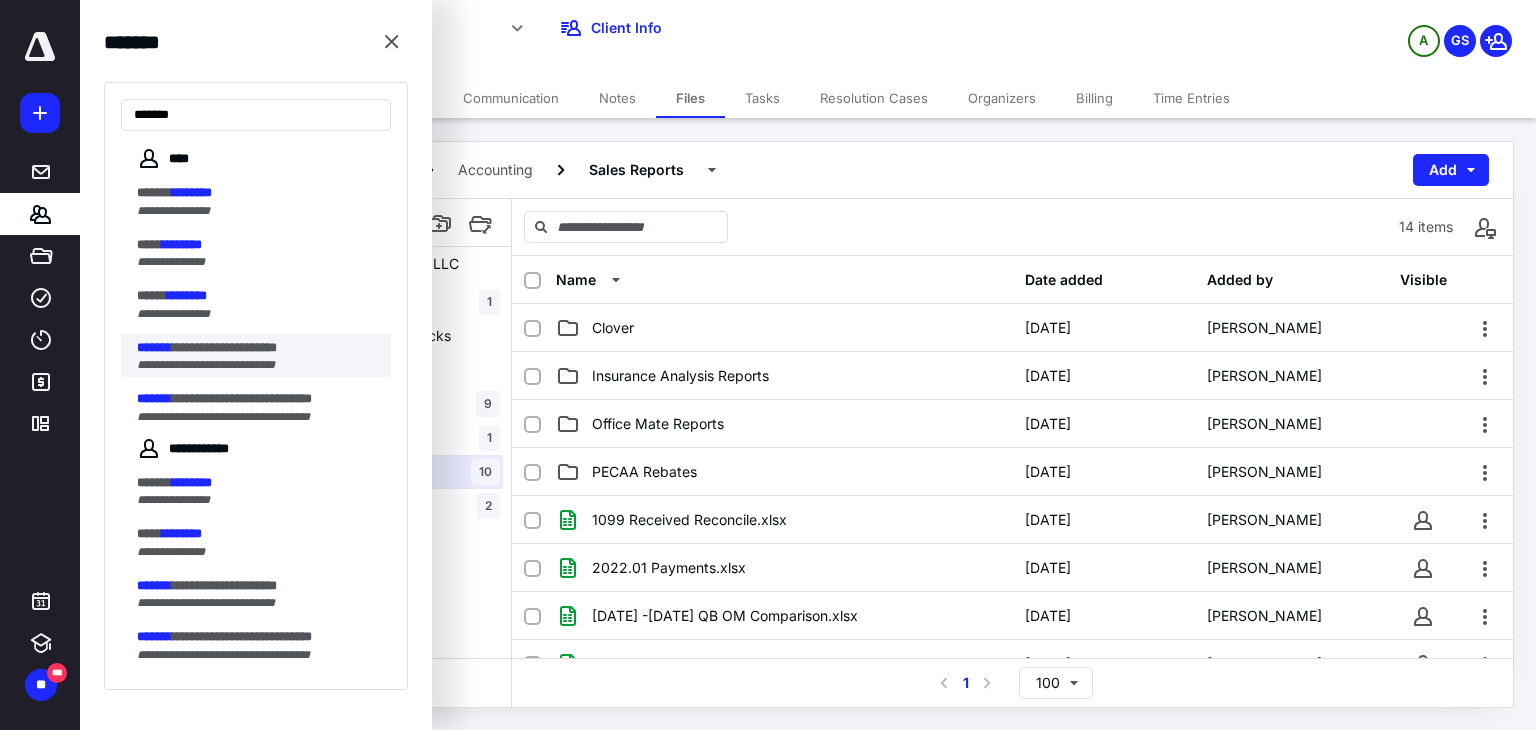 type on "*******" 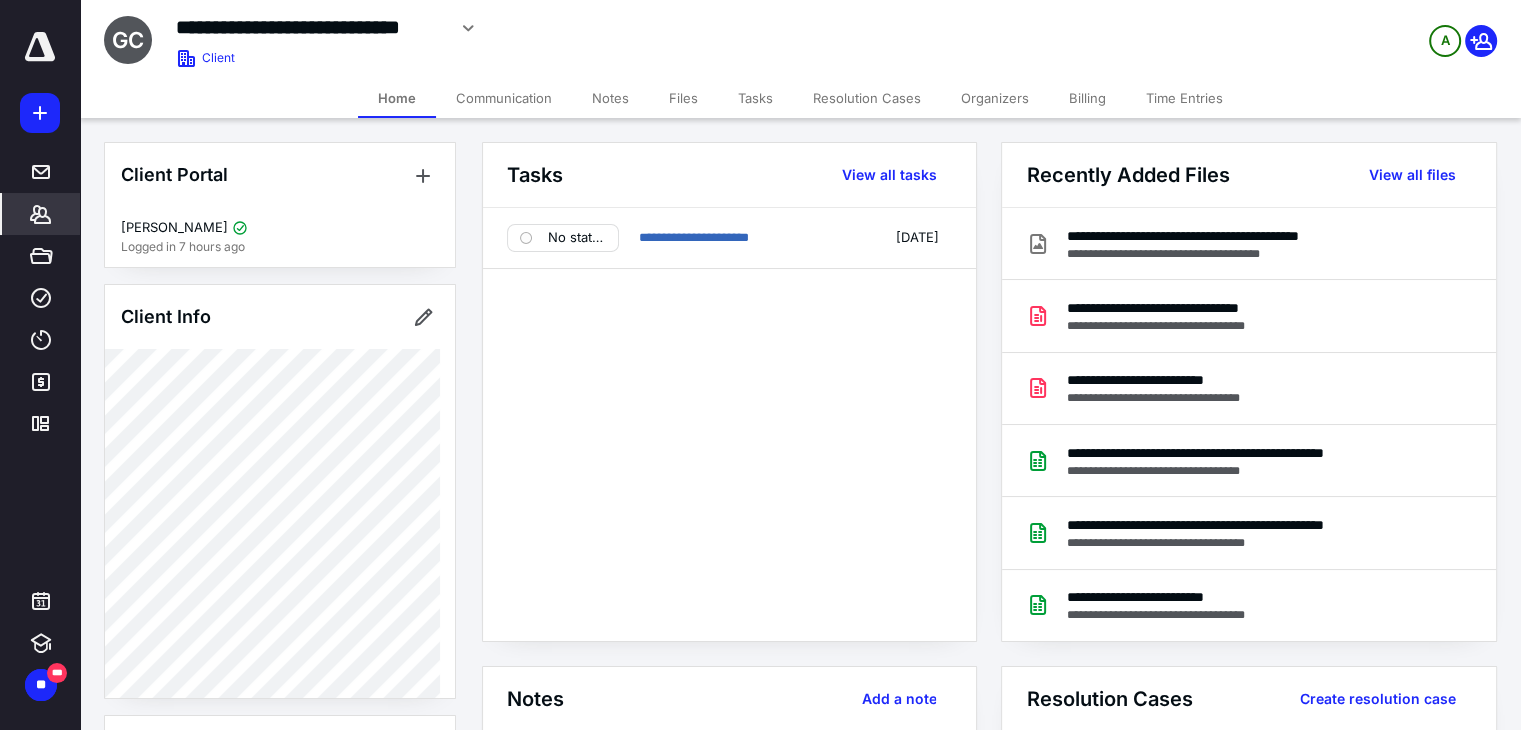 click on "Files" at bounding box center [683, 98] 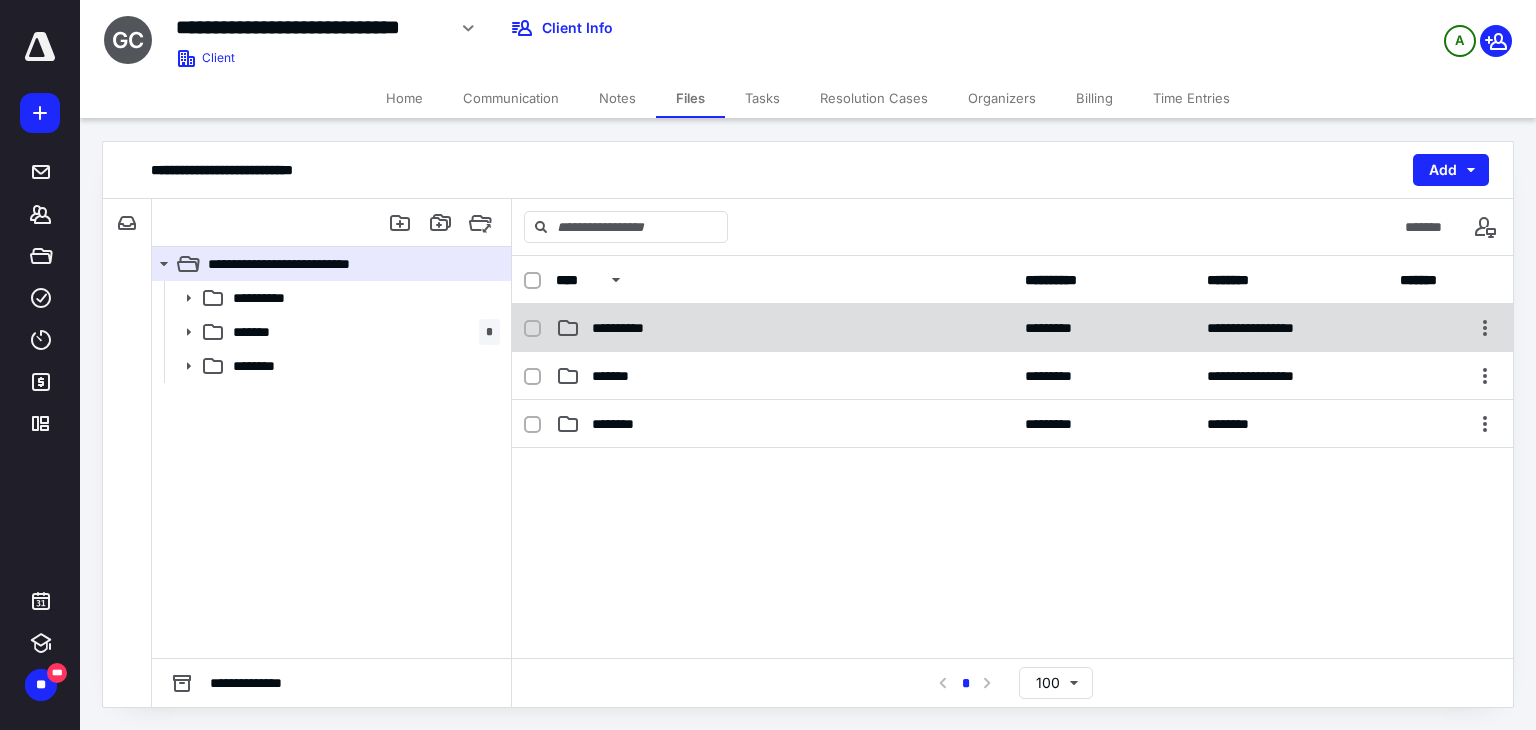 click on "**********" at bounding box center (1012, 328) 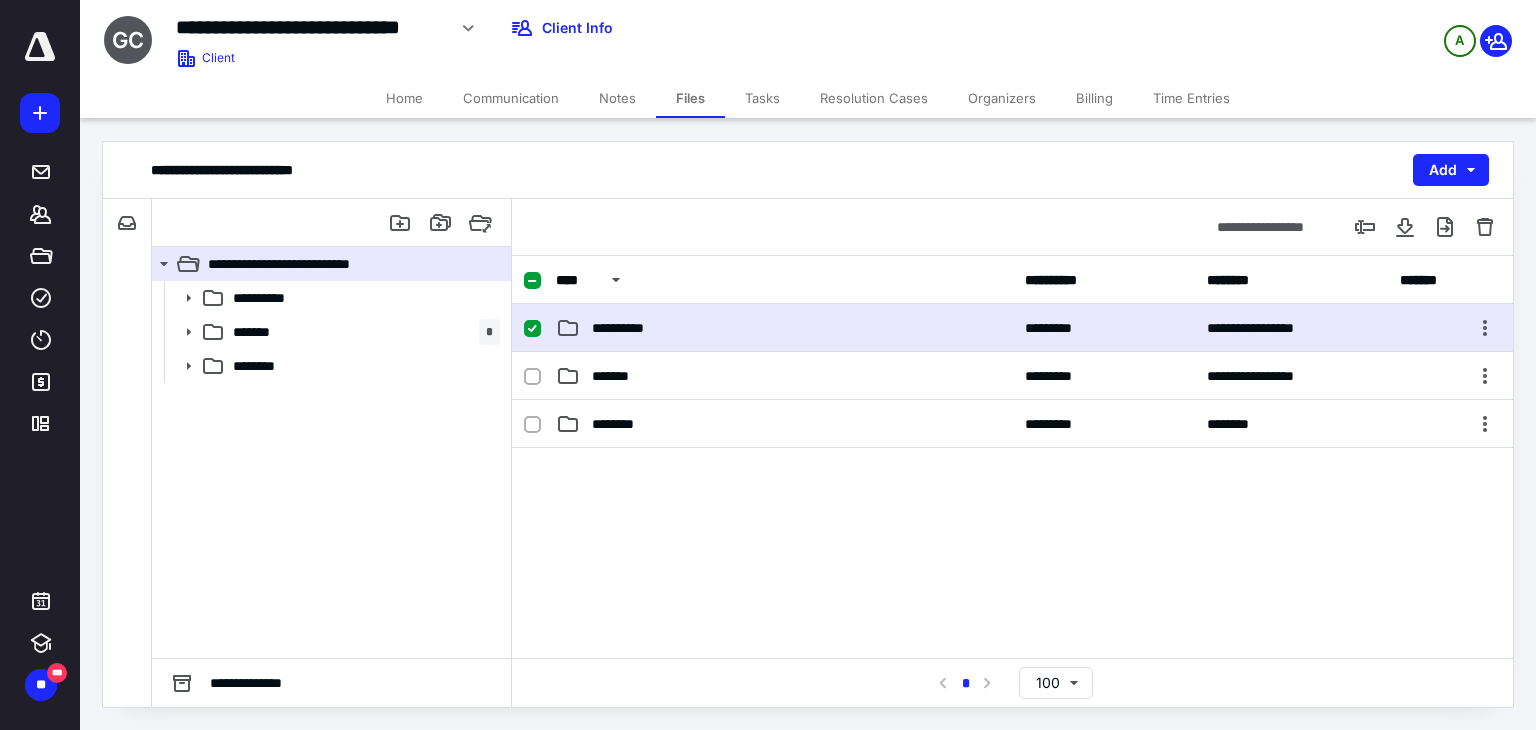 click on "**********" at bounding box center [784, 328] 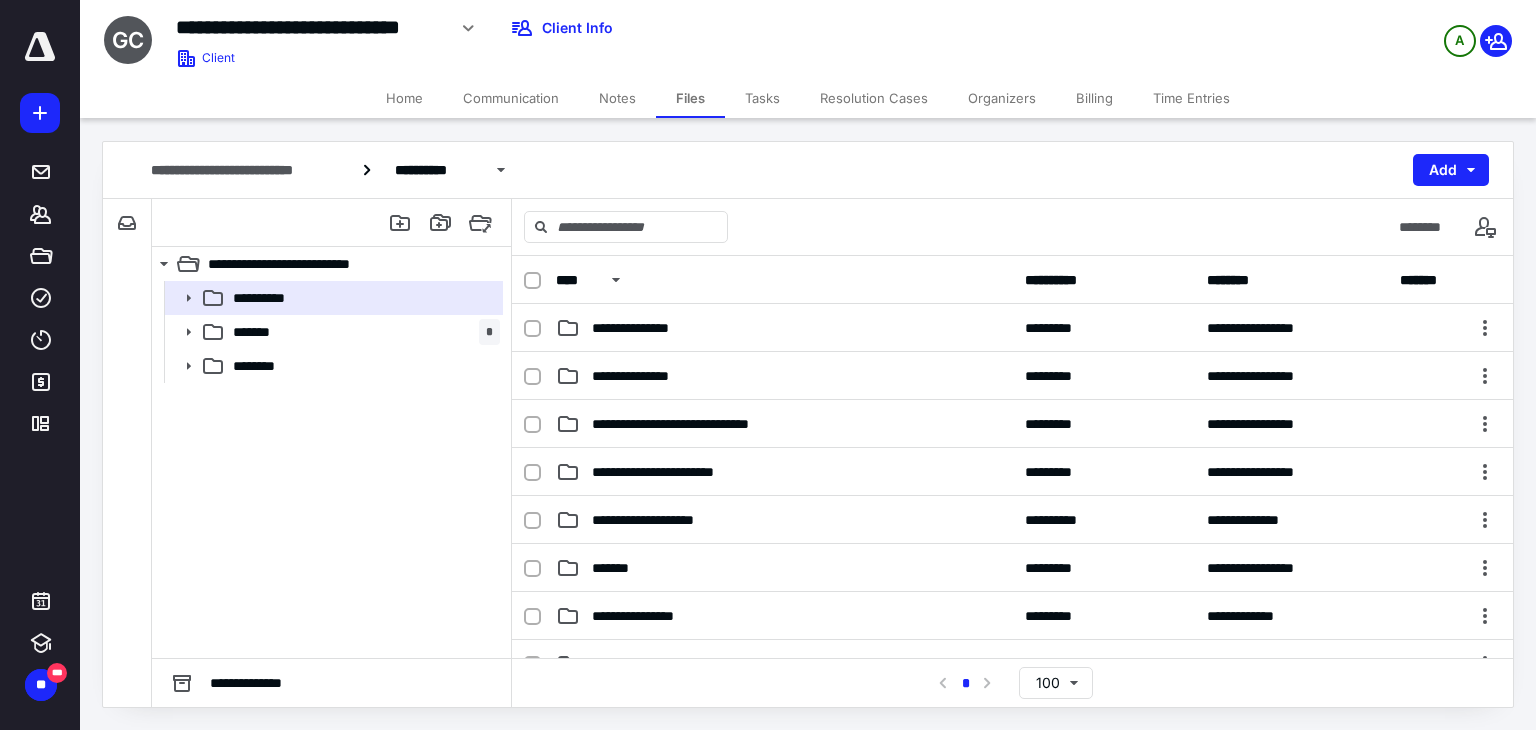 click on "Files" at bounding box center (690, 98) 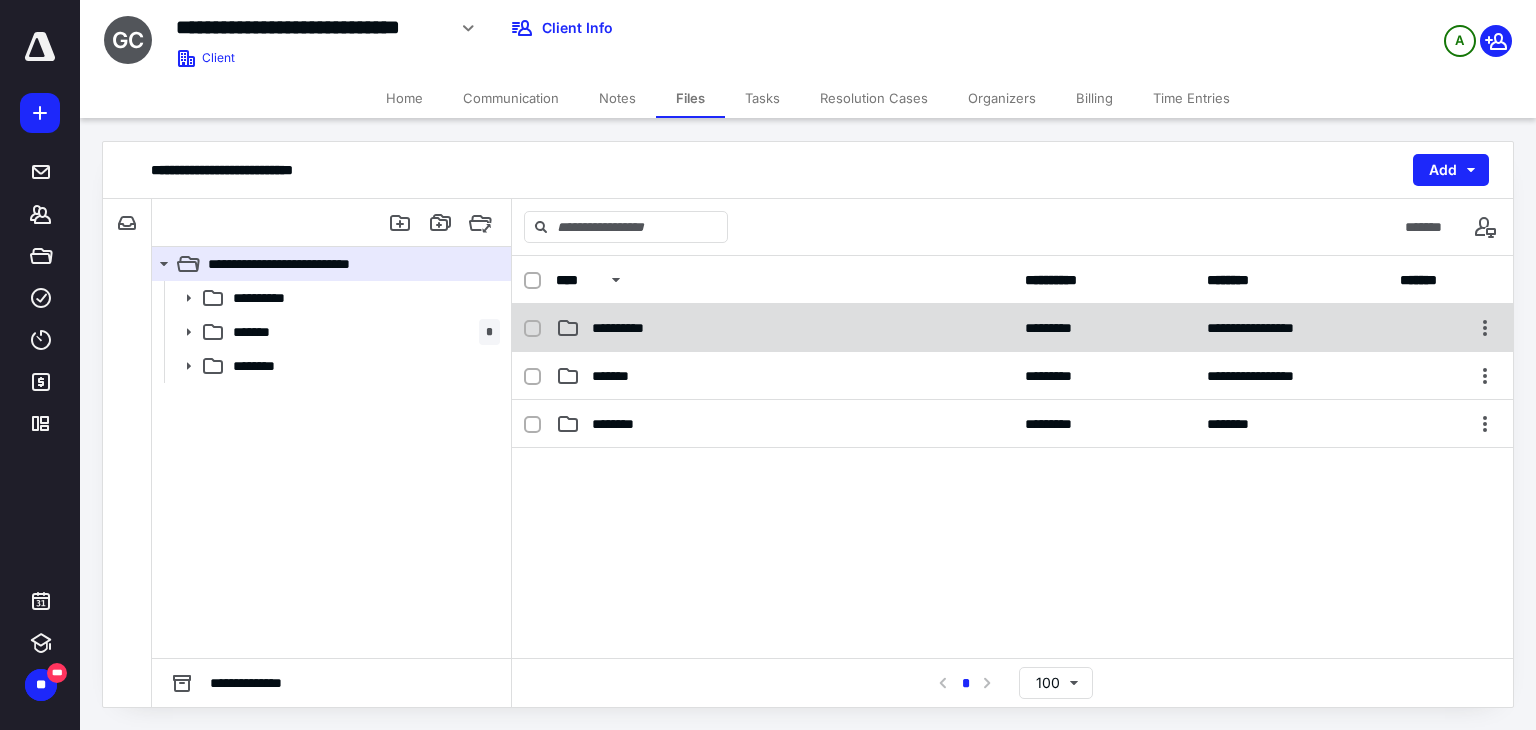 click on "**********" at bounding box center [784, 328] 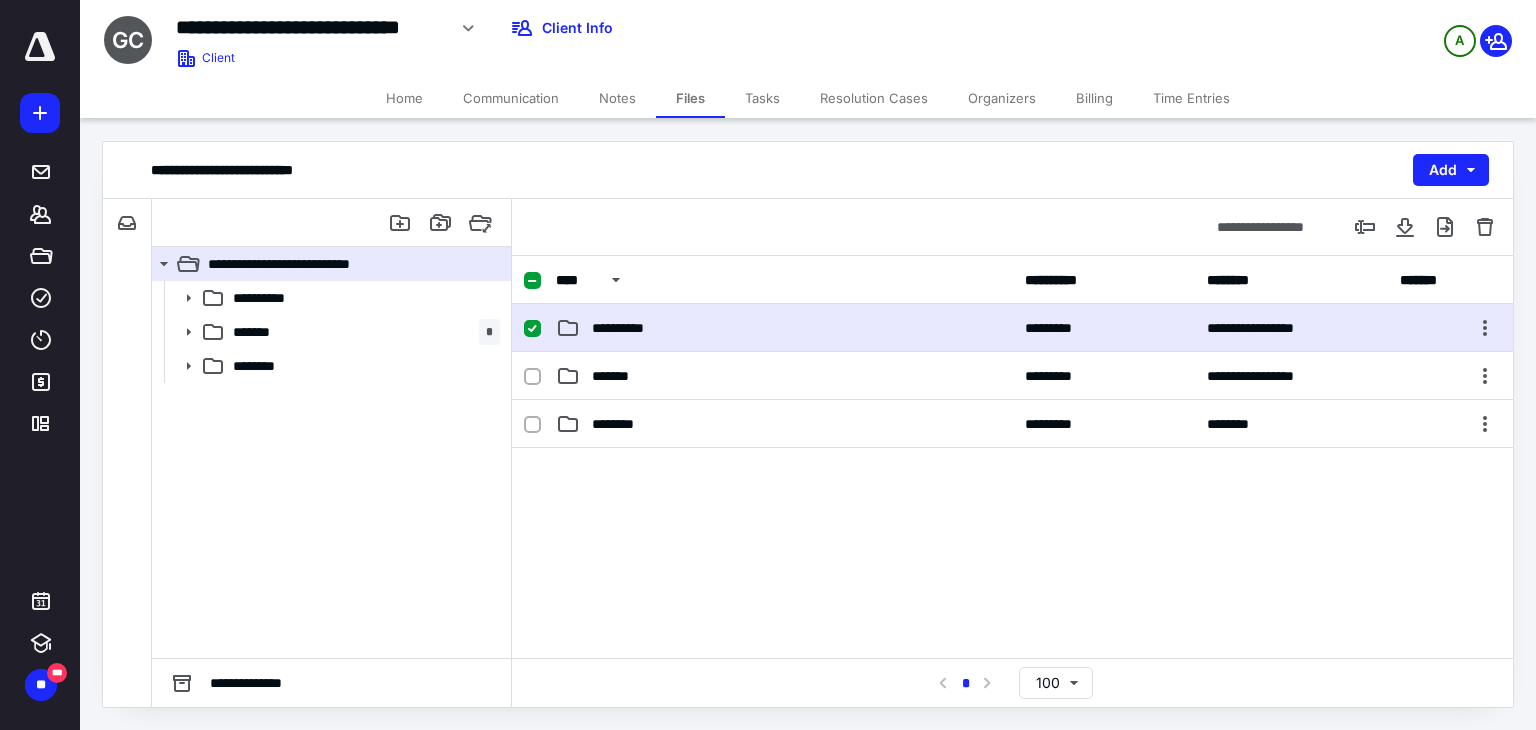 click on "**********" at bounding box center (784, 328) 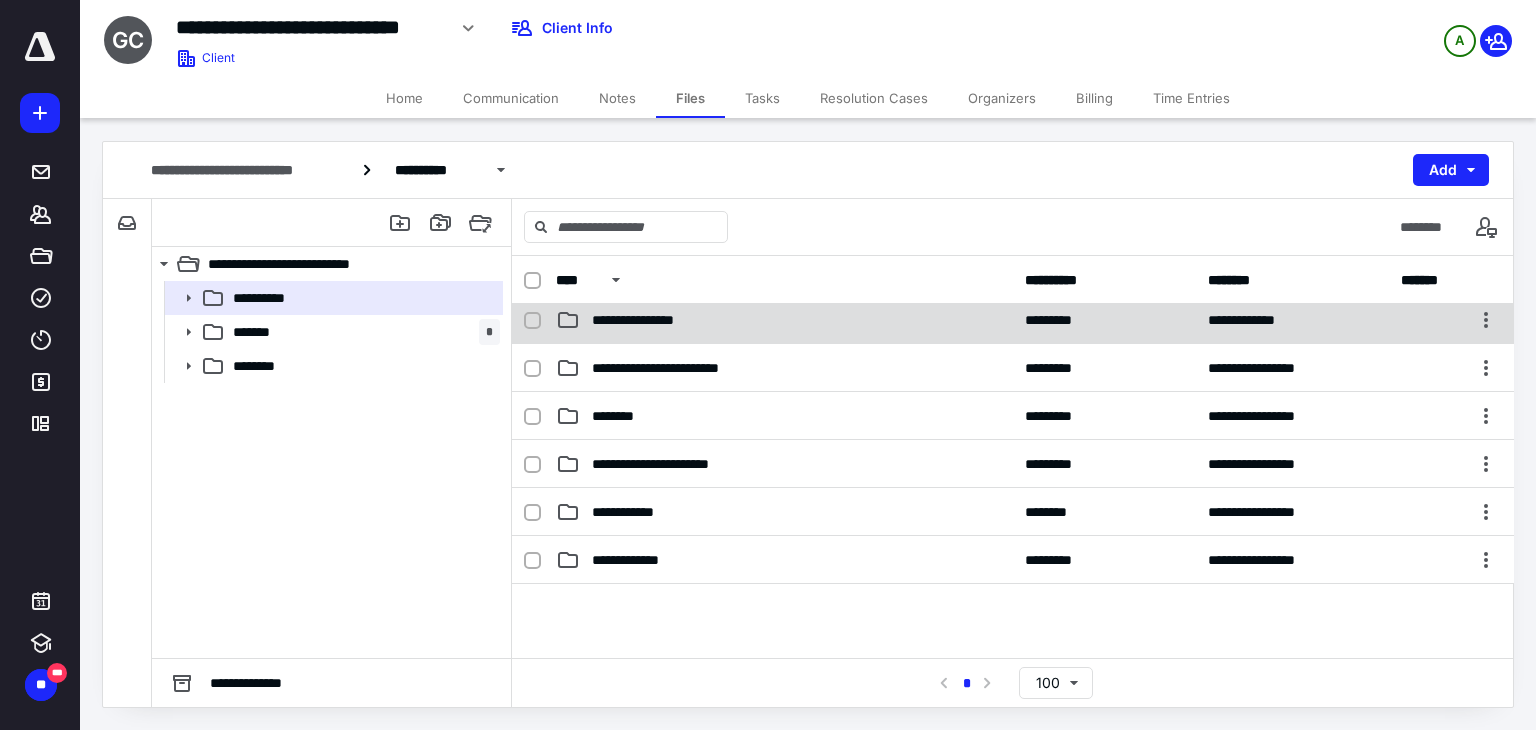 scroll, scrollTop: 296, scrollLeft: 0, axis: vertical 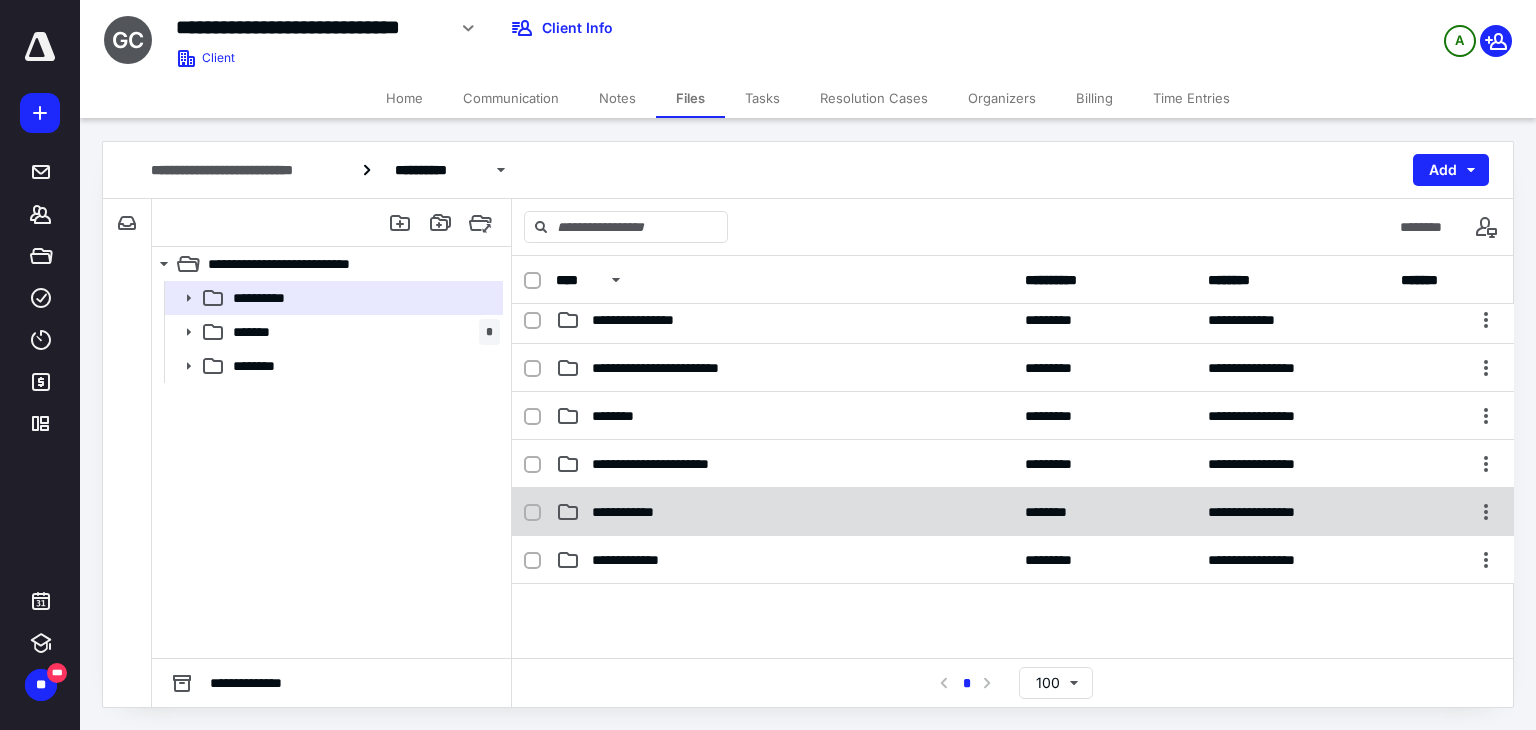 click on "**********" at bounding box center (784, 512) 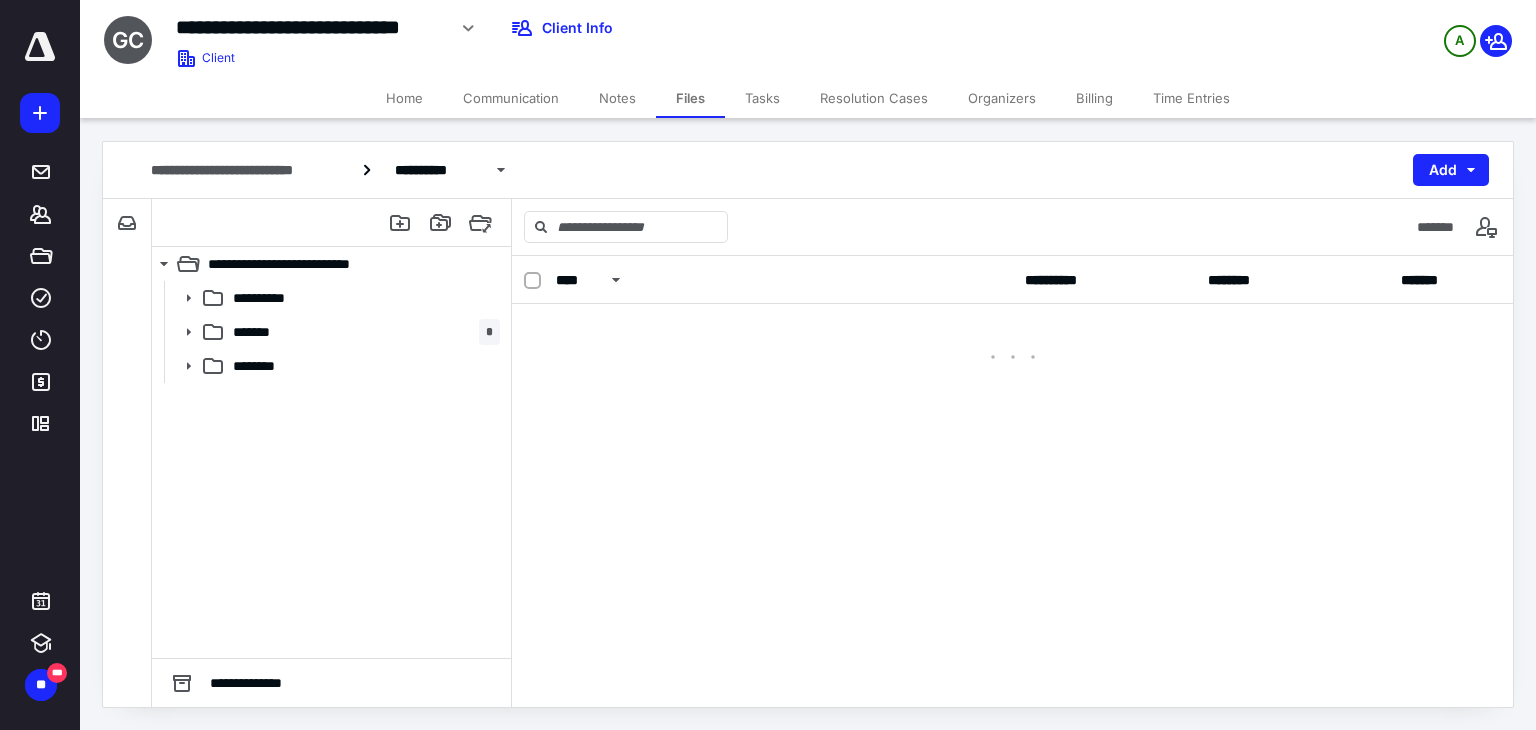scroll, scrollTop: 0, scrollLeft: 0, axis: both 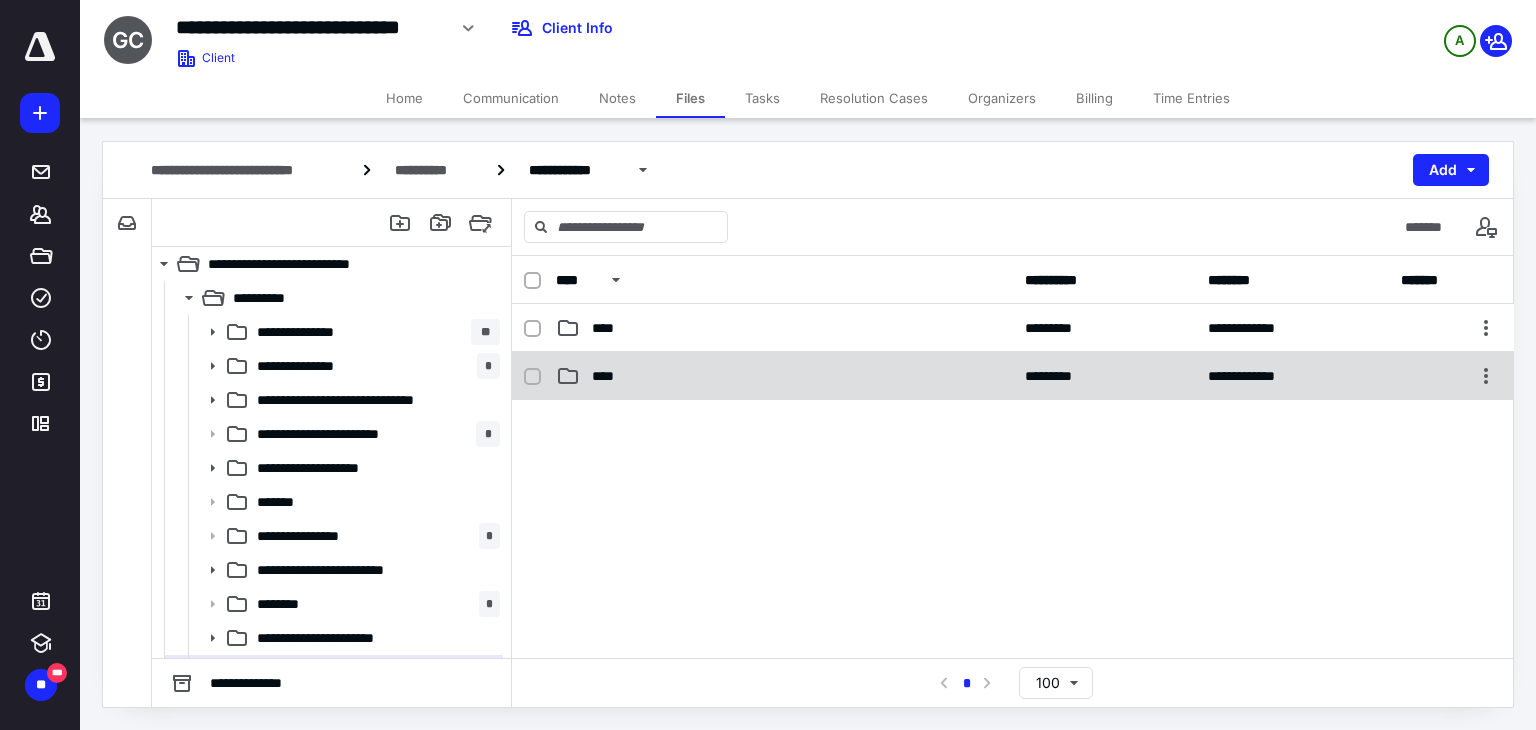 click on "****" at bounding box center (784, 376) 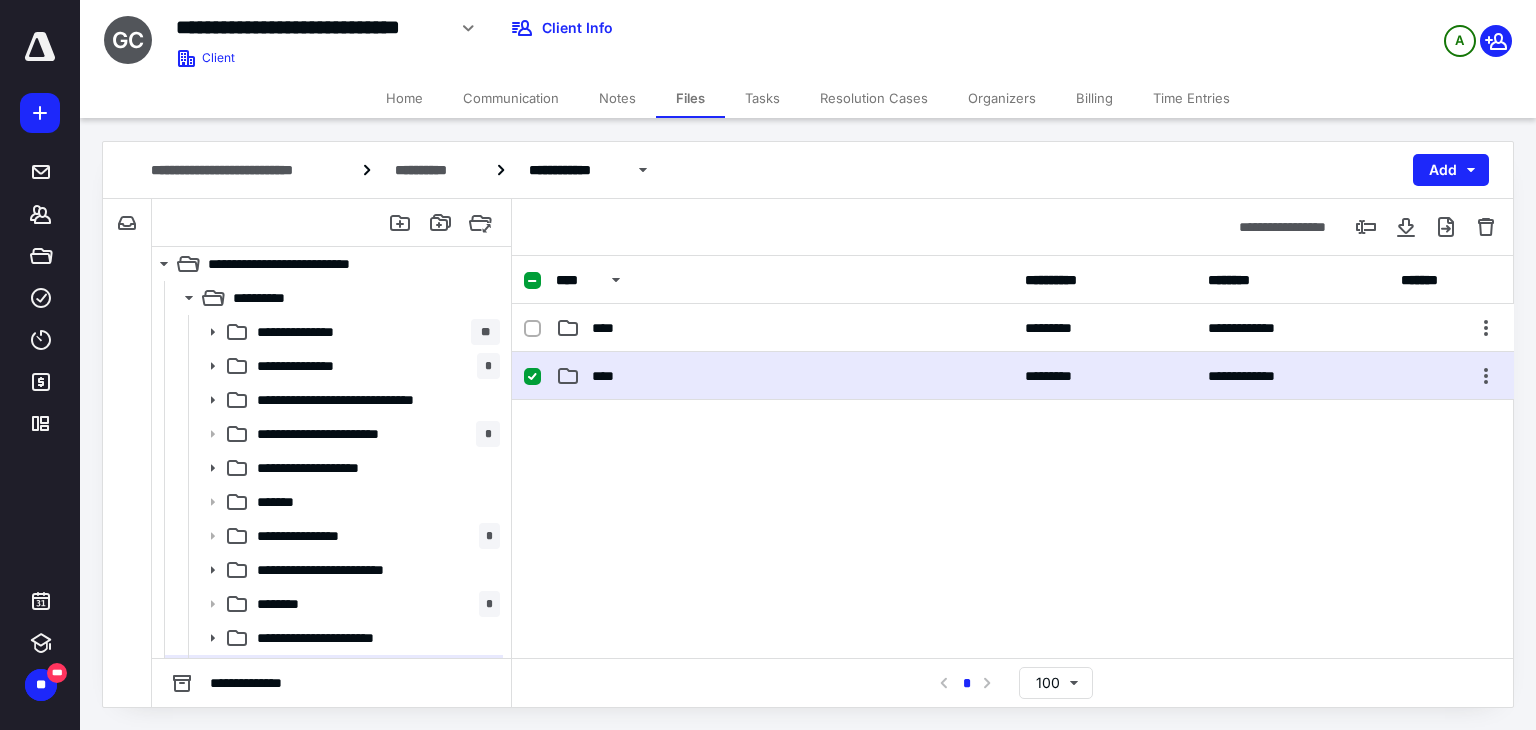 click on "****" at bounding box center [784, 376] 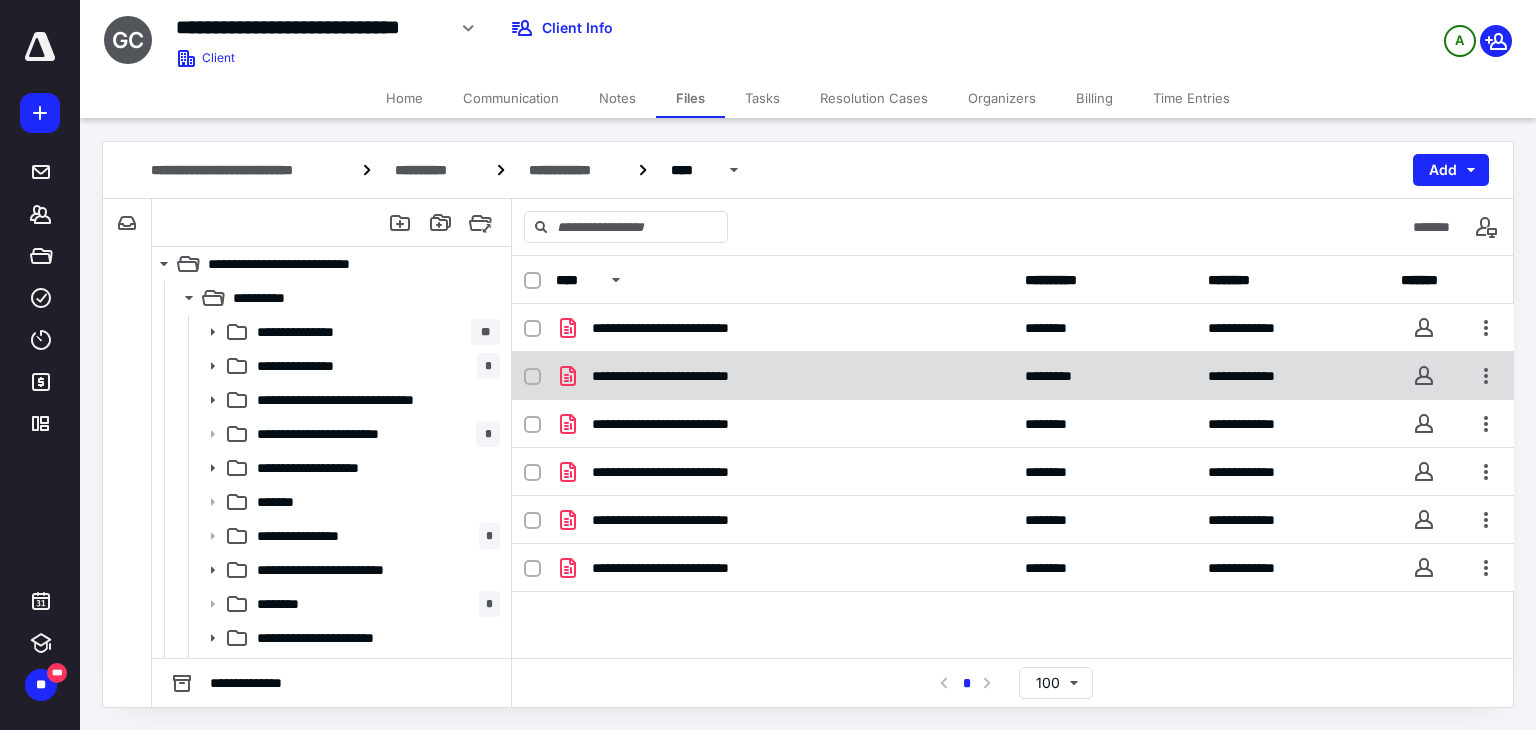 click on "**********" at bounding box center (784, 376) 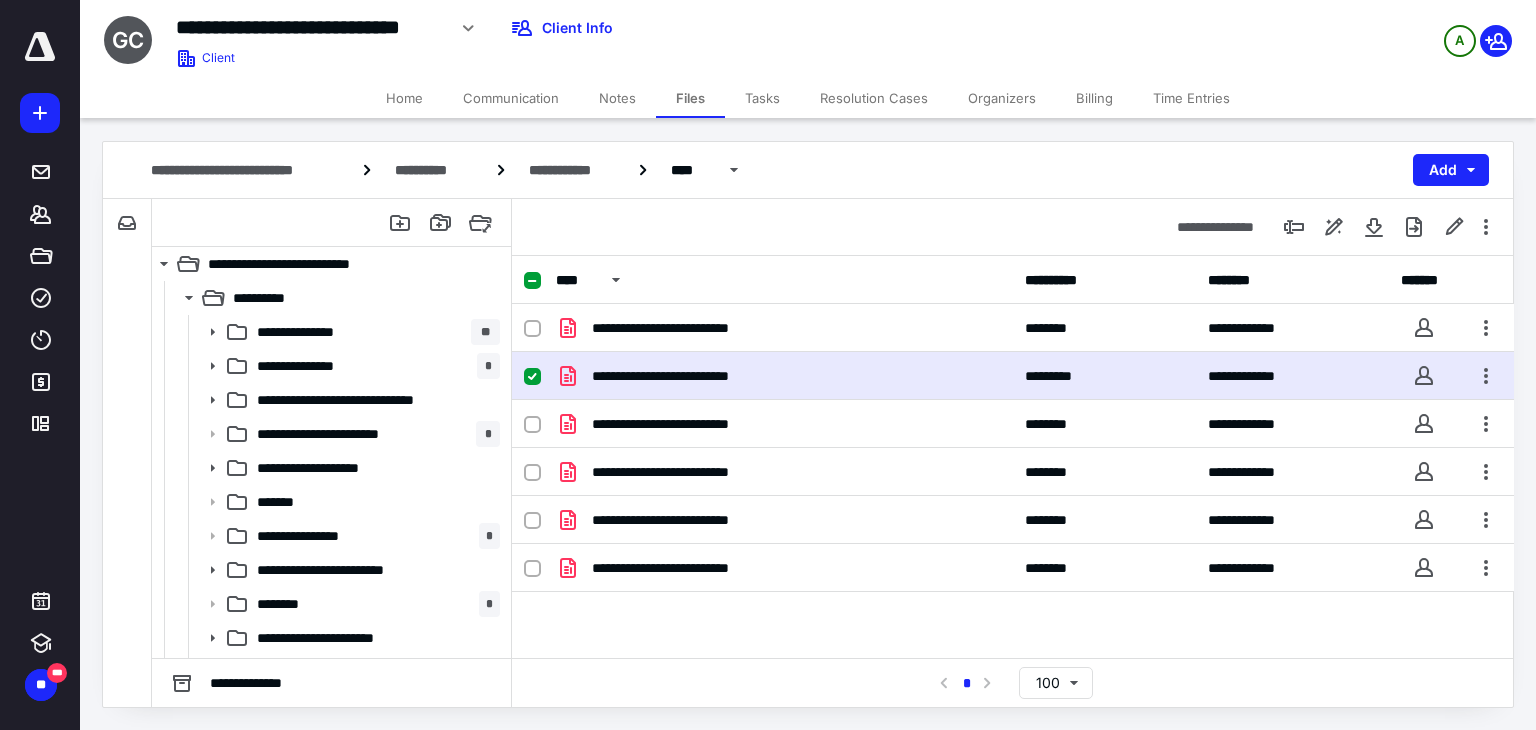click on "**********" at bounding box center [784, 376] 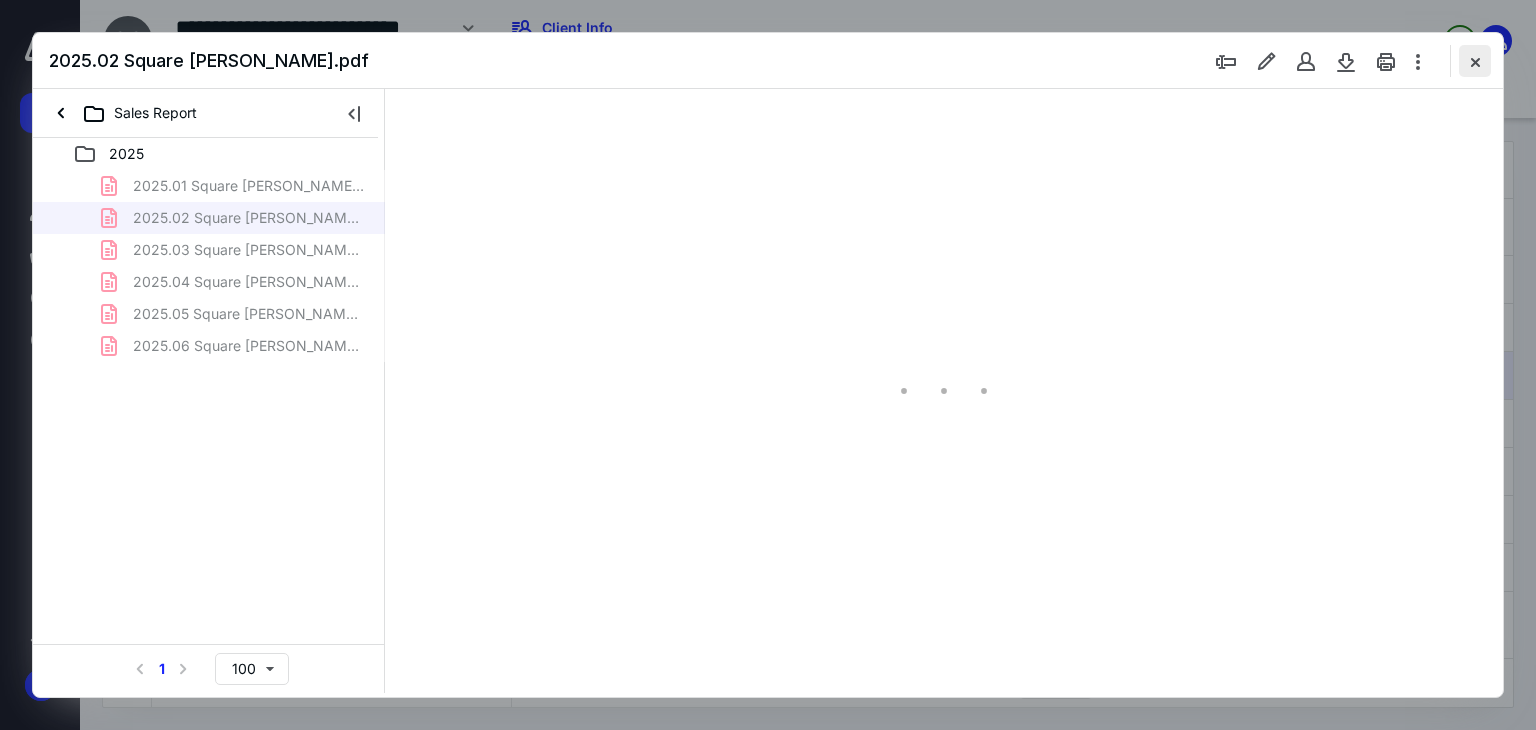 click at bounding box center (1475, 61) 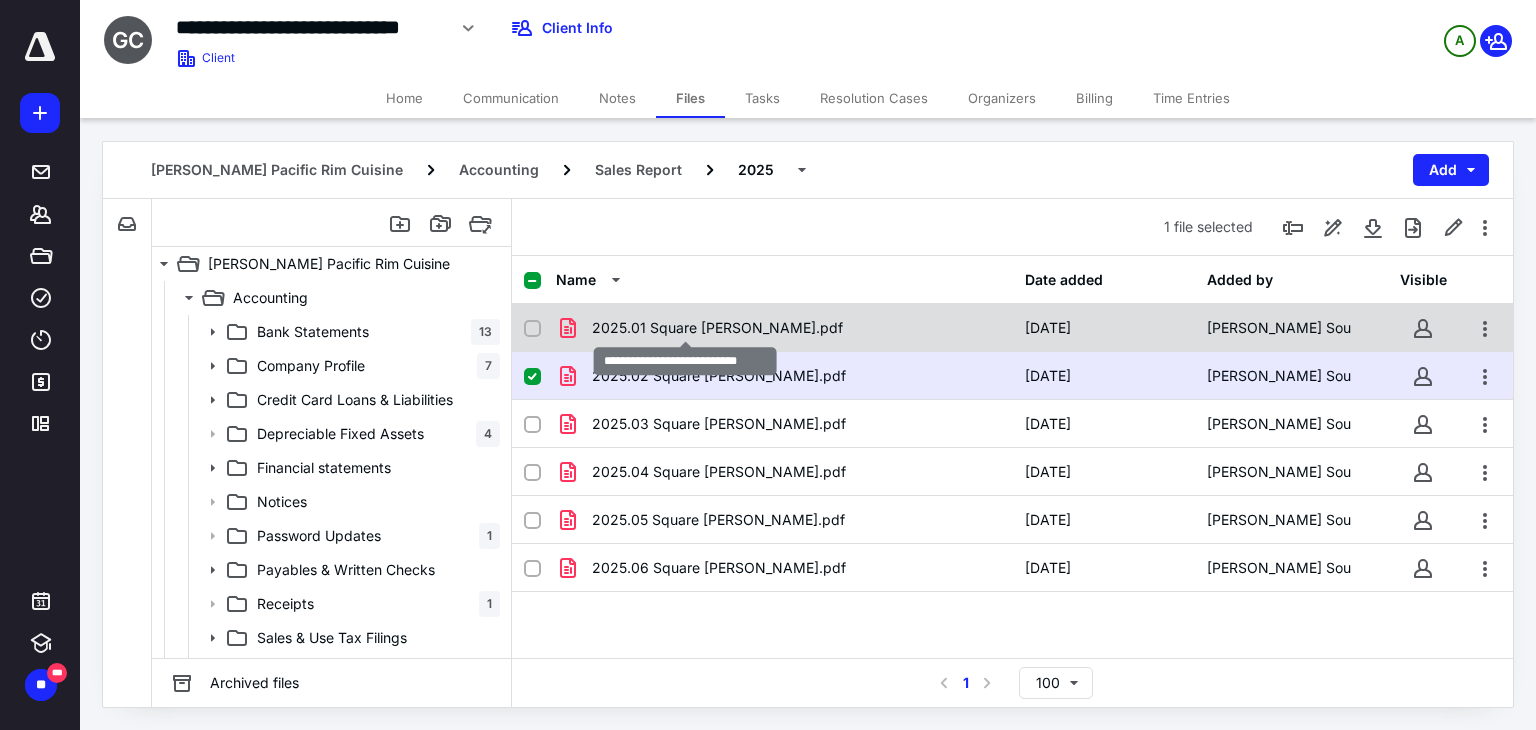 click on "2025.01 Square [PERSON_NAME].pdf" at bounding box center (717, 328) 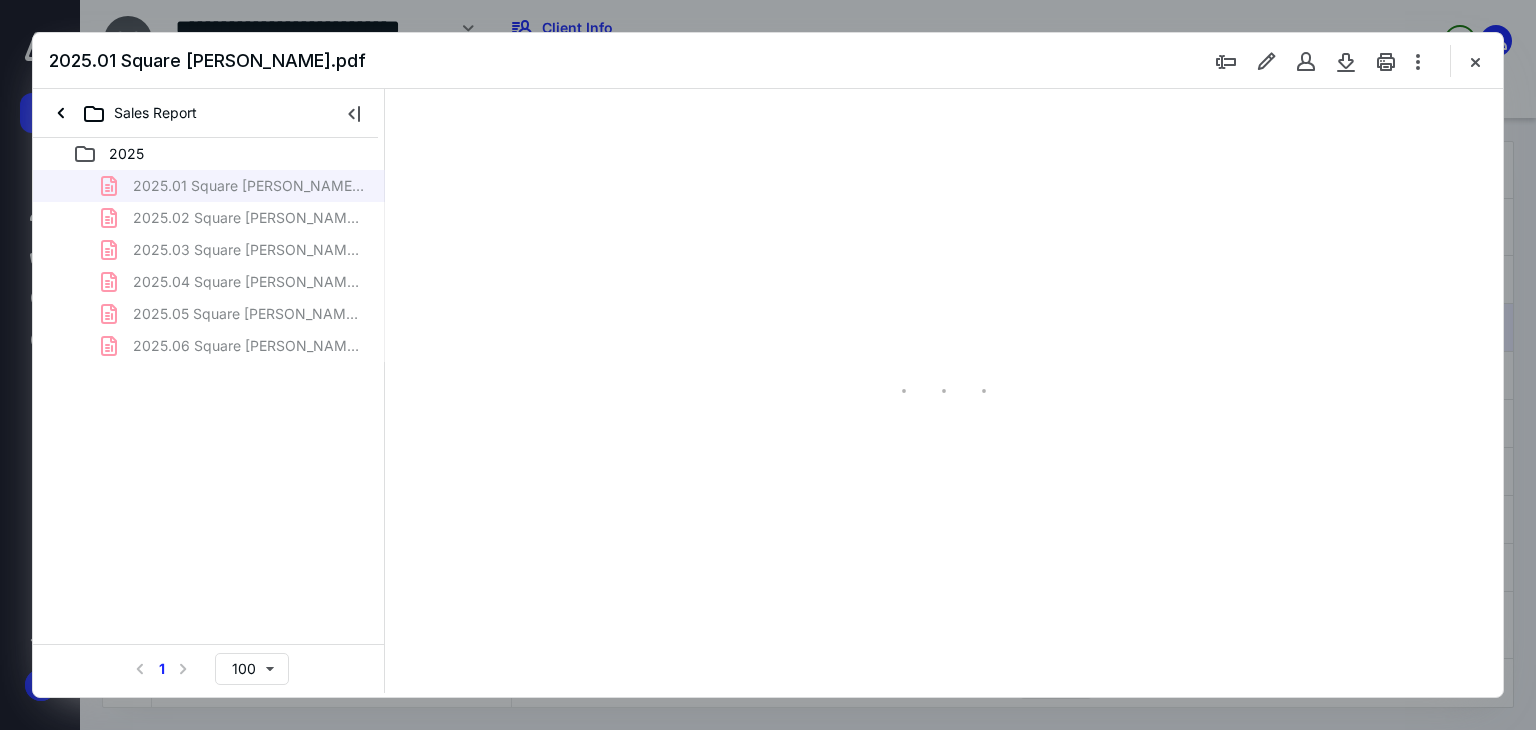 scroll, scrollTop: 0, scrollLeft: 0, axis: both 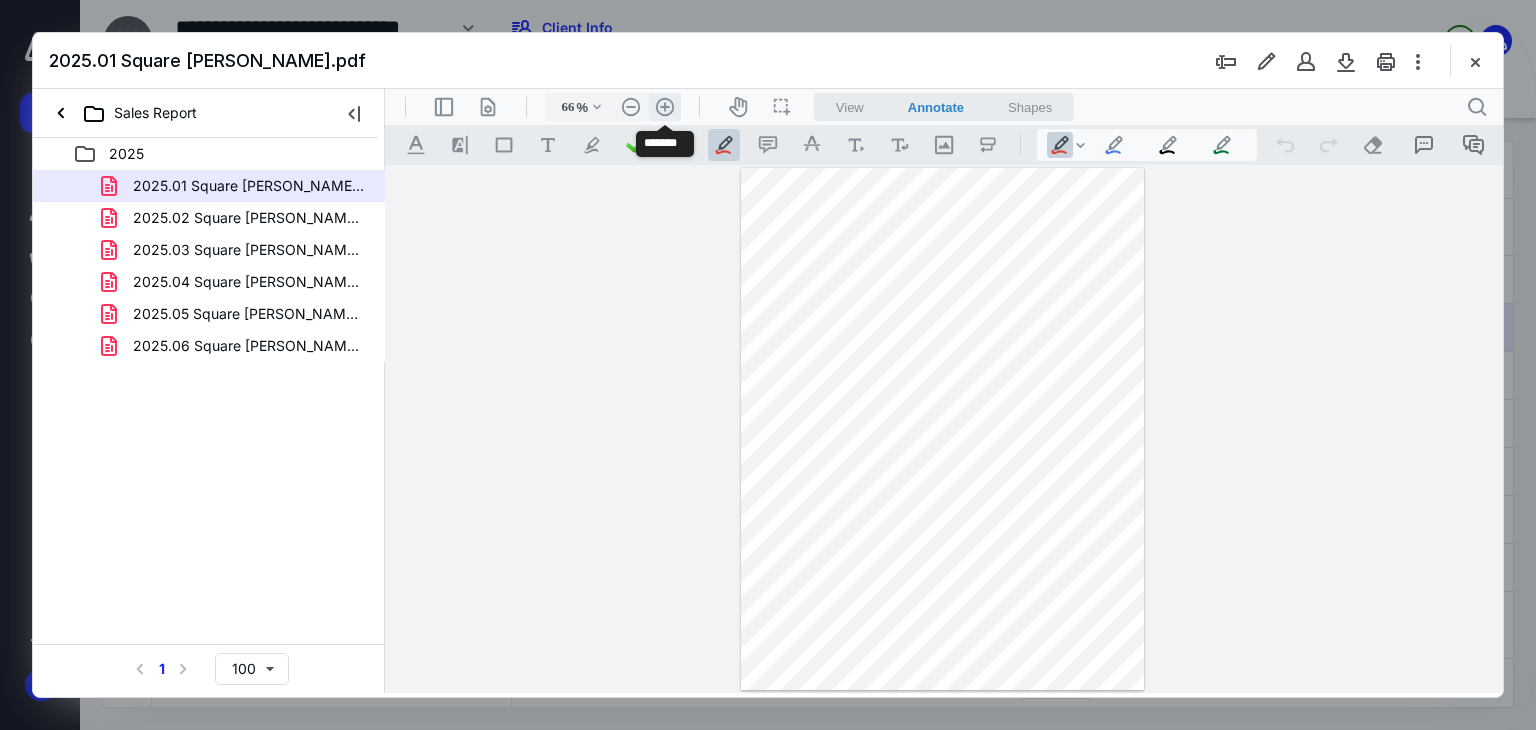 click on ".cls-1{fill:#abb0c4;} icon - header - zoom - in - line" at bounding box center (665, 107) 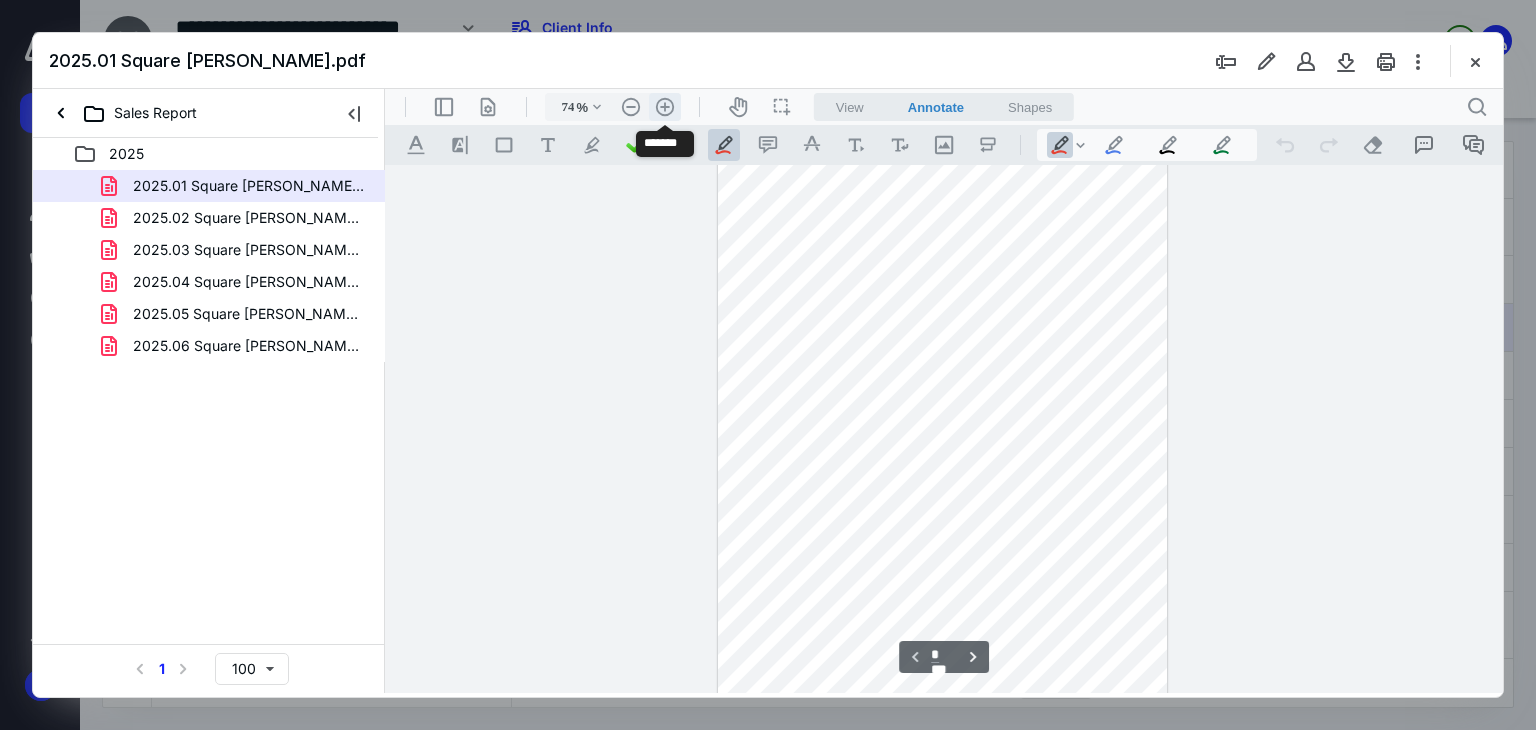 click on ".cls-1{fill:#abb0c4;} icon - header - zoom - in - line" at bounding box center (665, 107) 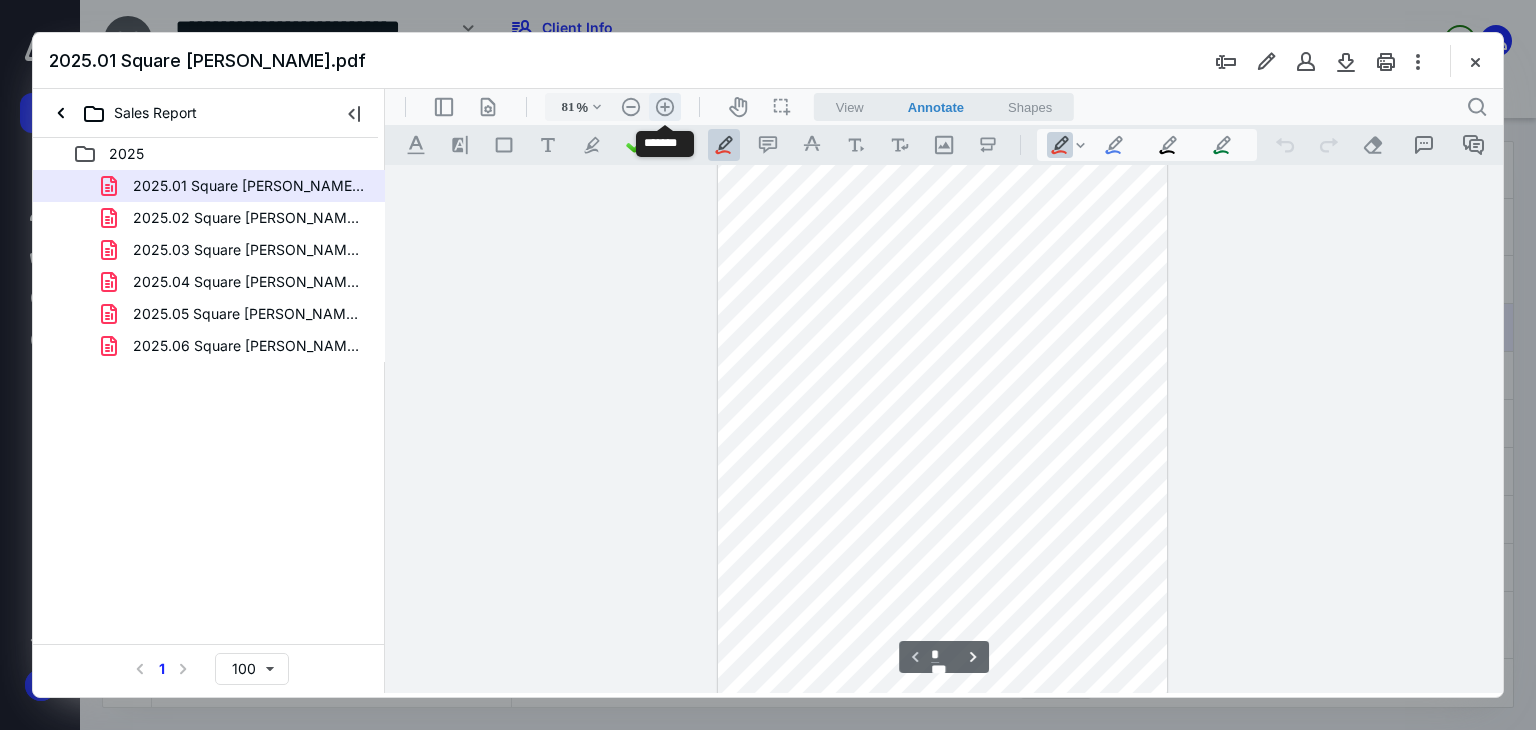 click on ".cls-1{fill:#abb0c4;} icon - header - zoom - in - line" at bounding box center [665, 107] 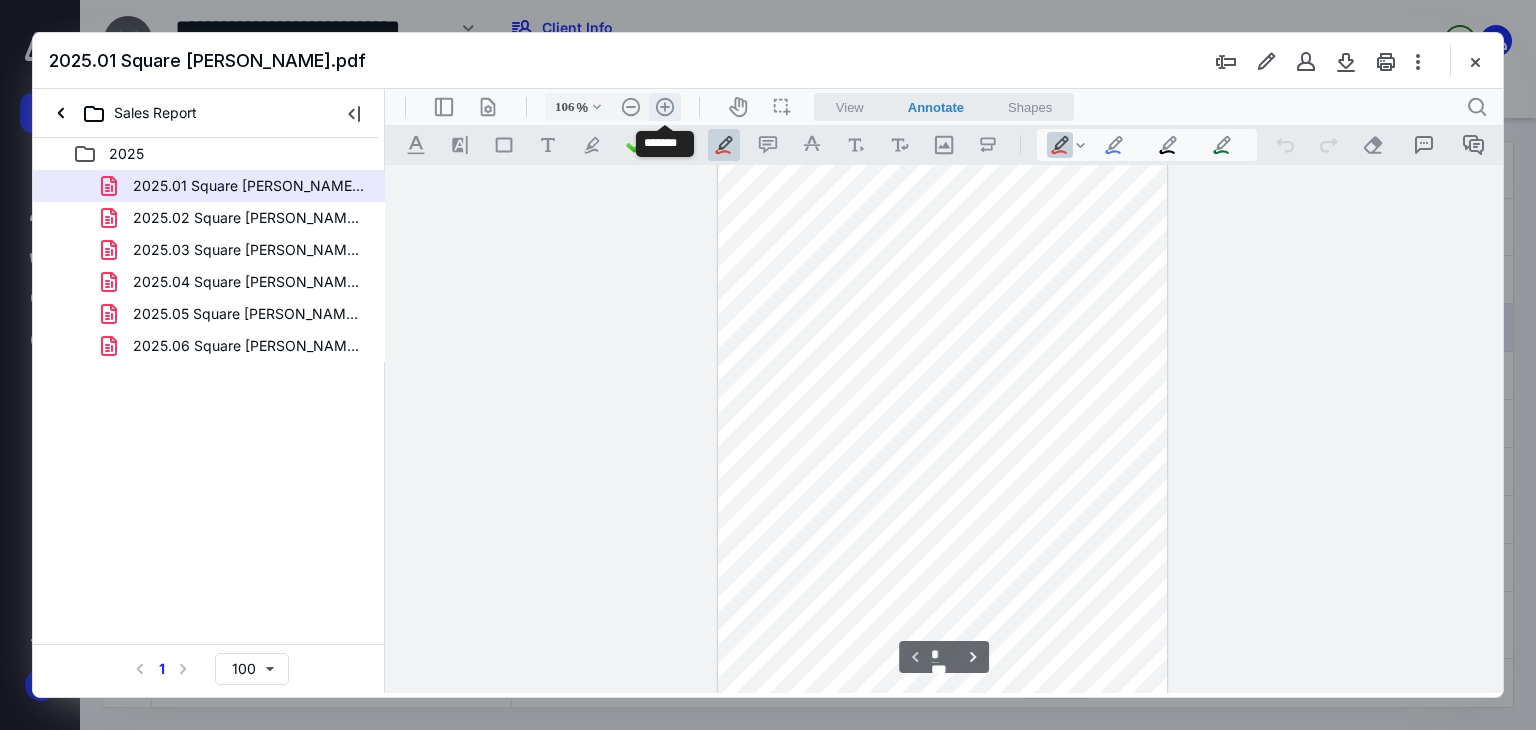 click on ".cls-1{fill:#abb0c4;} icon - header - zoom - in - line" at bounding box center [665, 107] 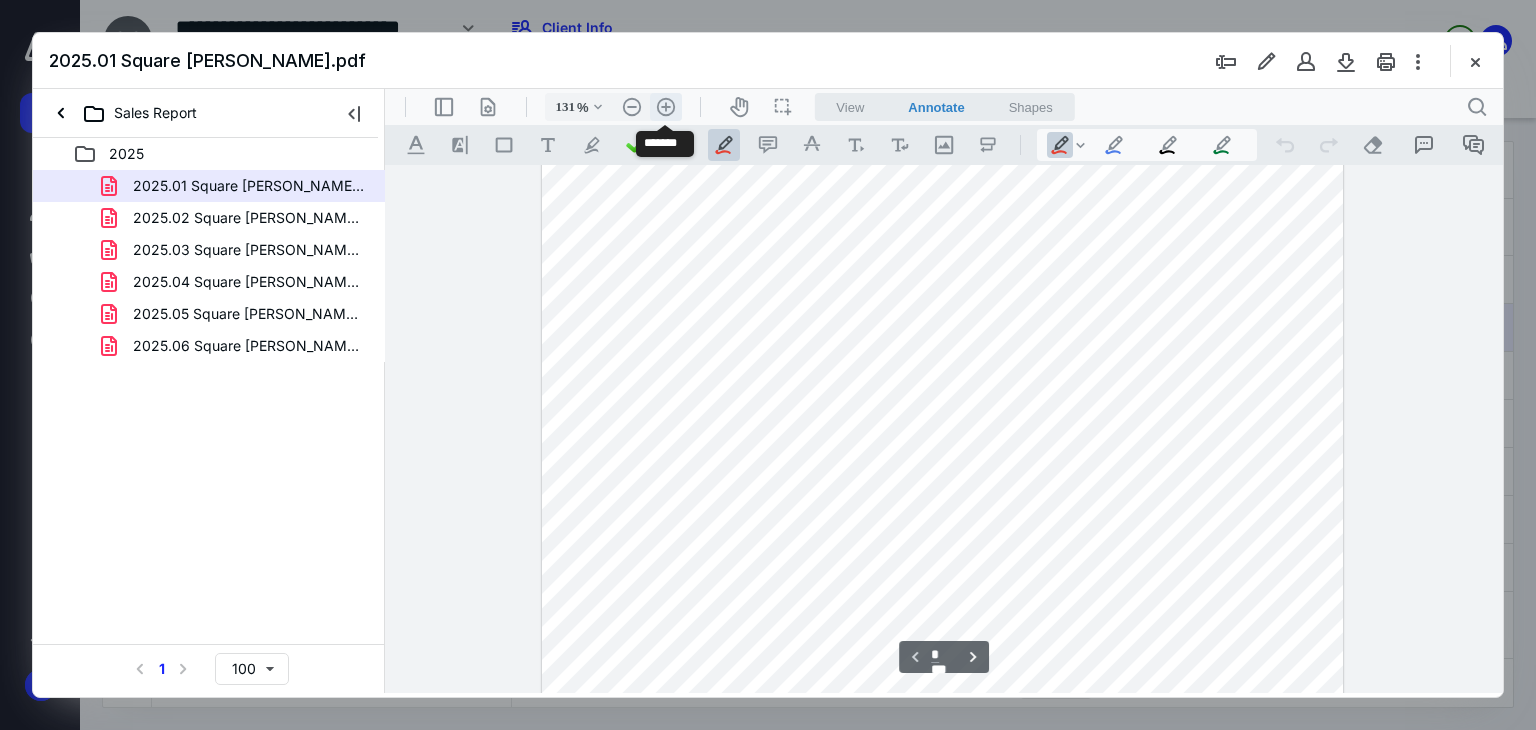 click on ".cls-1{fill:#abb0c4;} icon - header - zoom - in - line" at bounding box center [666, 107] 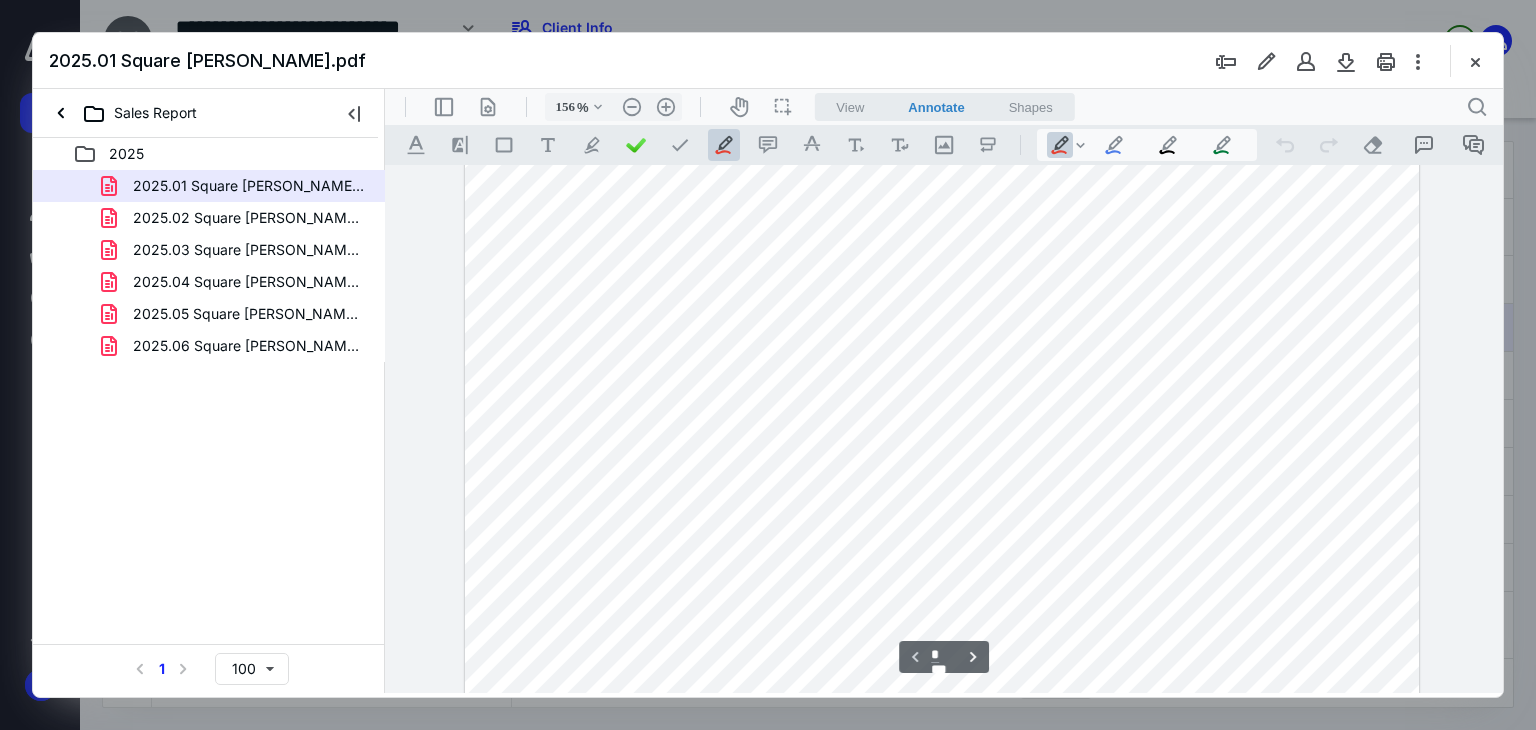 scroll, scrollTop: 100, scrollLeft: 0, axis: vertical 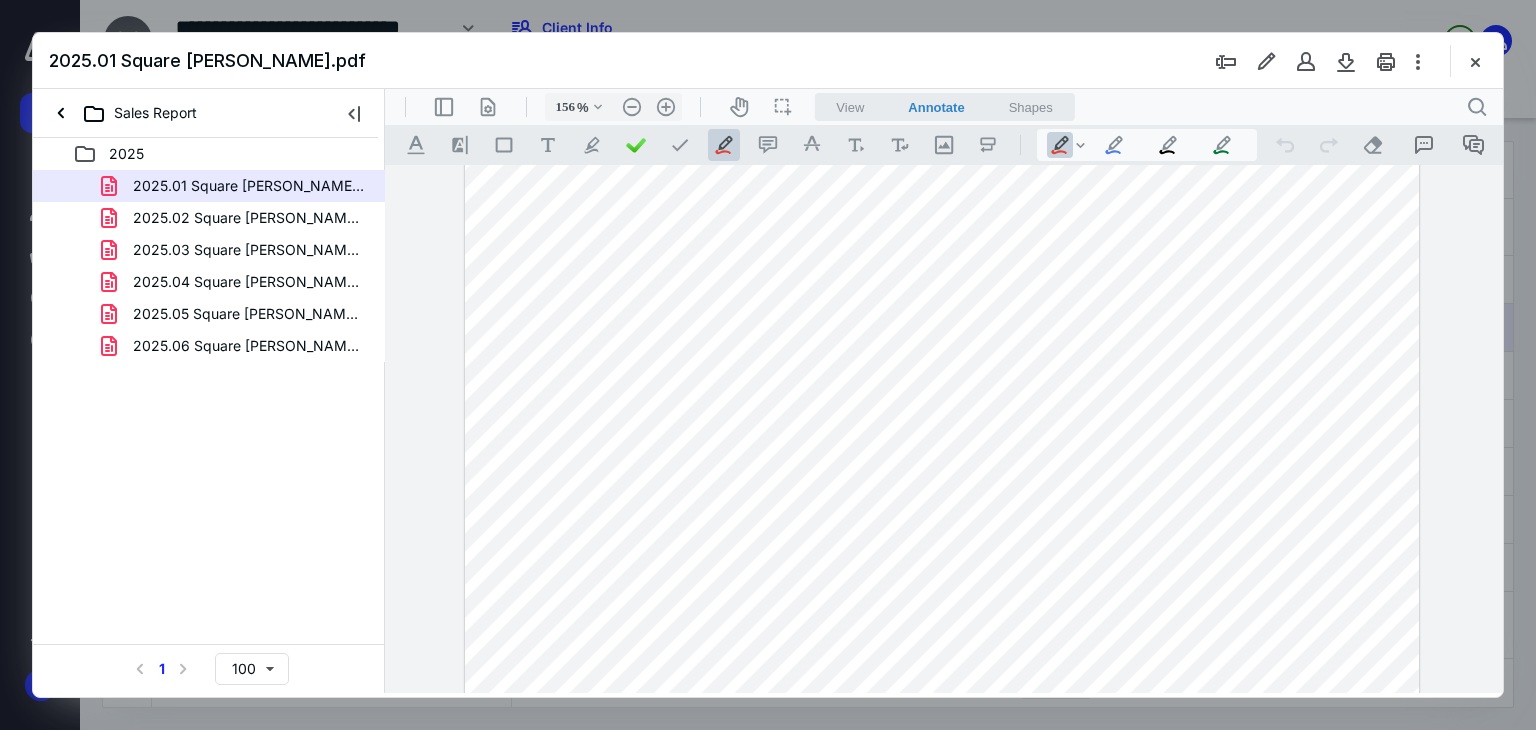 drag, startPoint x: 1223, startPoint y: 342, endPoint x: 1289, endPoint y: 369, distance: 71.30919 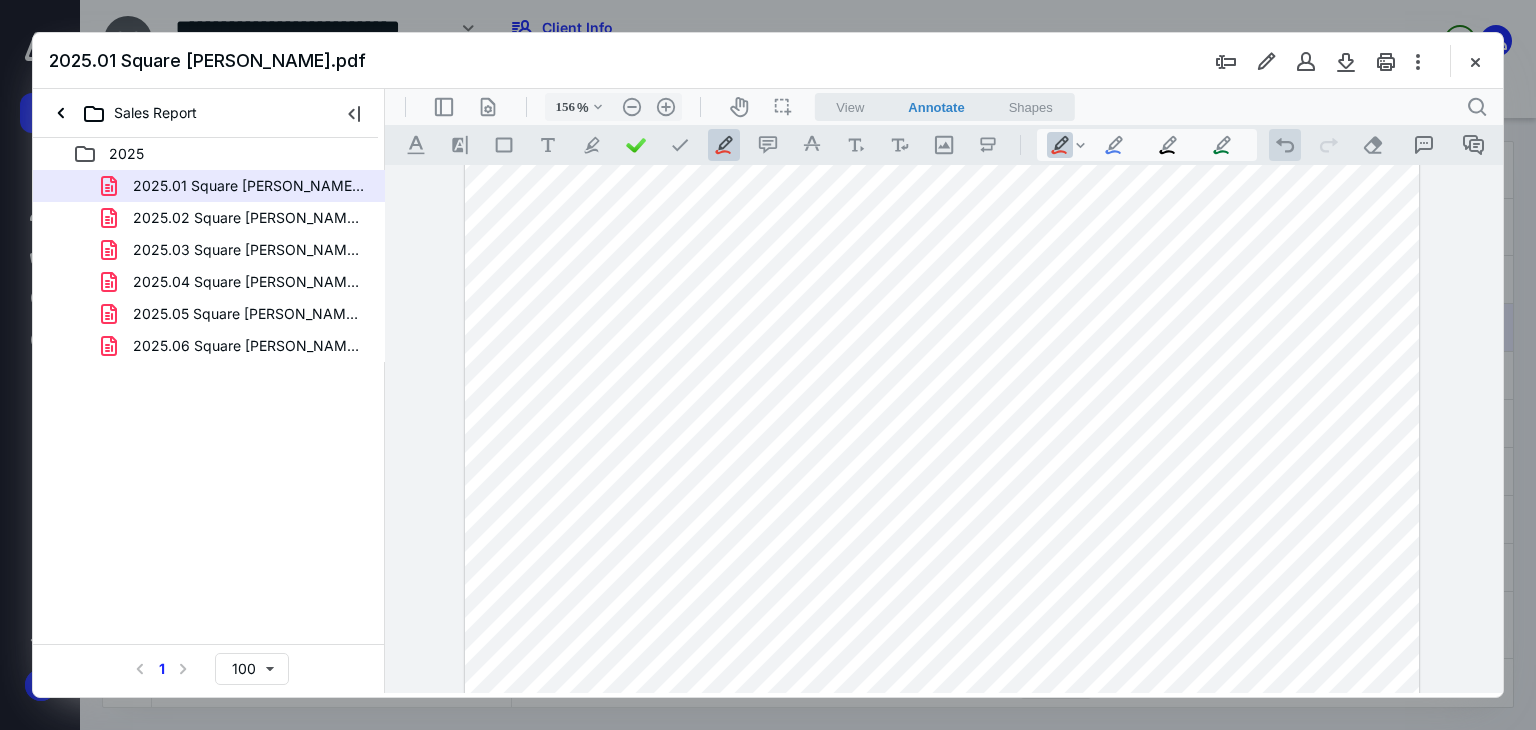 click on ".cls-1{fill:#abb0c4;} icon - operation - undo" at bounding box center [1285, 145] 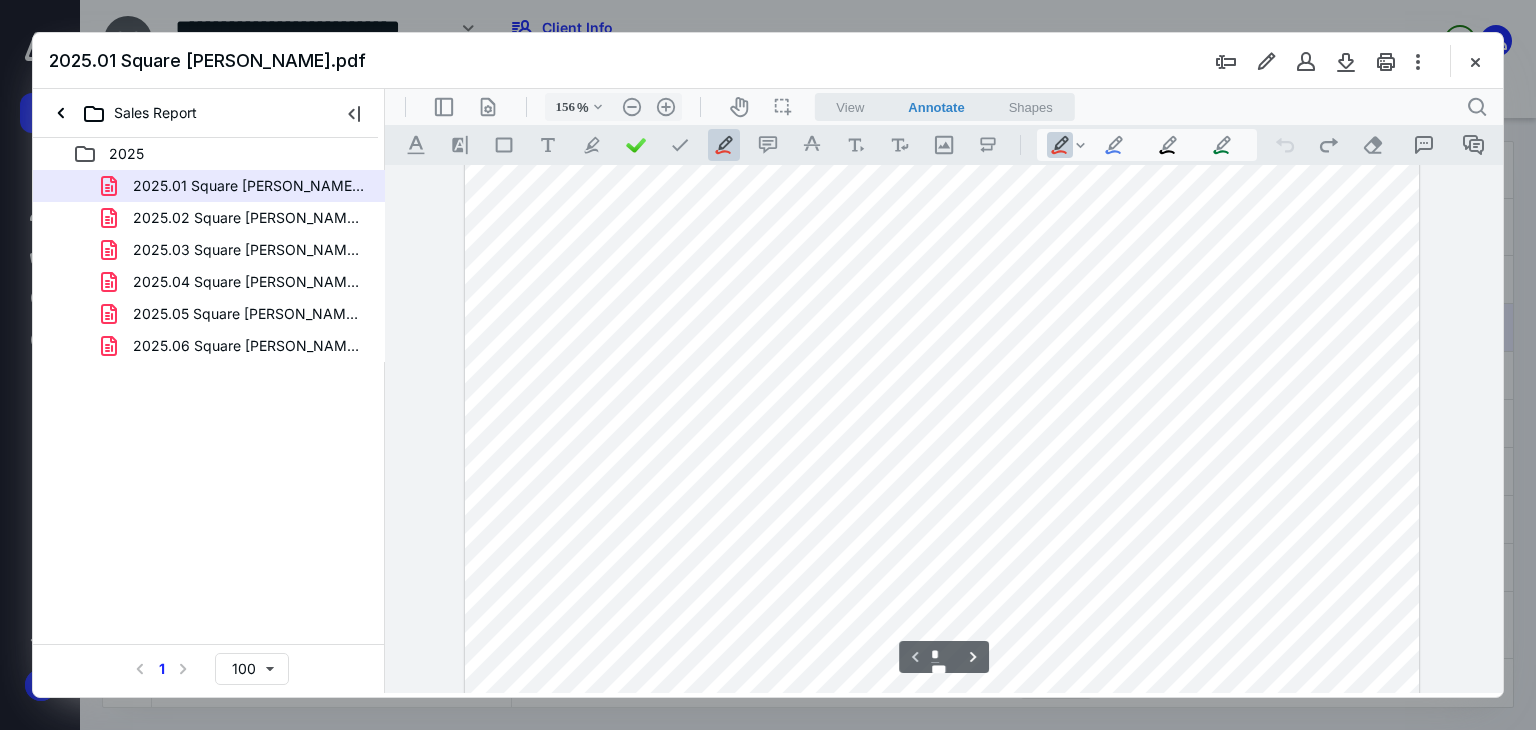 scroll, scrollTop: 471, scrollLeft: 0, axis: vertical 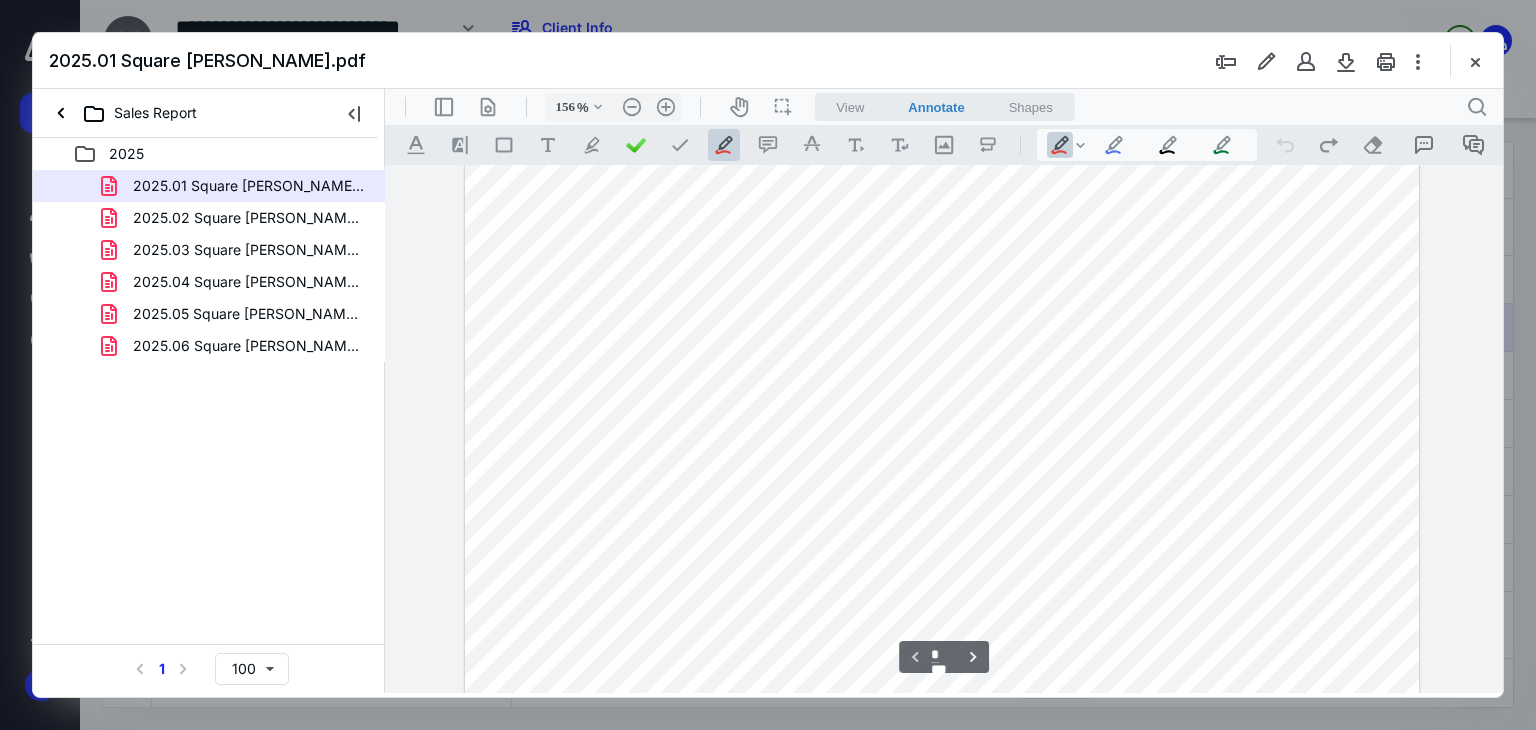 drag, startPoint x: 557, startPoint y: 484, endPoint x: 627, endPoint y: 516, distance: 76.96753 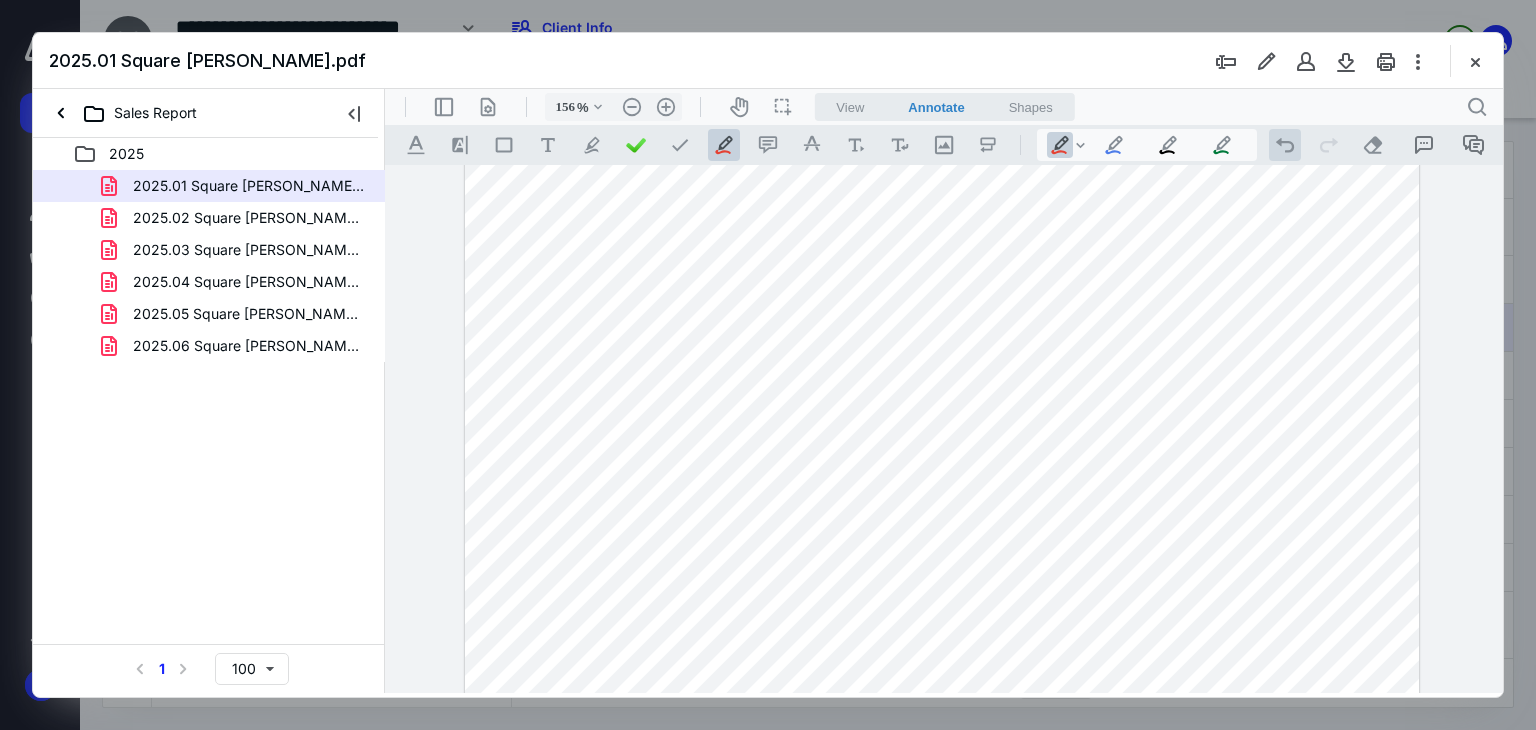 click on ".cls-1{fill:#abb0c4;} icon - operation - undo" at bounding box center [1285, 145] 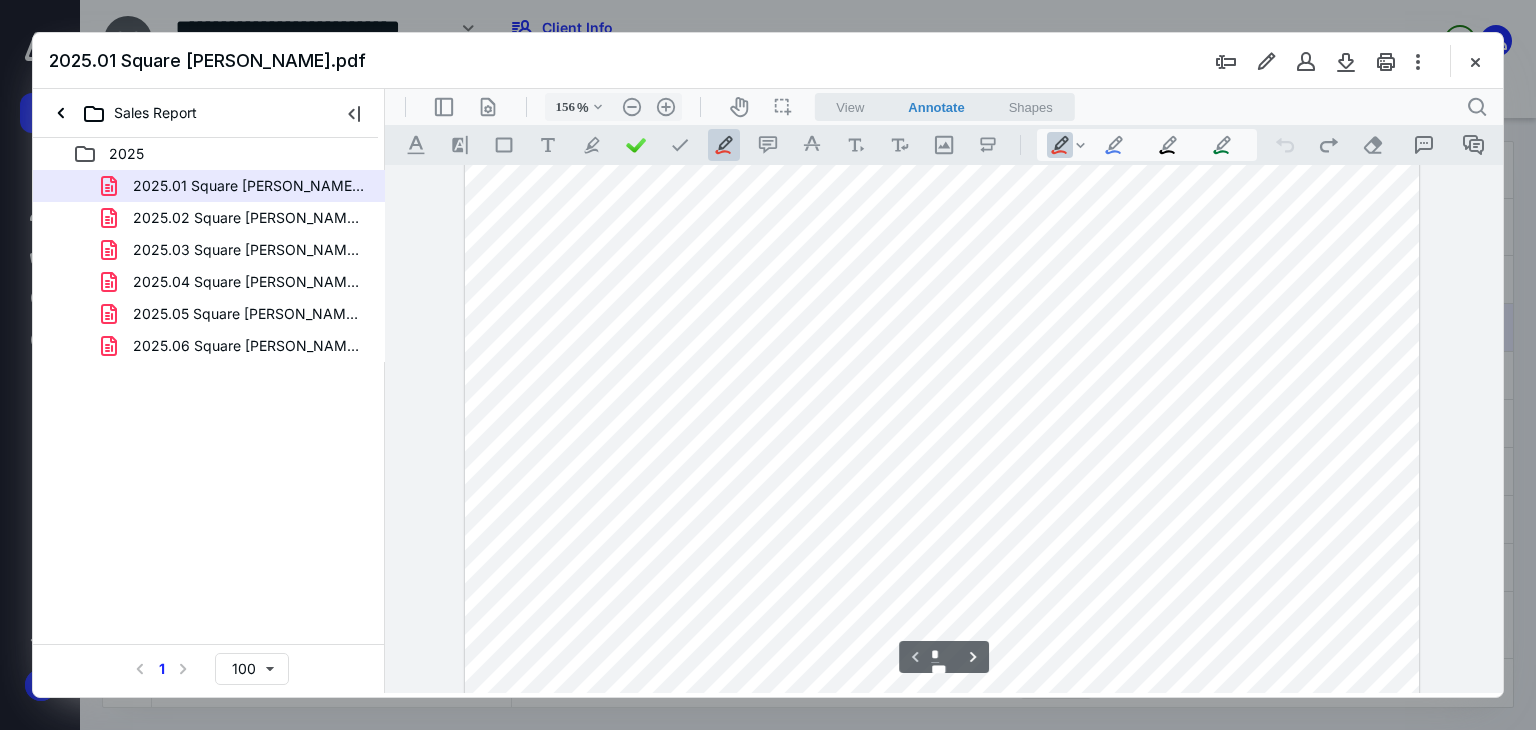 scroll, scrollTop: 267, scrollLeft: 0, axis: vertical 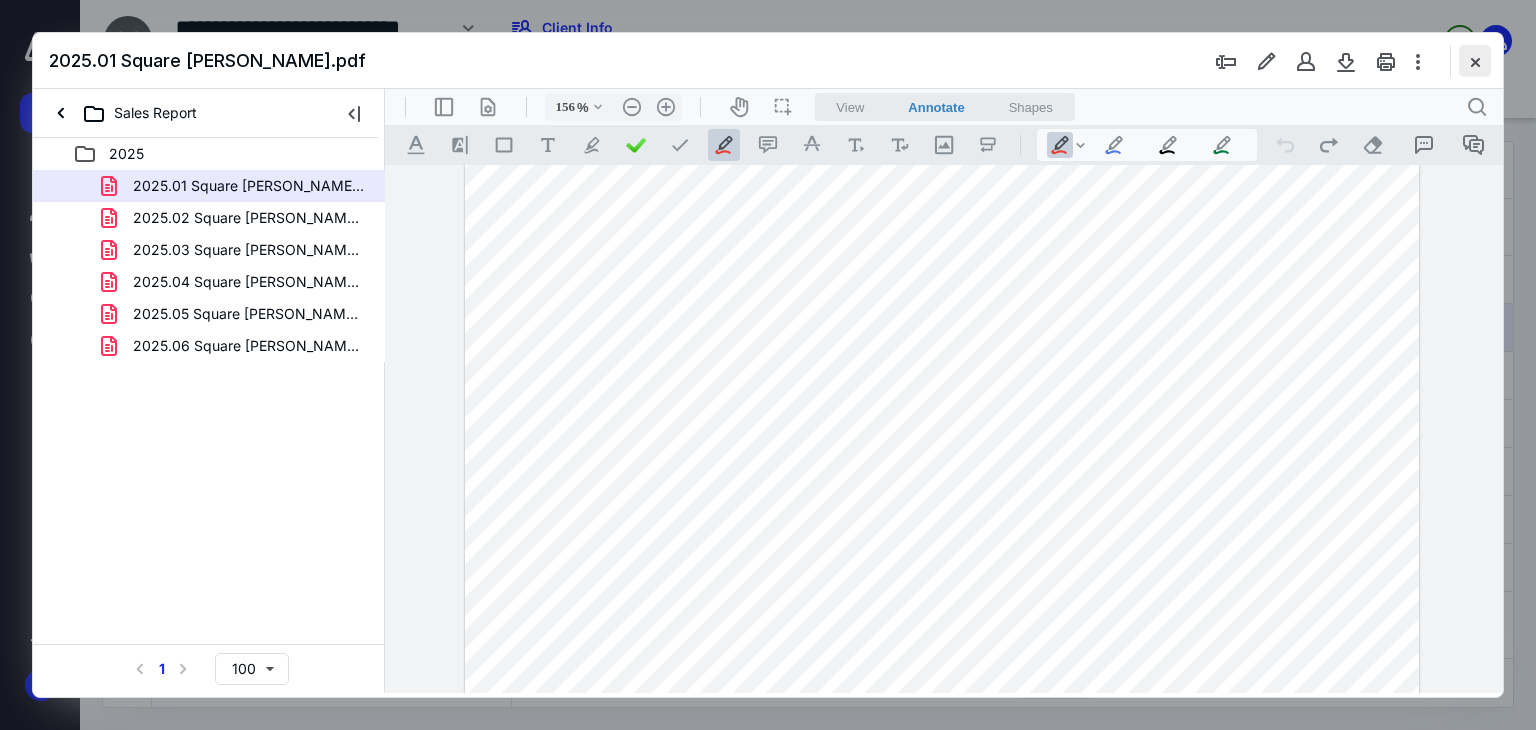 click at bounding box center [1475, 61] 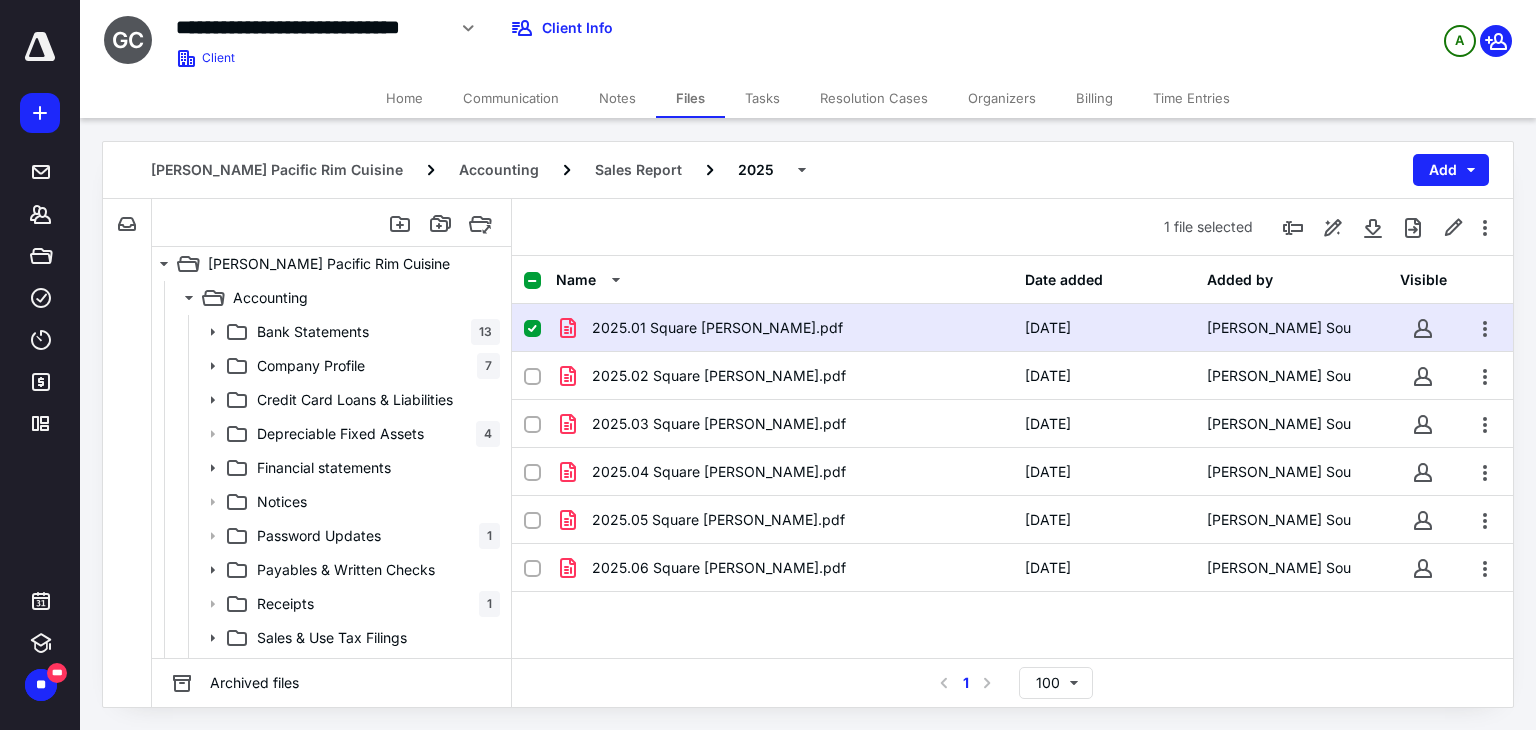 click 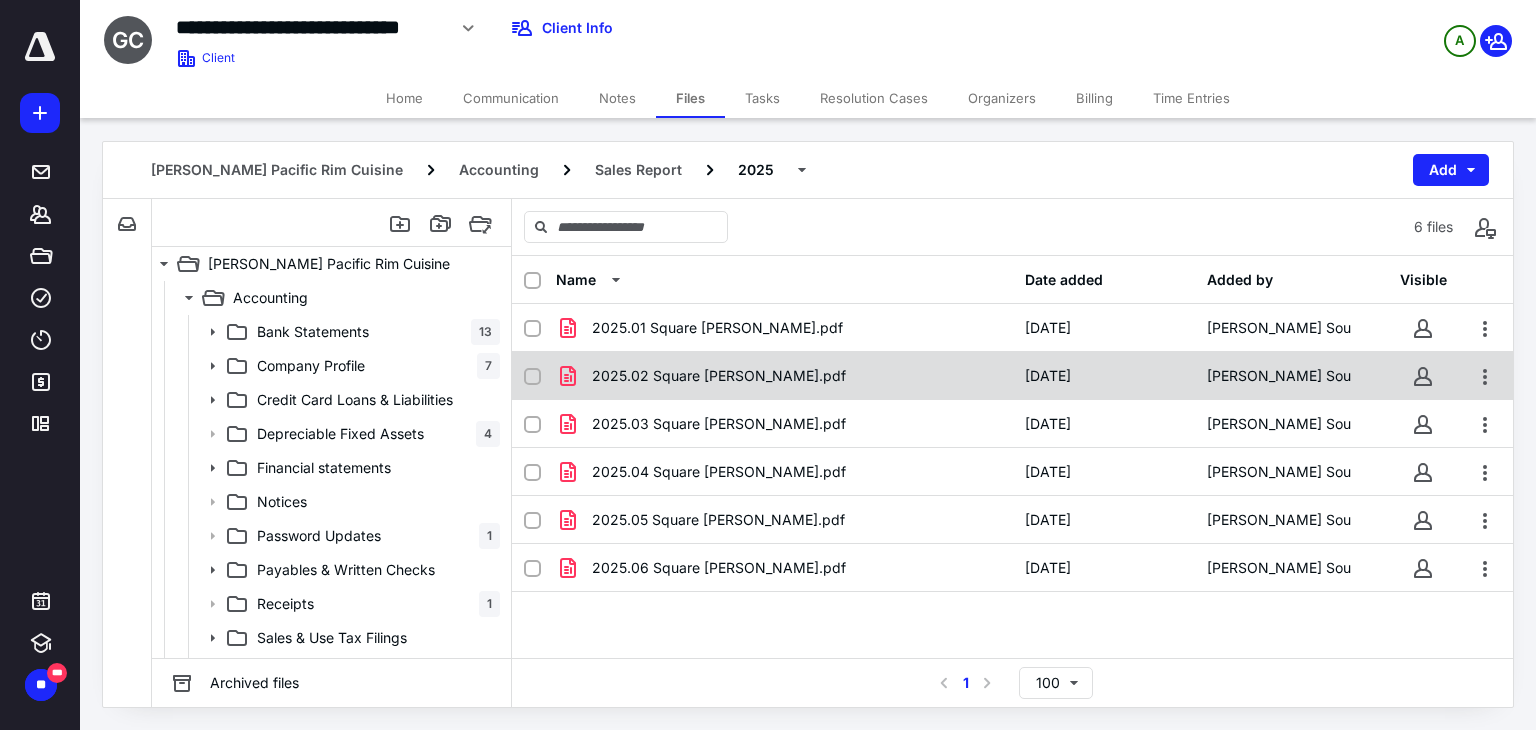 click on "2025.02 Square [PERSON_NAME].pdf" at bounding box center [719, 376] 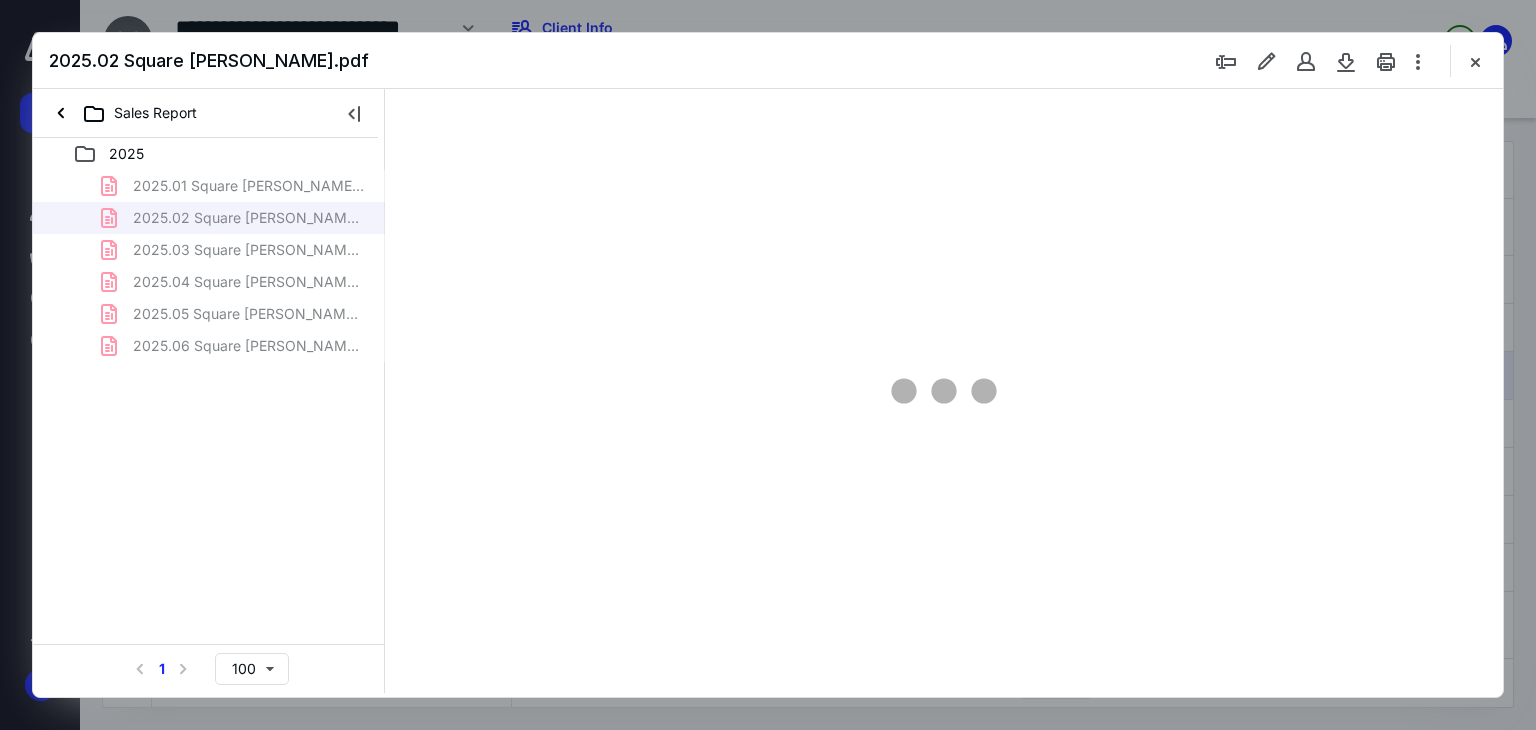 scroll, scrollTop: 0, scrollLeft: 0, axis: both 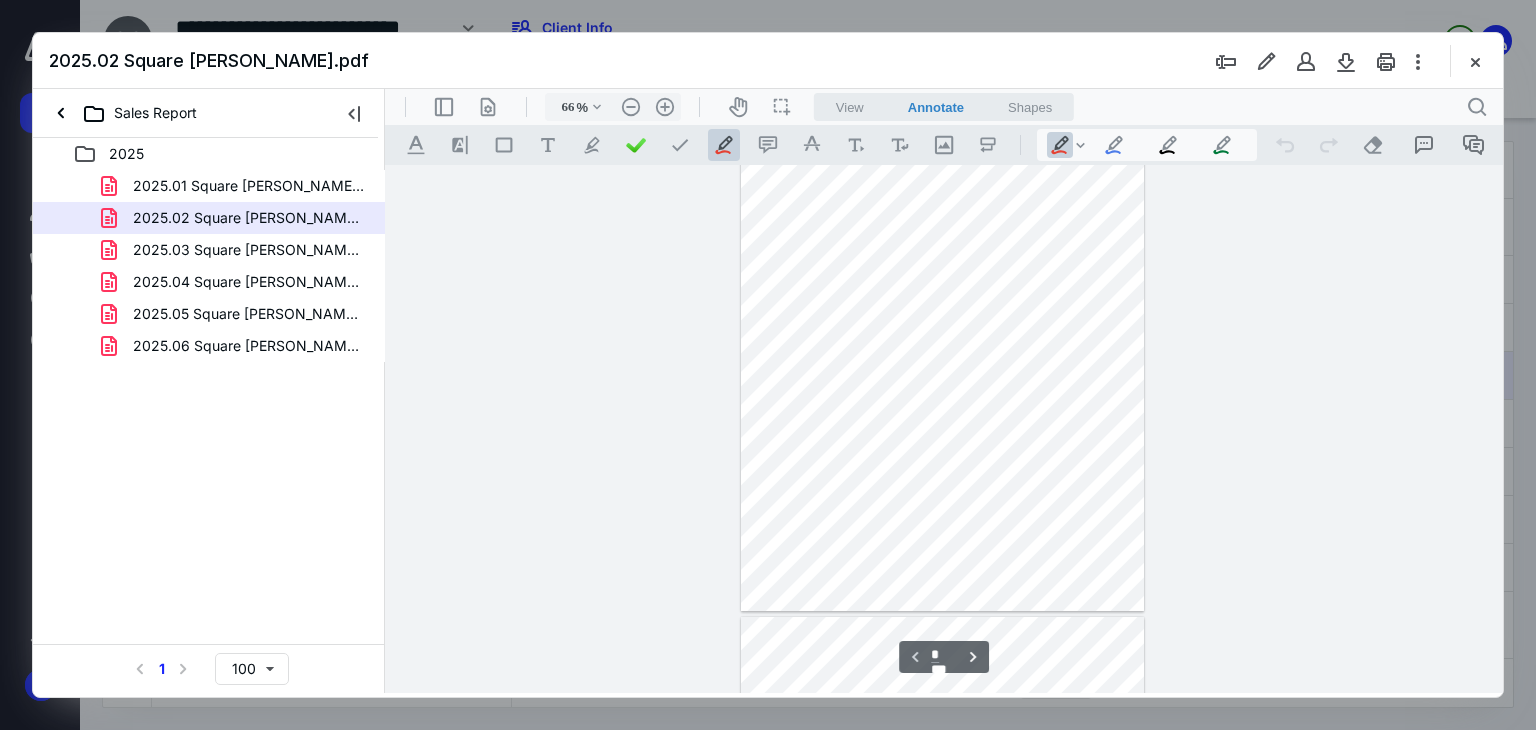 type on "106" 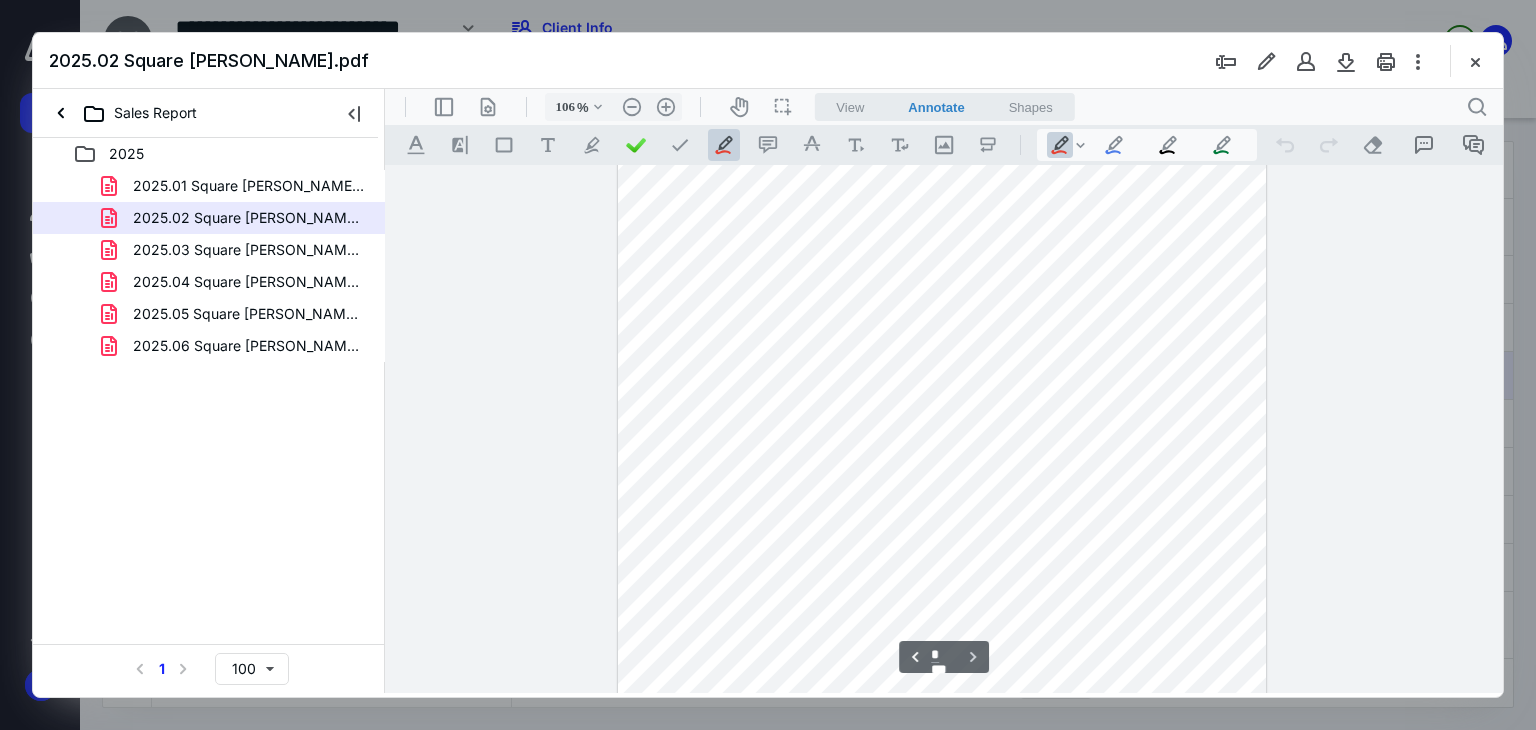 scroll, scrollTop: 914, scrollLeft: 0, axis: vertical 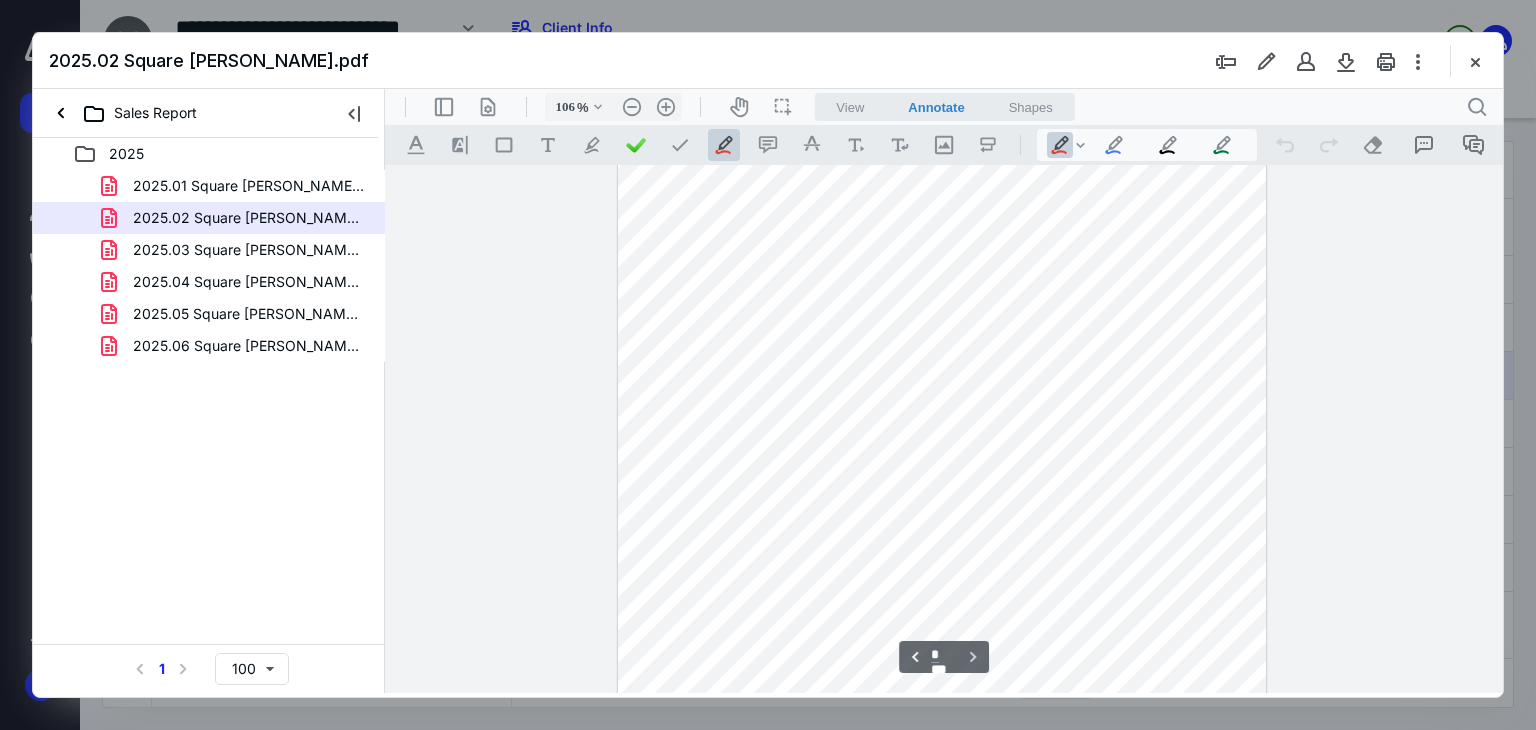 type on "*" 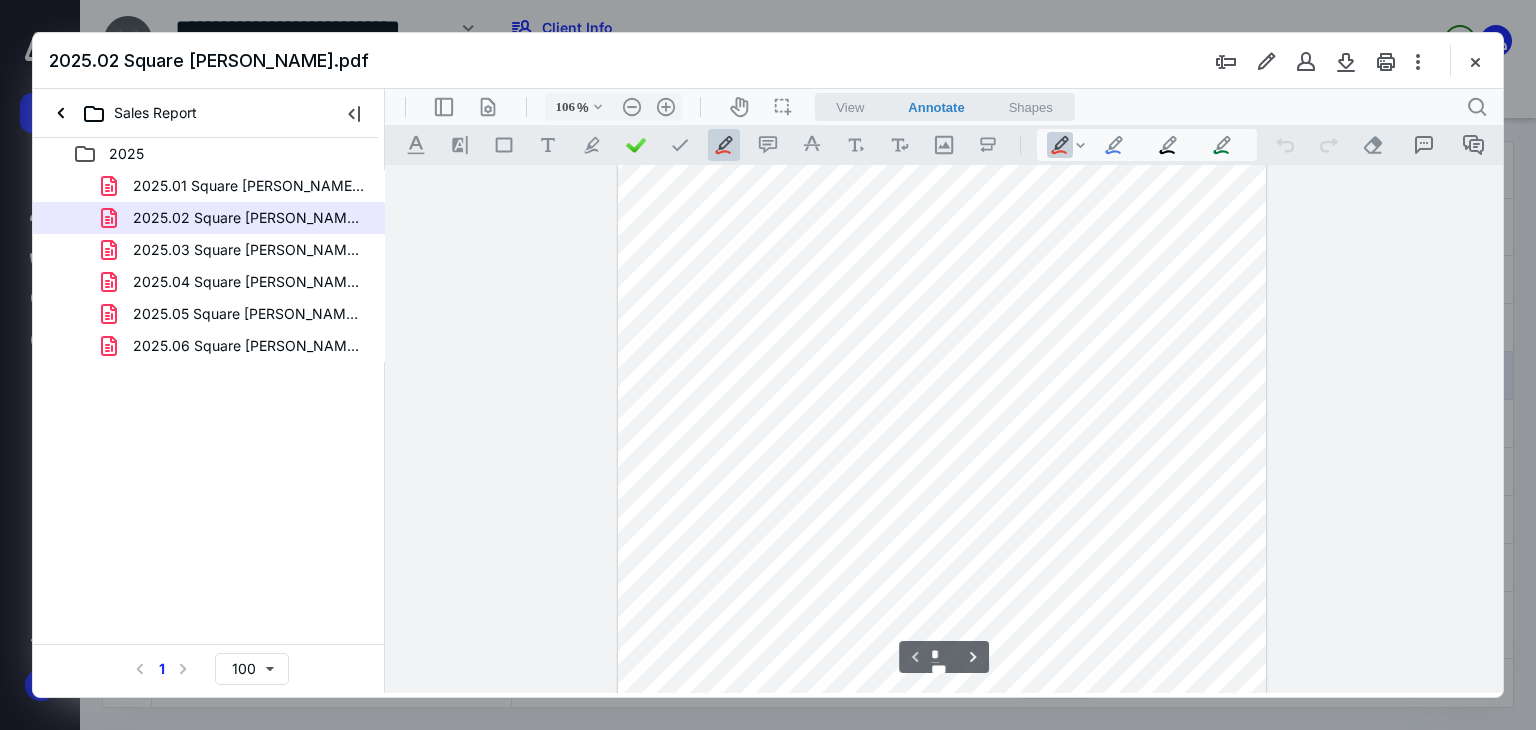 scroll, scrollTop: 36, scrollLeft: 0, axis: vertical 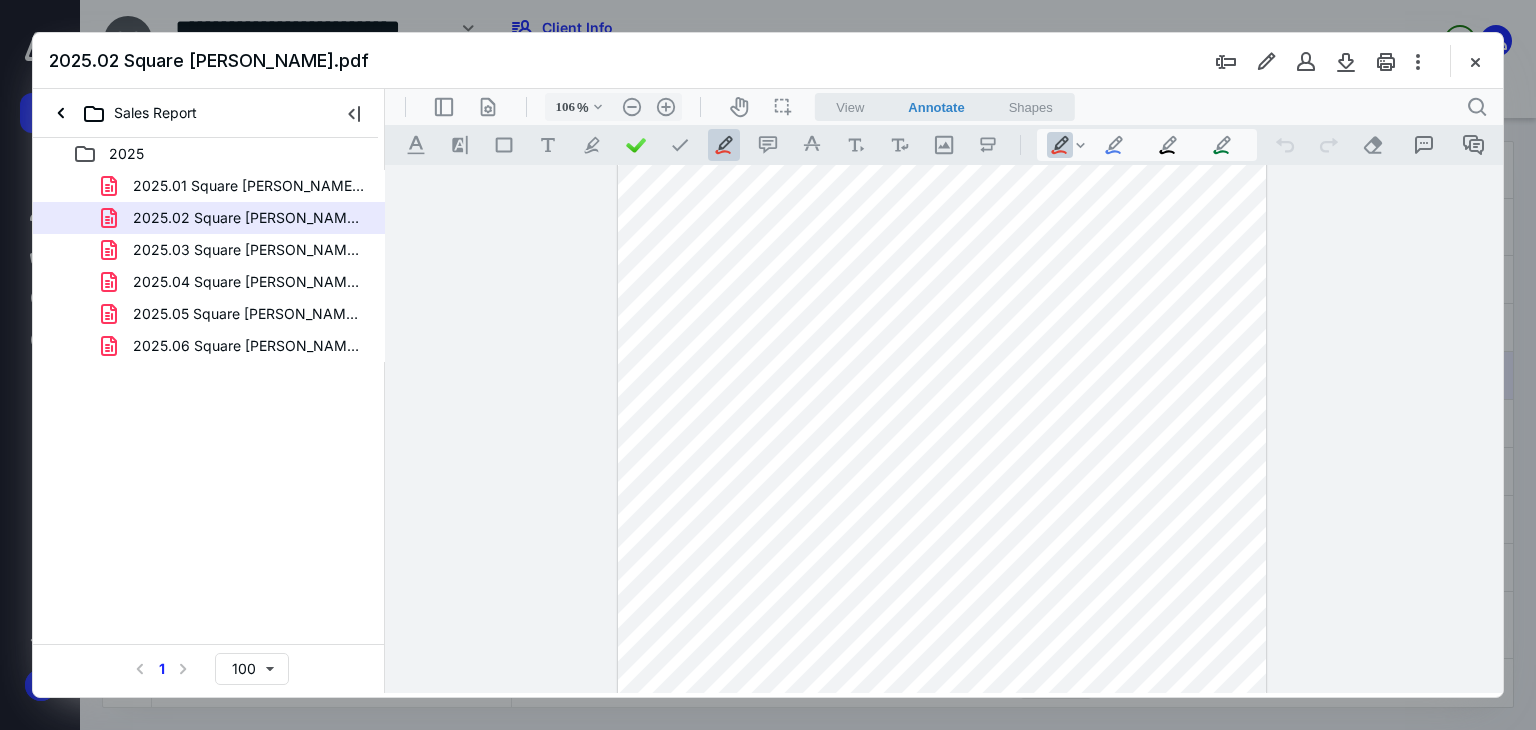 drag, startPoint x: 669, startPoint y: 302, endPoint x: 680, endPoint y: 304, distance: 11.18034 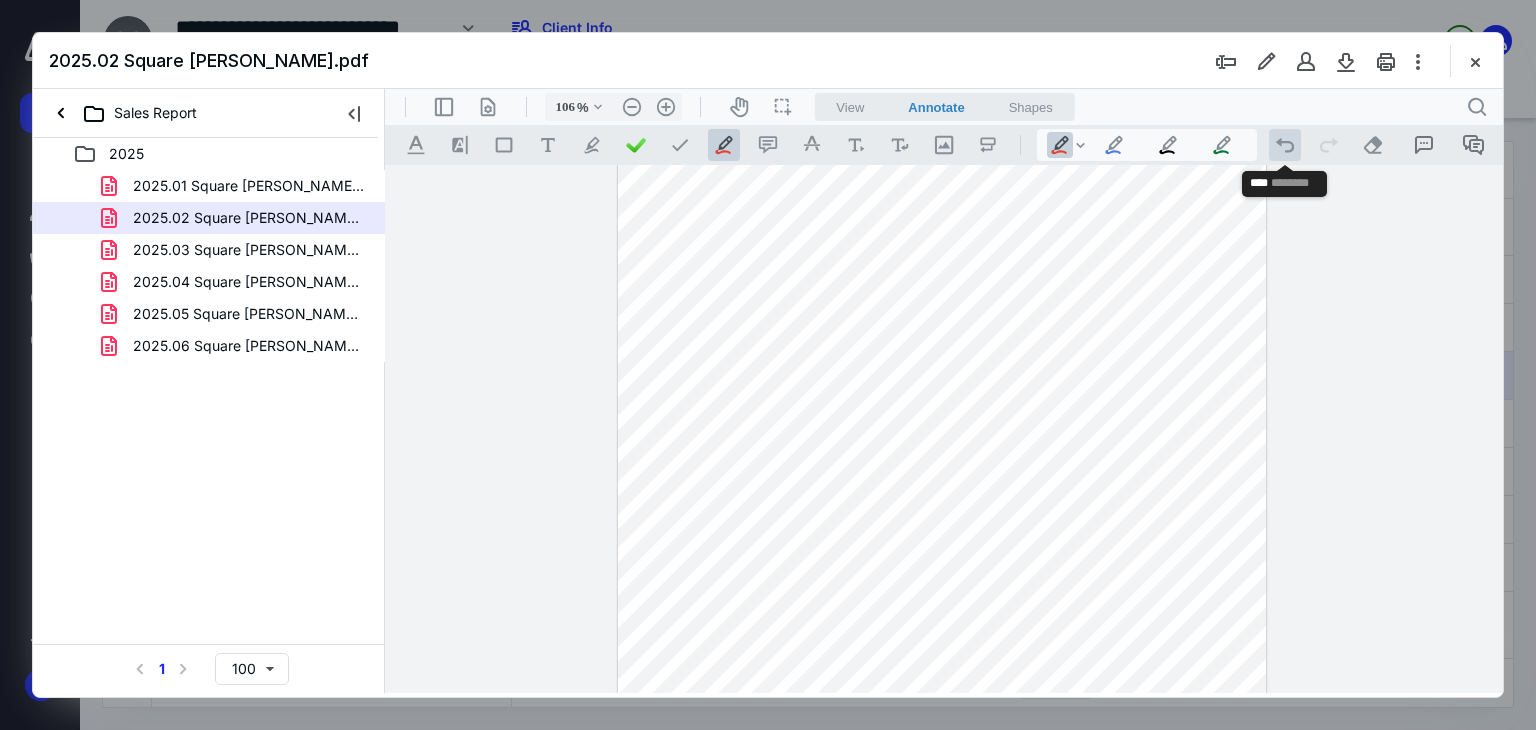 click on ".cls-1{fill:#abb0c4;} icon - operation - undo" at bounding box center (1285, 145) 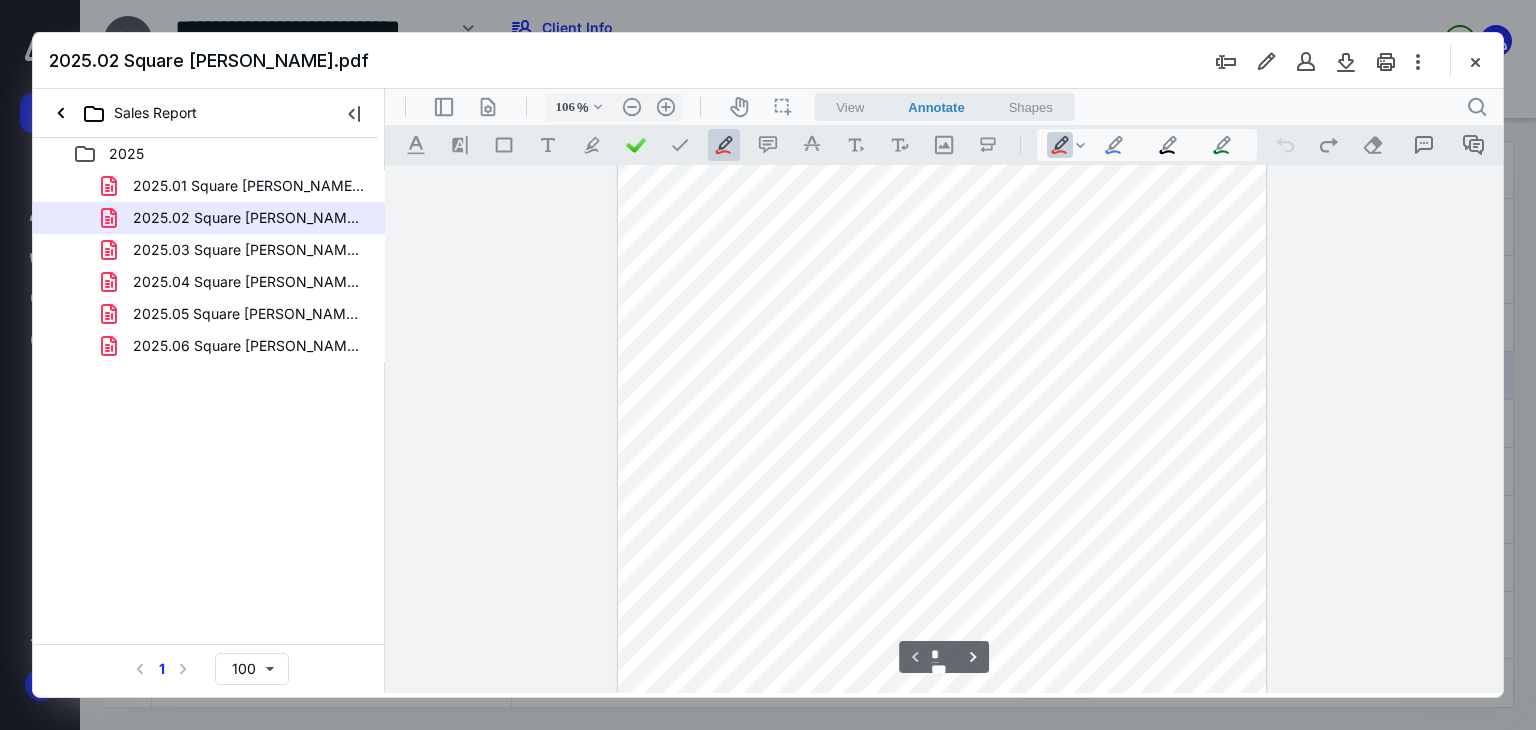scroll, scrollTop: 144, scrollLeft: 0, axis: vertical 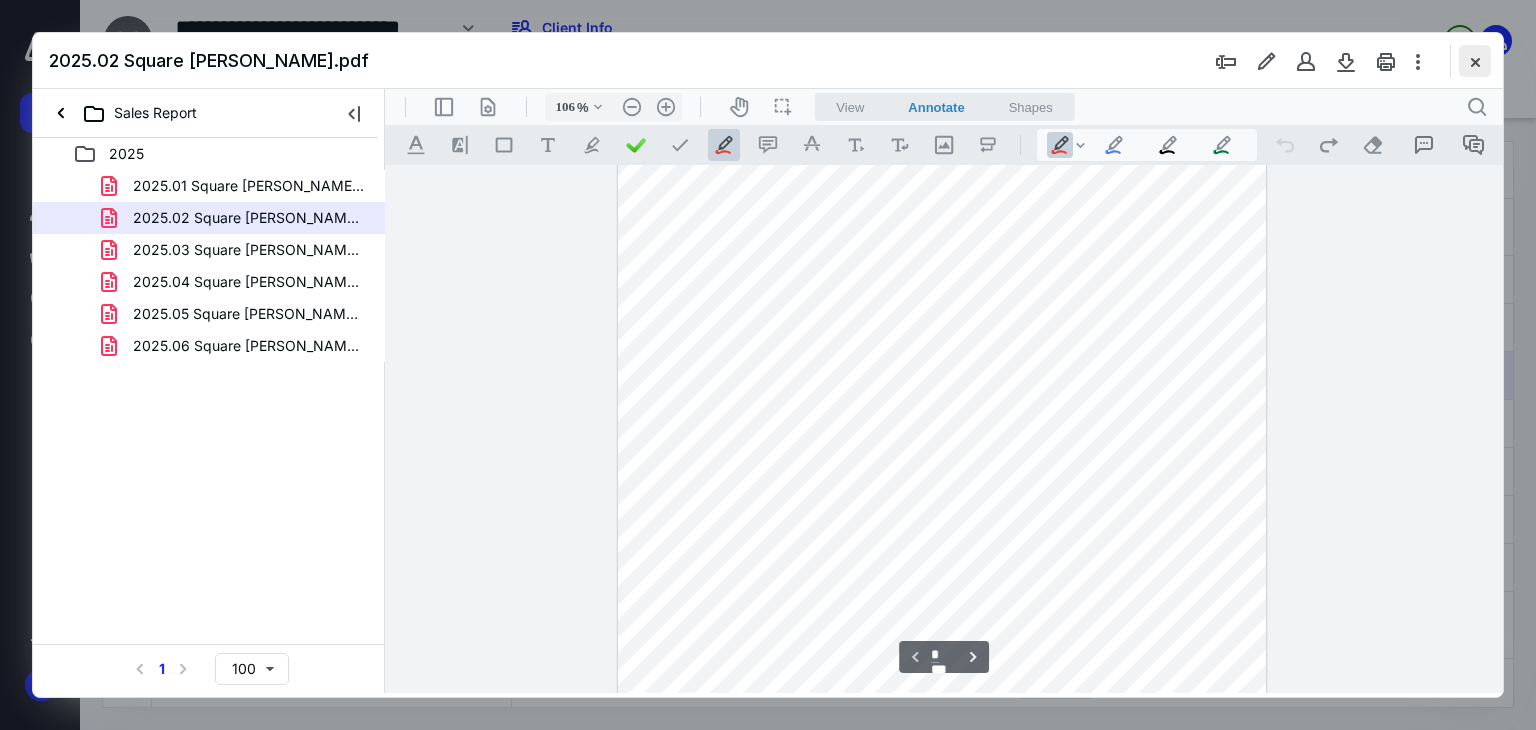 click at bounding box center (1475, 61) 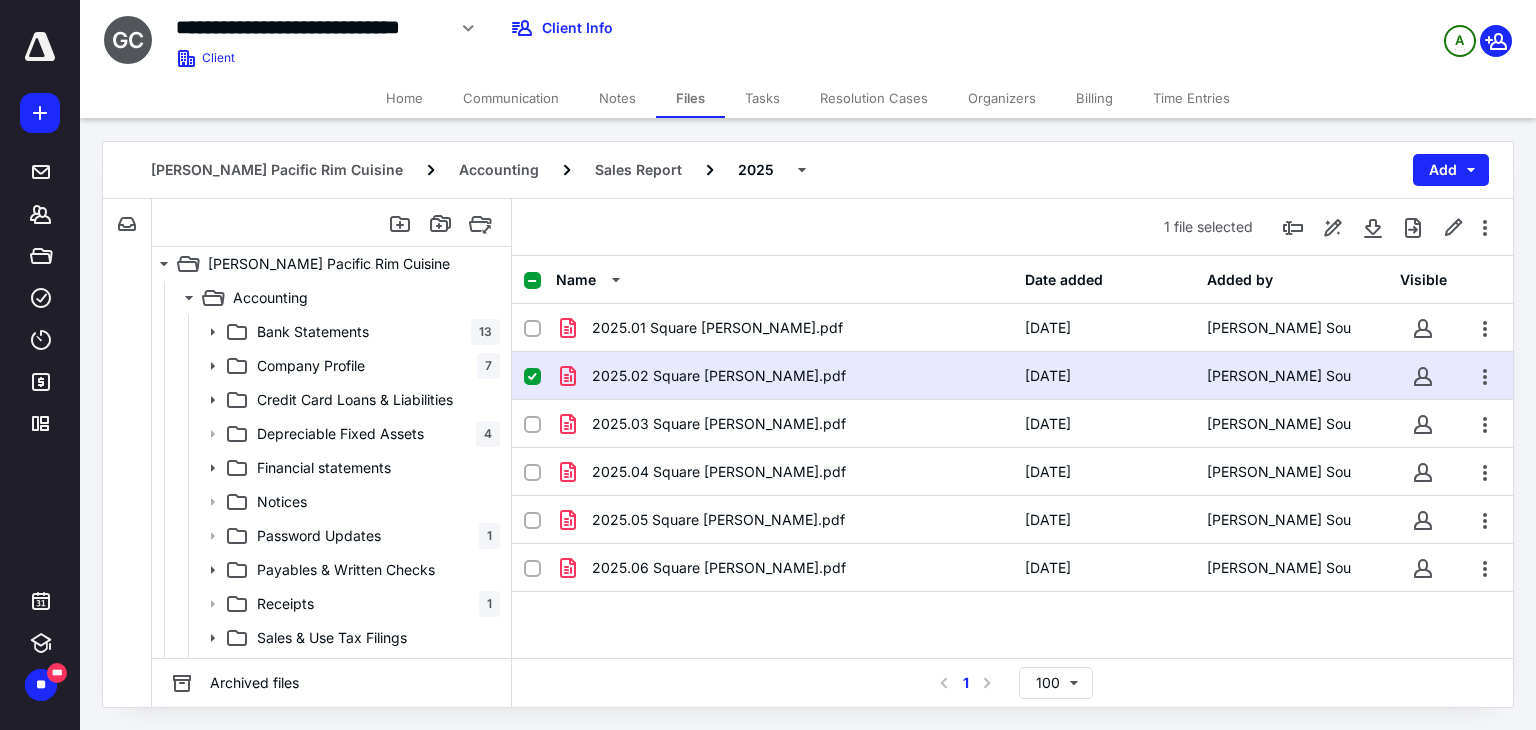 click on "2025.02 Square [PERSON_NAME].pdf" at bounding box center [784, 376] 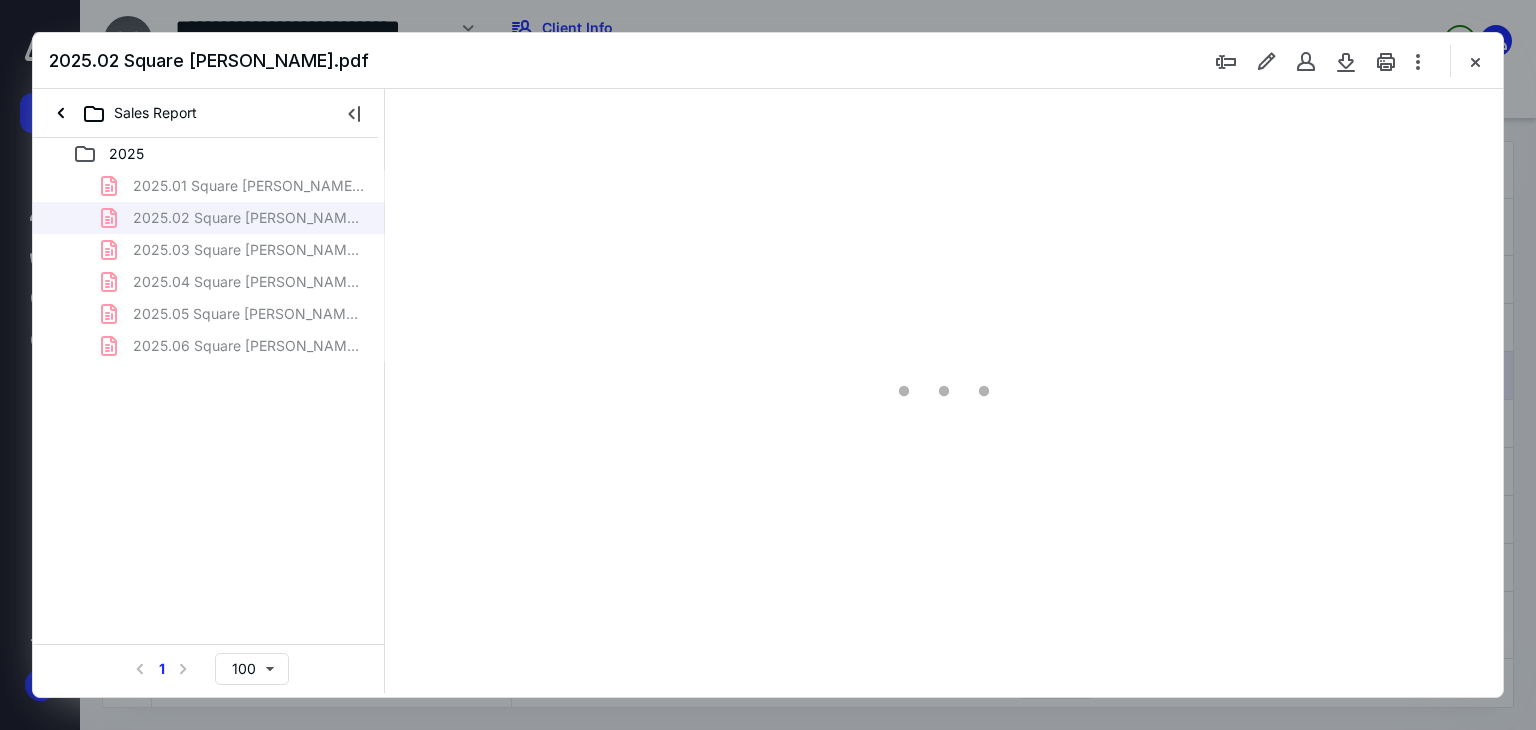 scroll, scrollTop: 0, scrollLeft: 0, axis: both 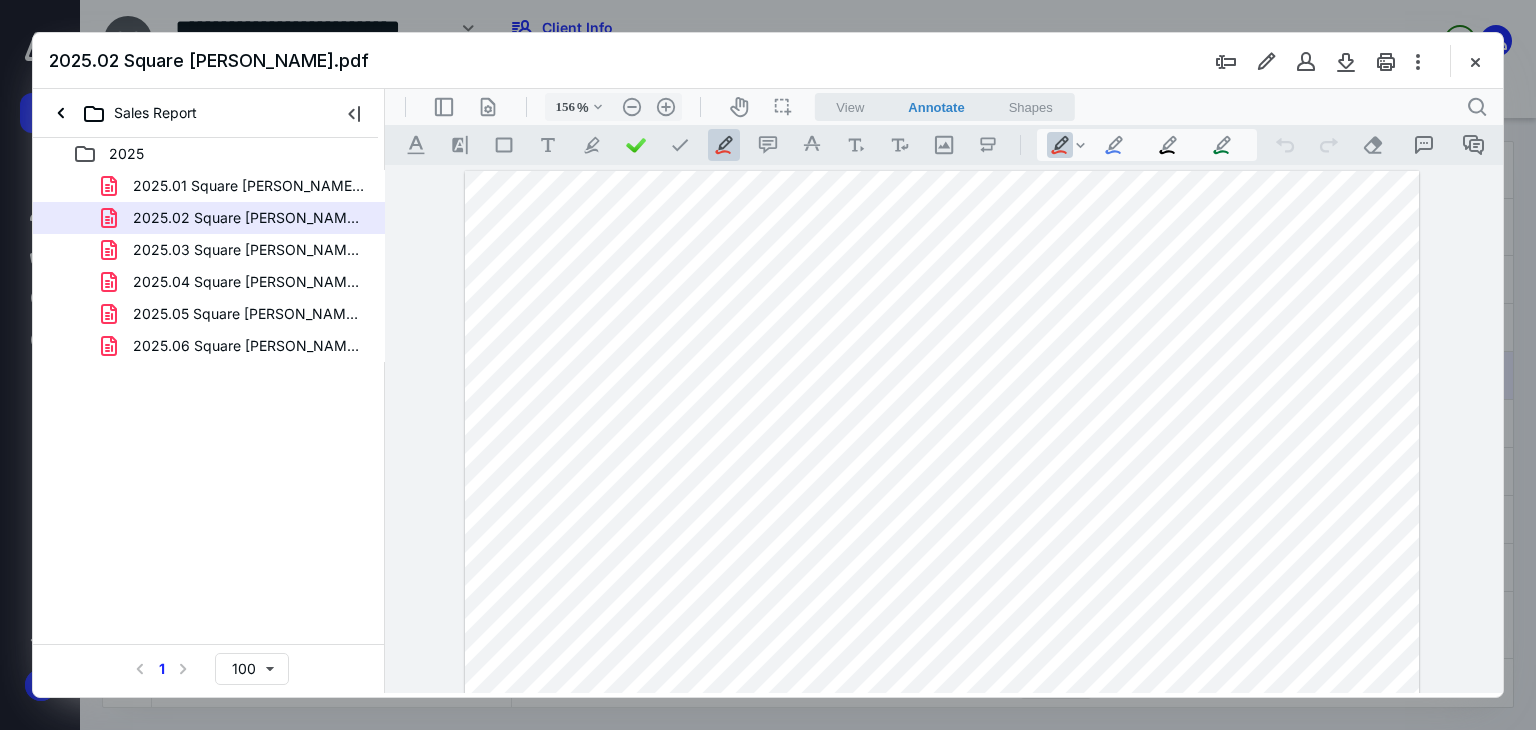 drag, startPoint x: 542, startPoint y: 253, endPoint x: 725, endPoint y: 249, distance: 183.04372 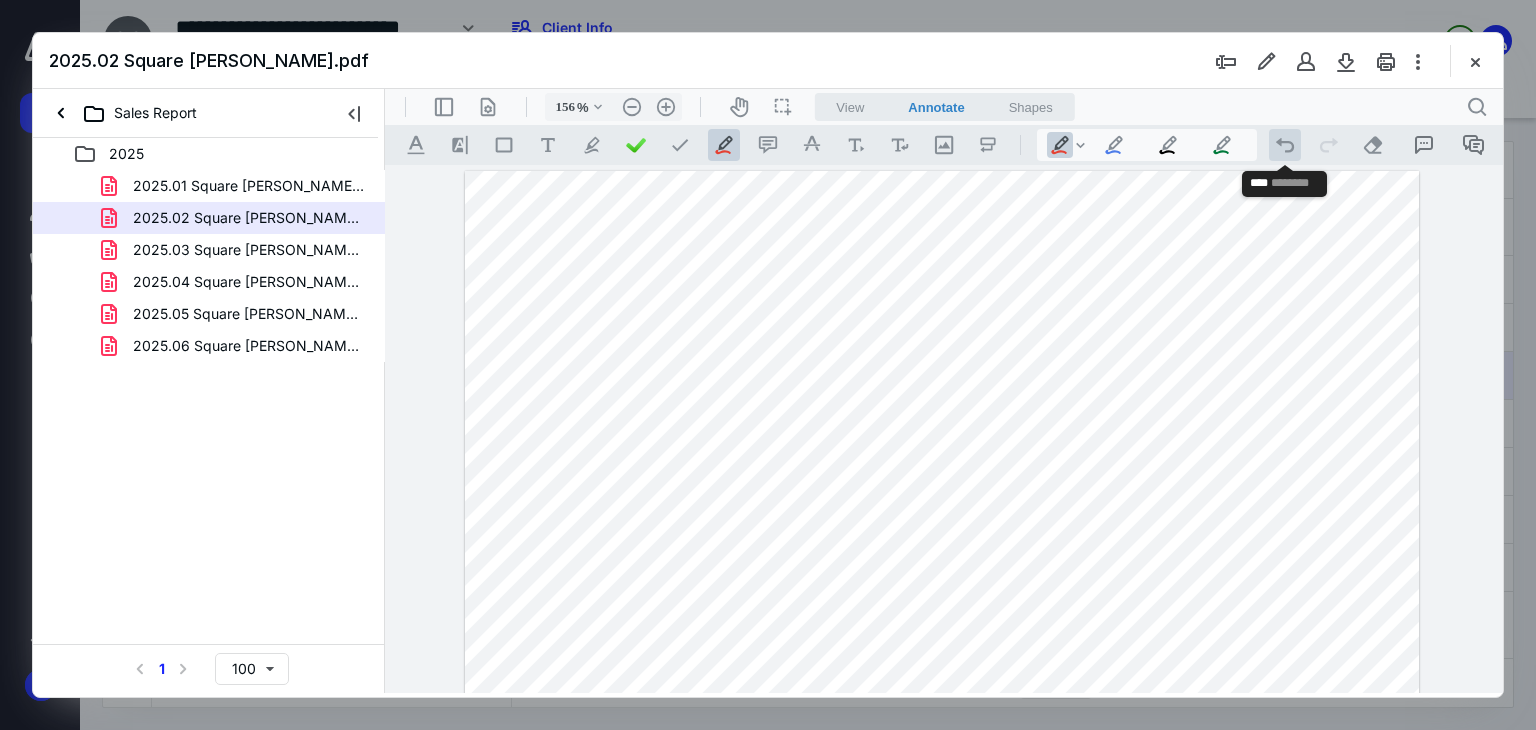 click on ".cls-1{fill:#abb0c4;} icon - operation - undo" at bounding box center (1285, 145) 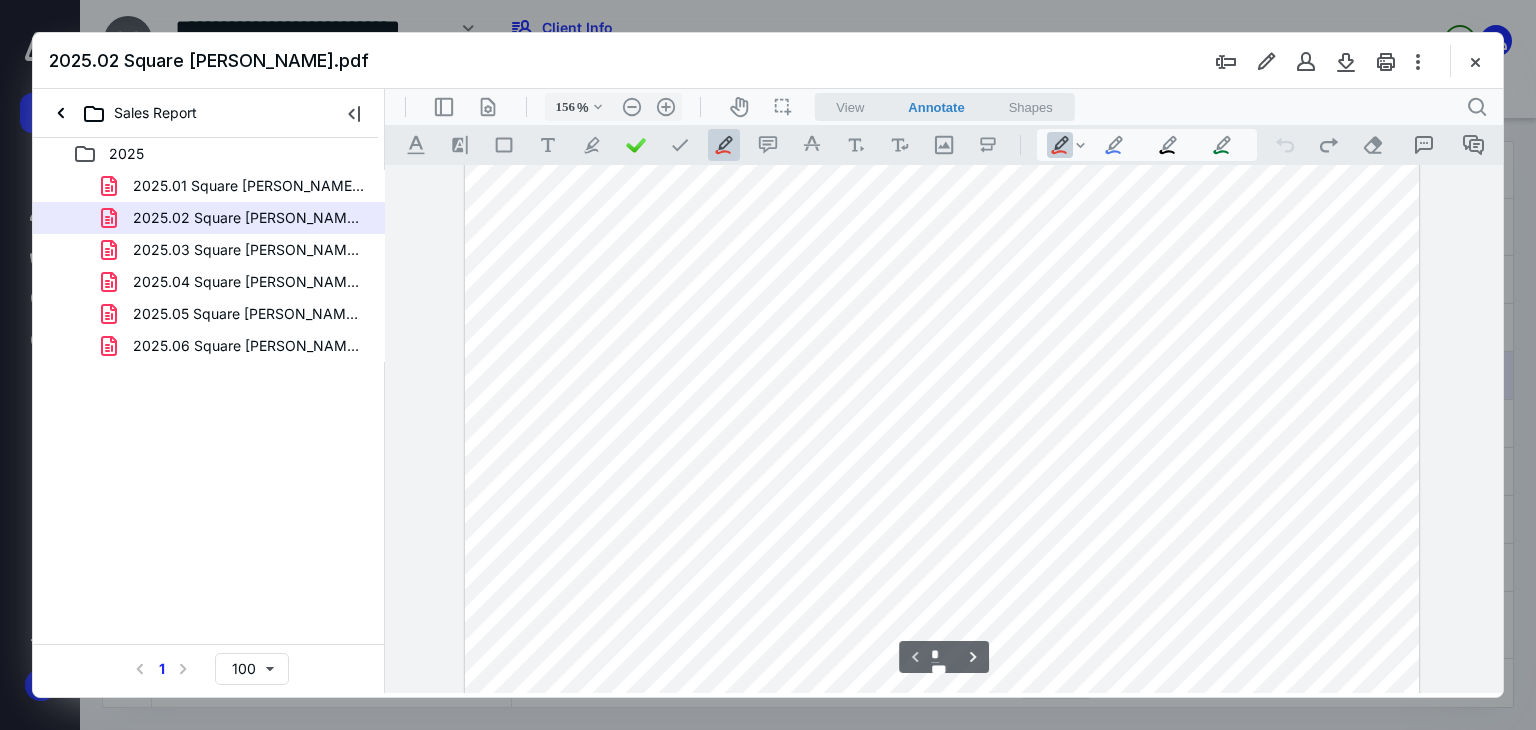 scroll, scrollTop: 182, scrollLeft: 0, axis: vertical 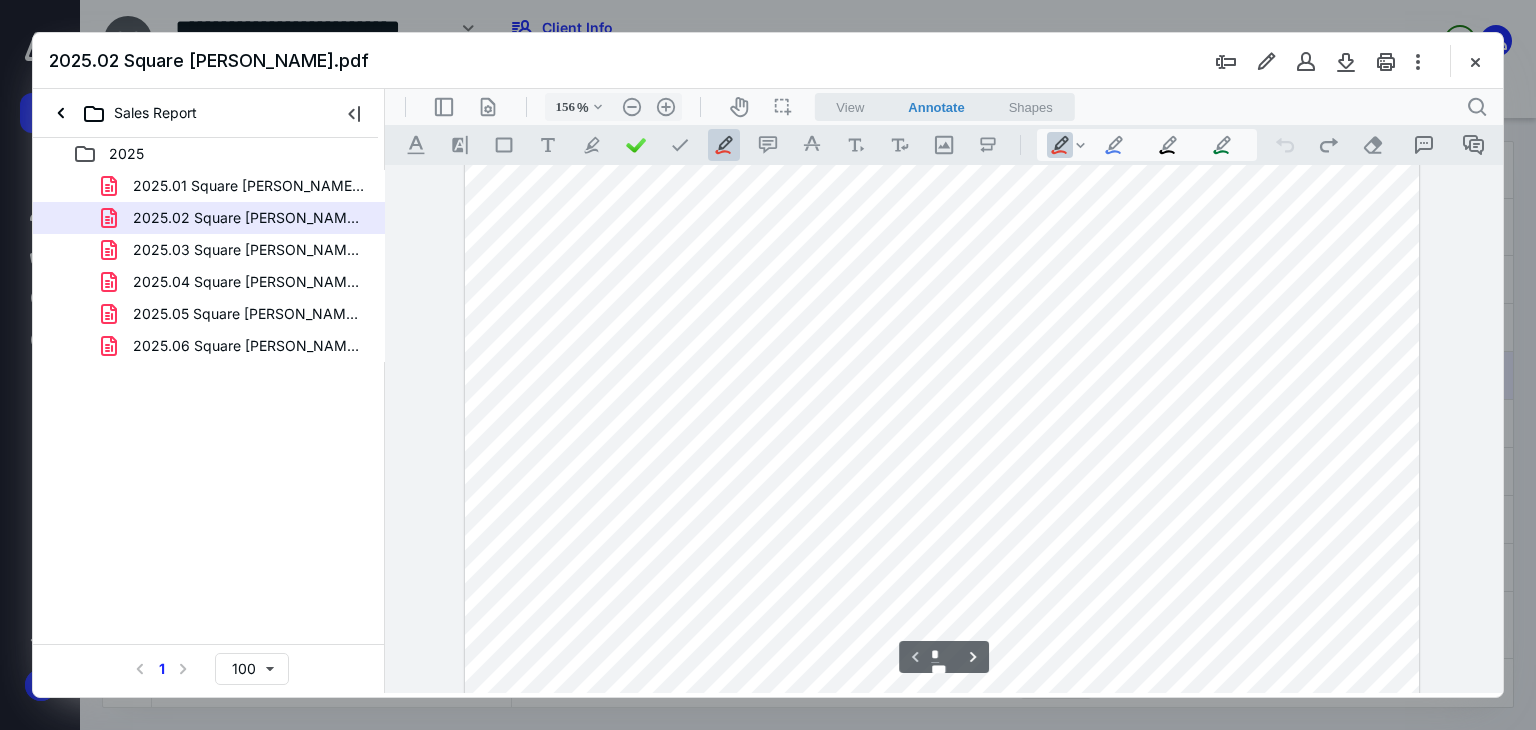 type on "57" 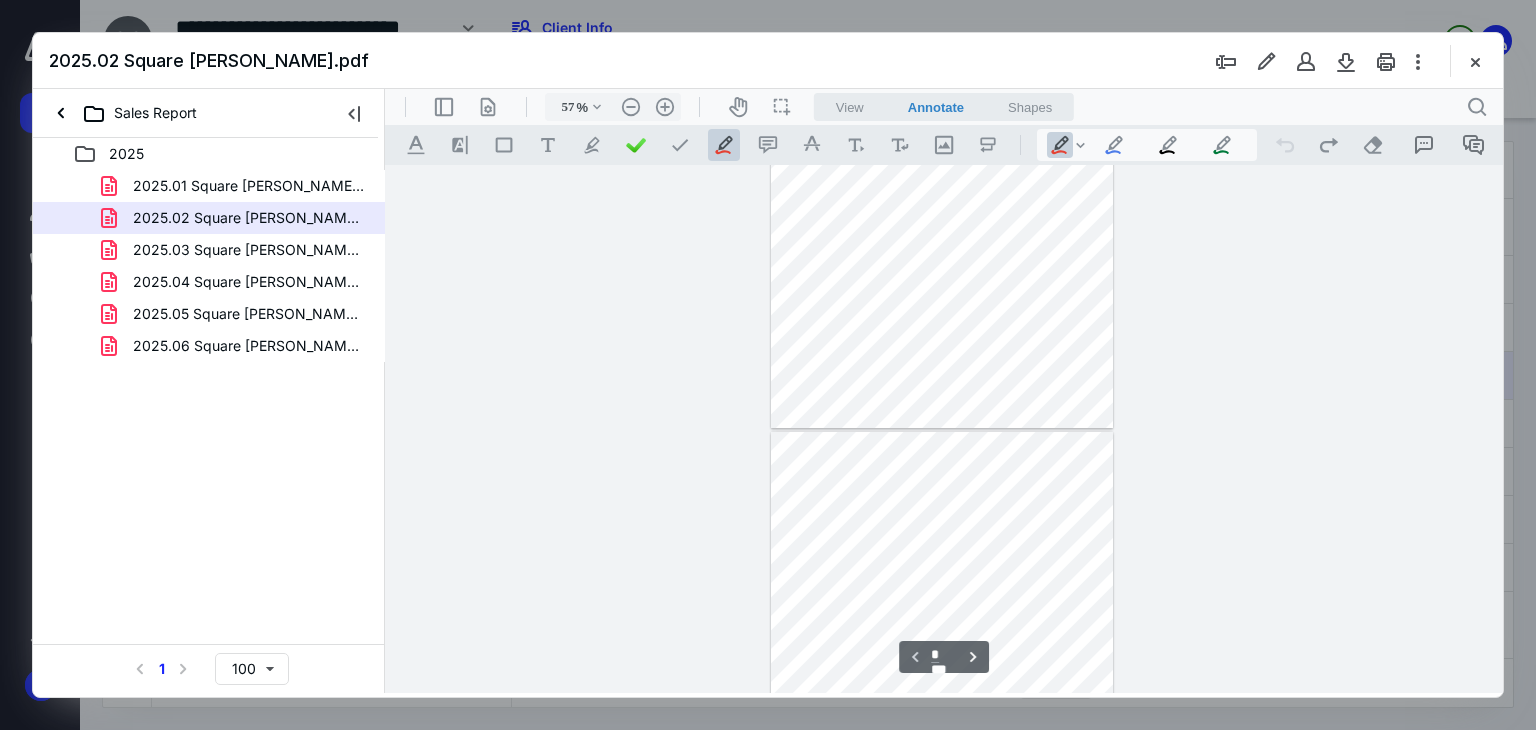 scroll, scrollTop: 0, scrollLeft: 0, axis: both 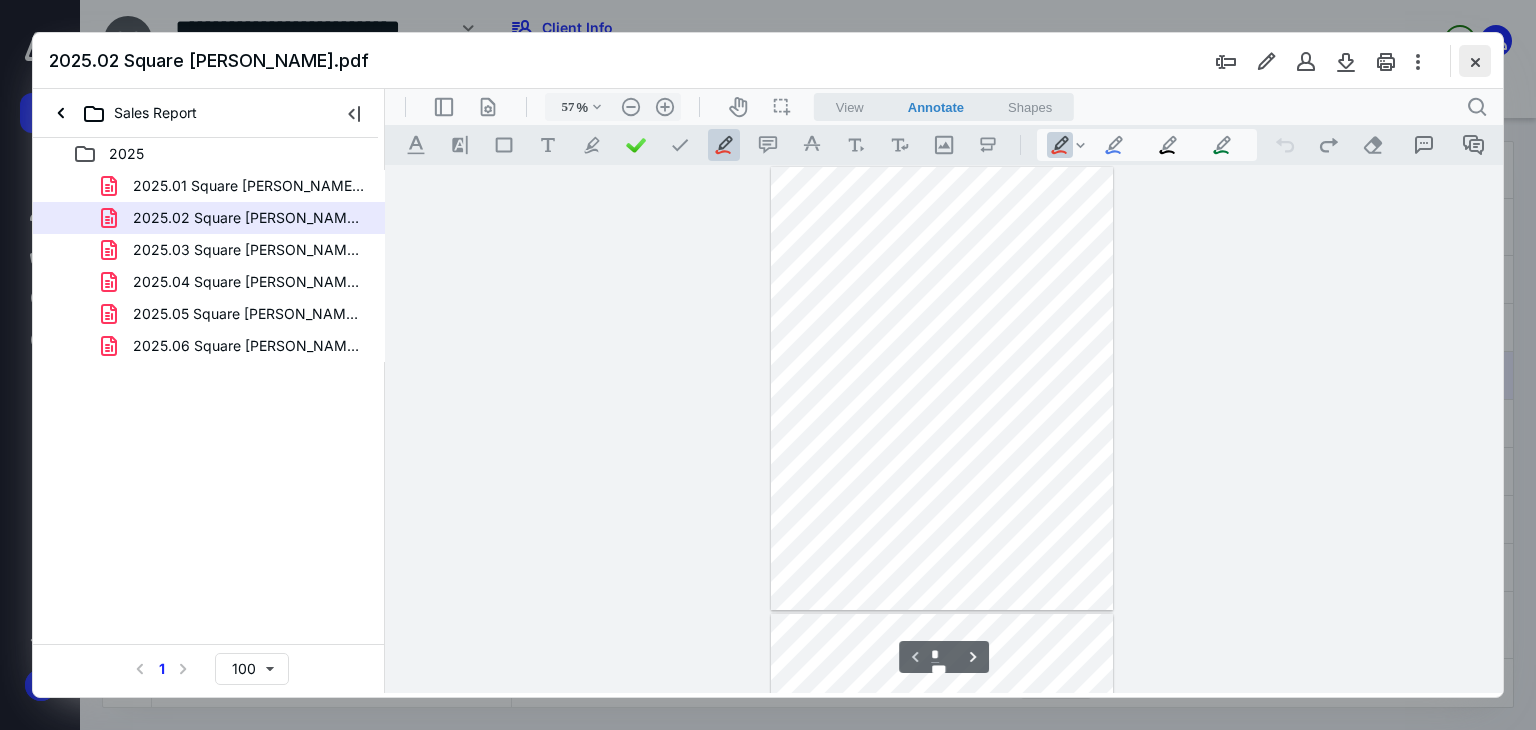 click at bounding box center (1475, 61) 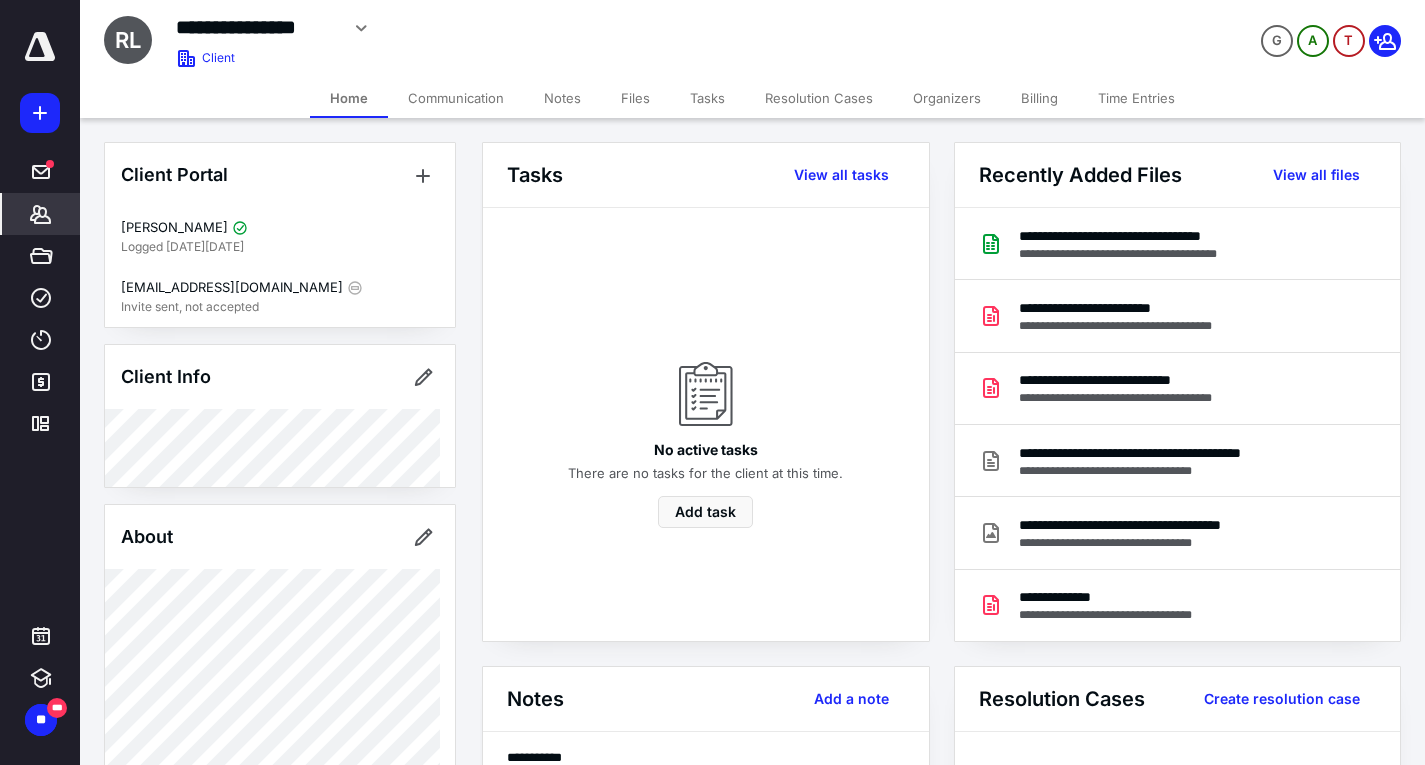 scroll, scrollTop: 0, scrollLeft: 0, axis: both 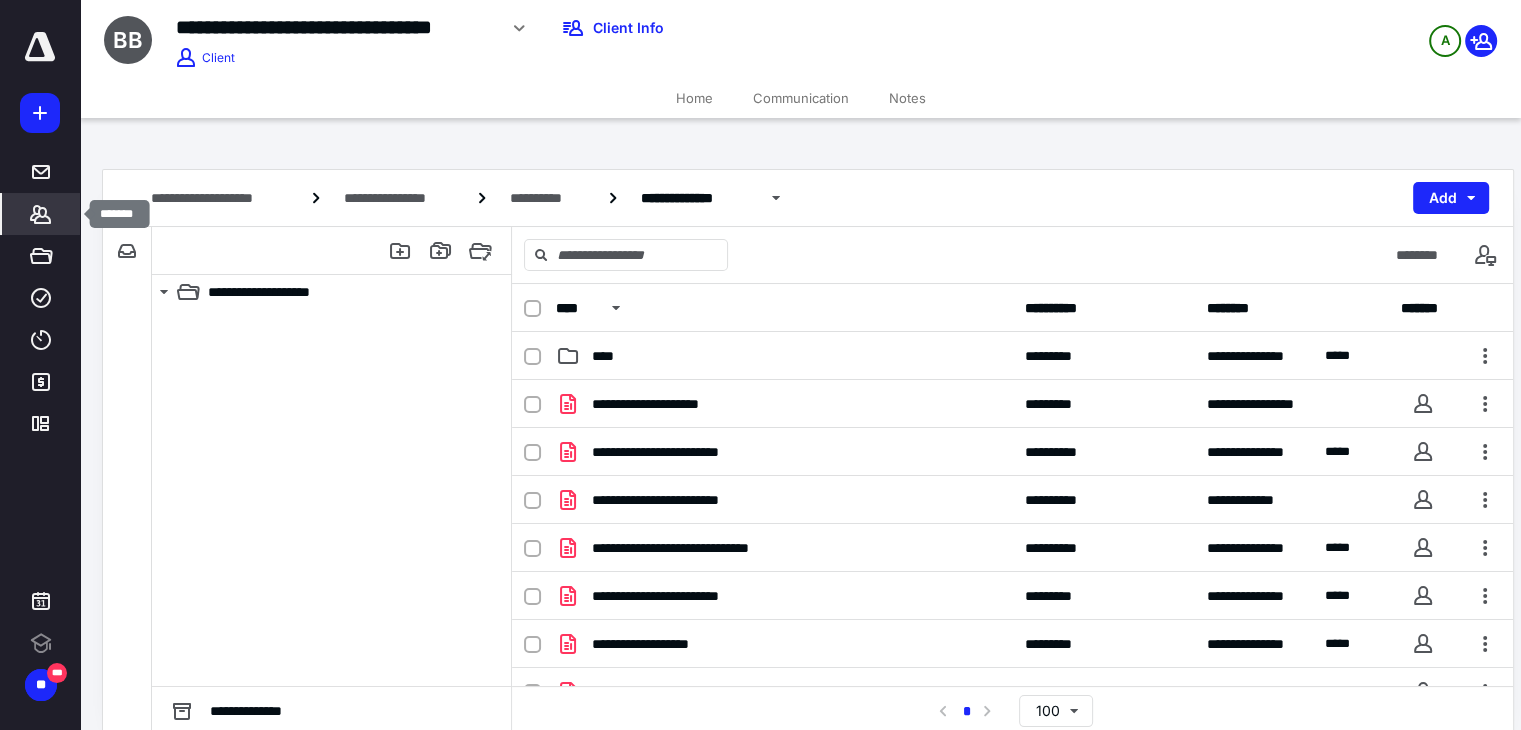 click on "*******" at bounding box center (41, 214) 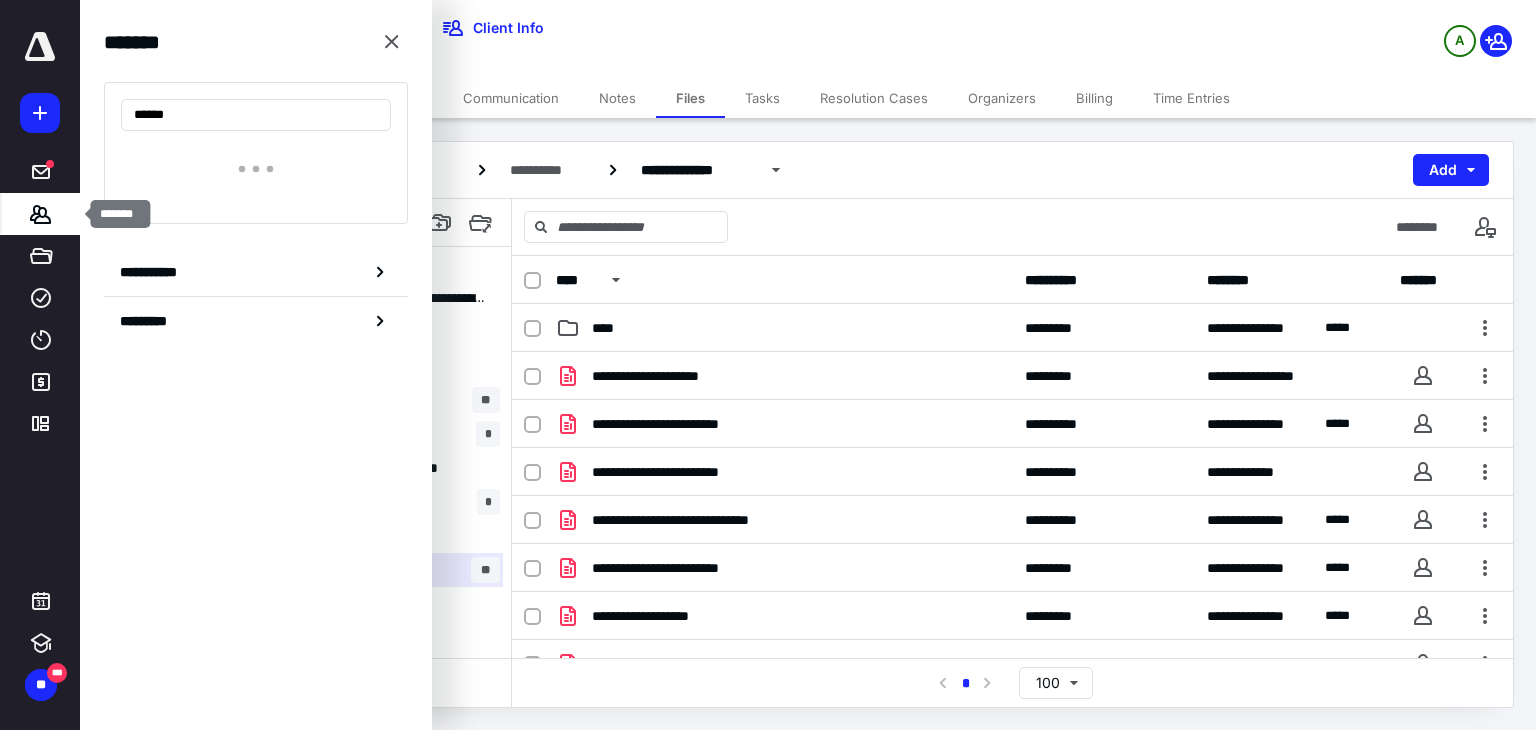 scroll, scrollTop: 0, scrollLeft: 0, axis: both 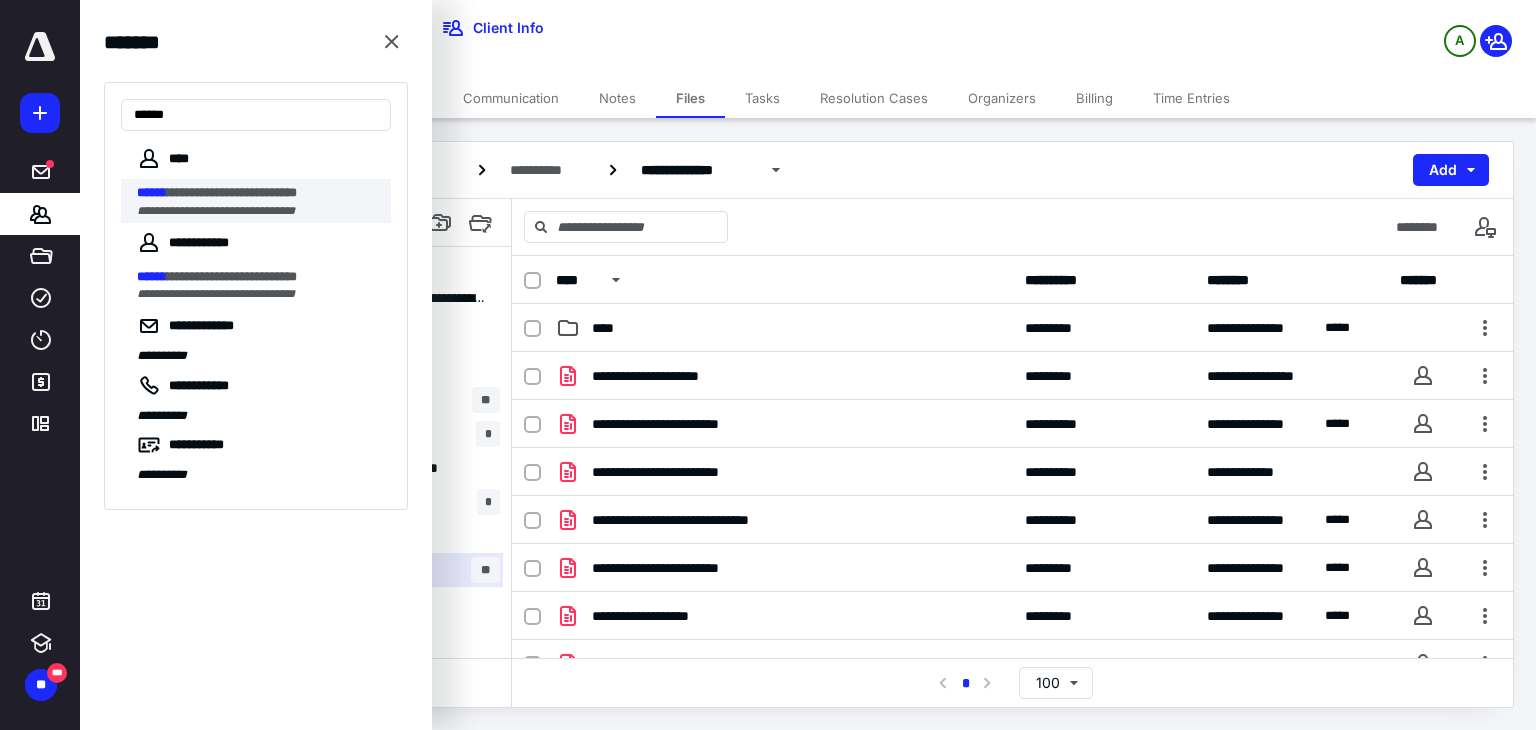 type on "******" 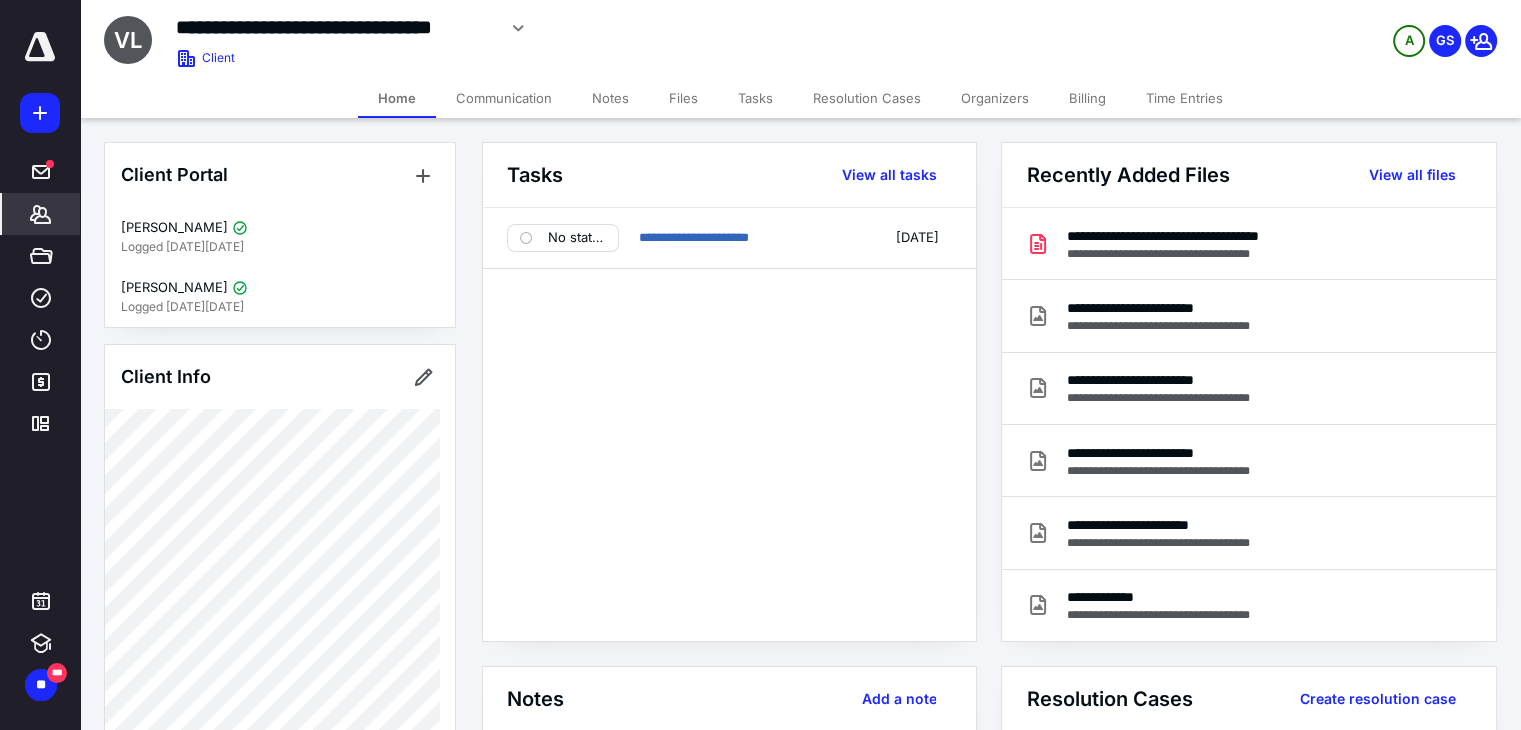 click on "Files" at bounding box center (683, 98) 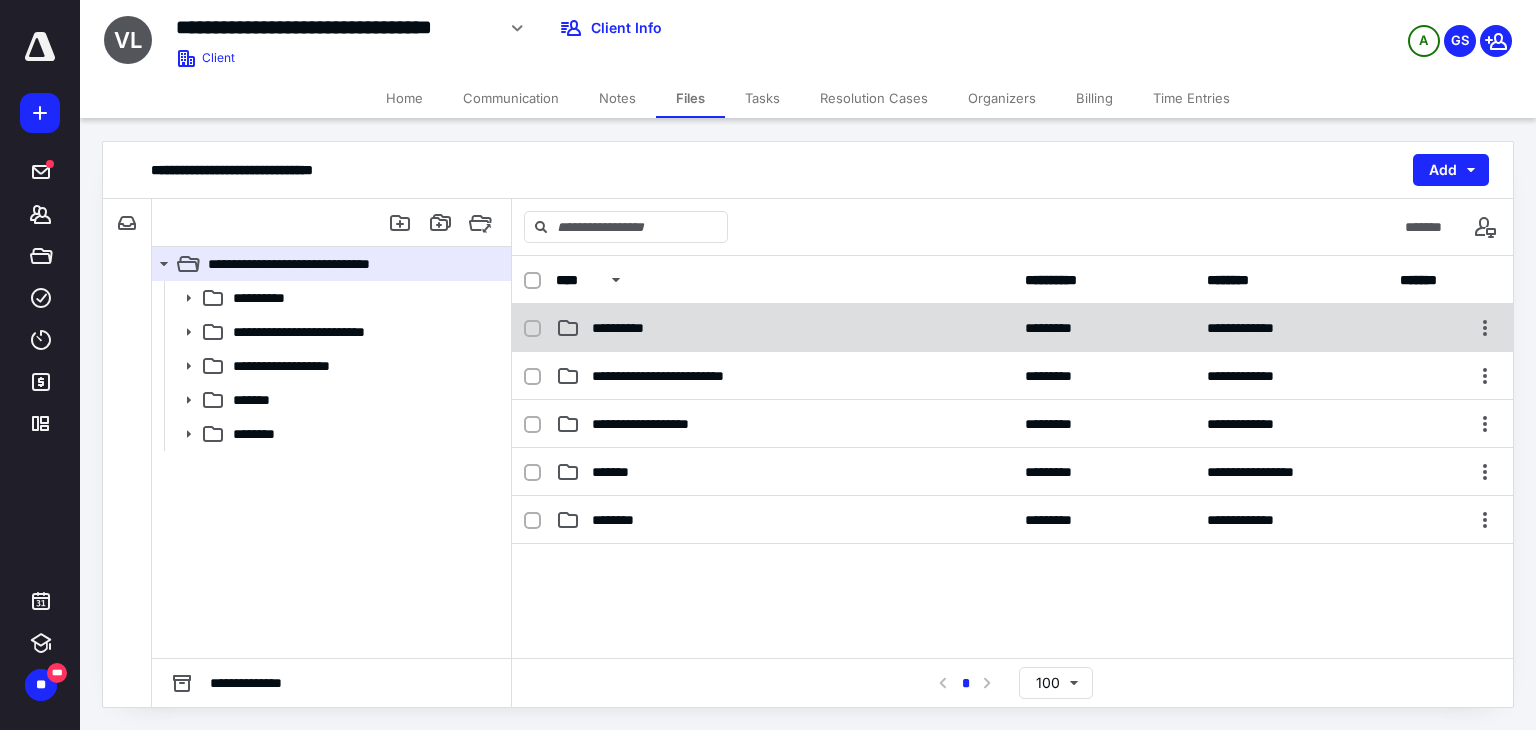 click on "**********" at bounding box center [784, 328] 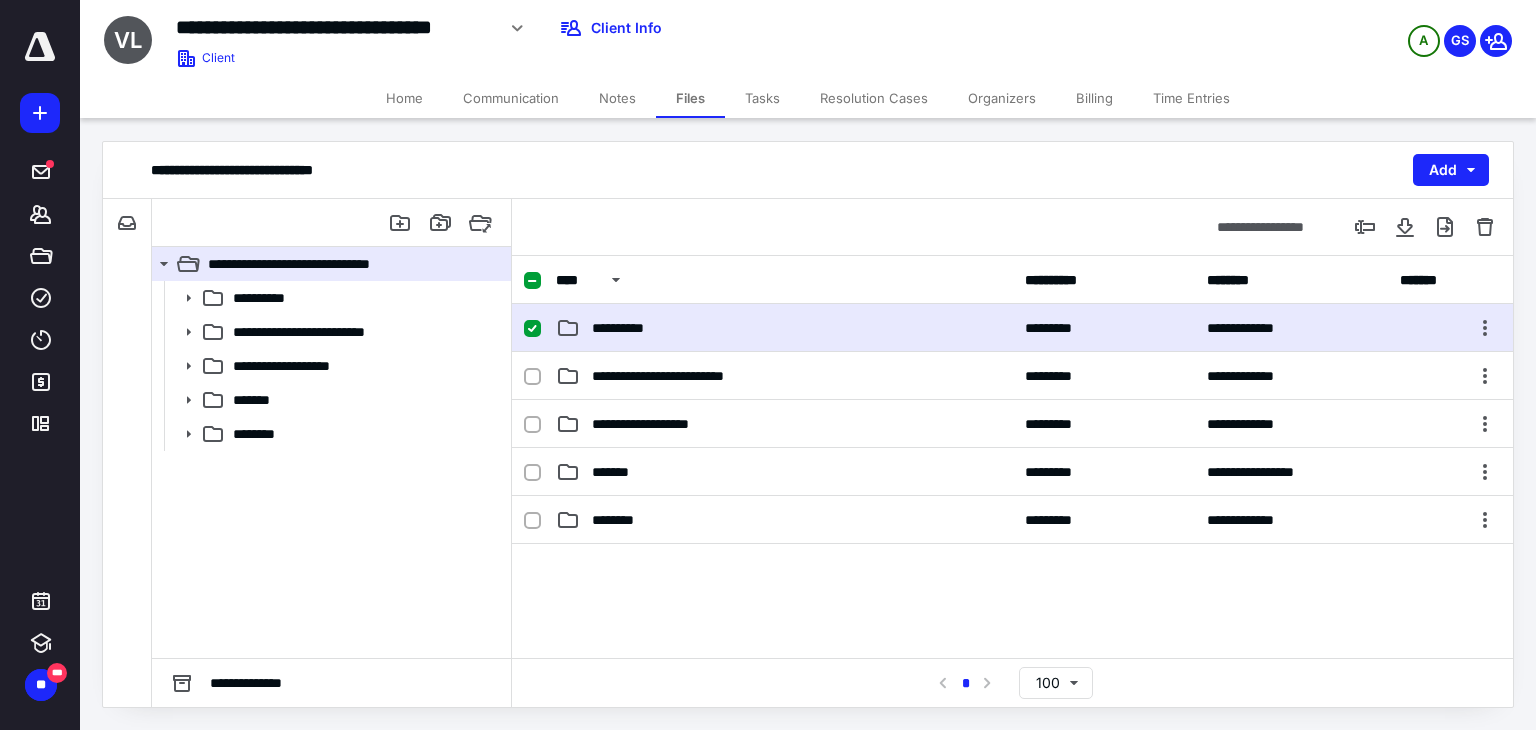 click on "**********" at bounding box center [784, 328] 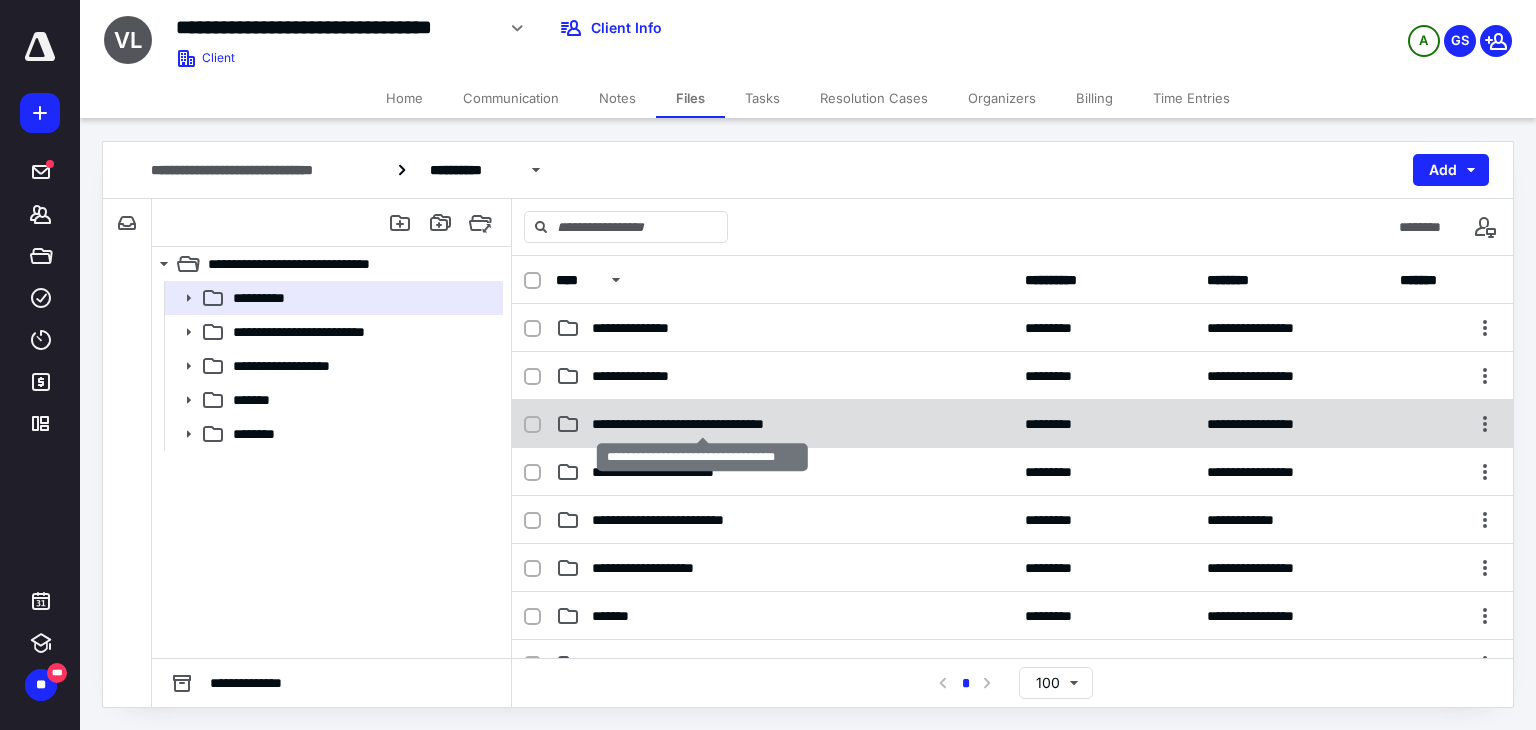 click on "**********" at bounding box center (702, 424) 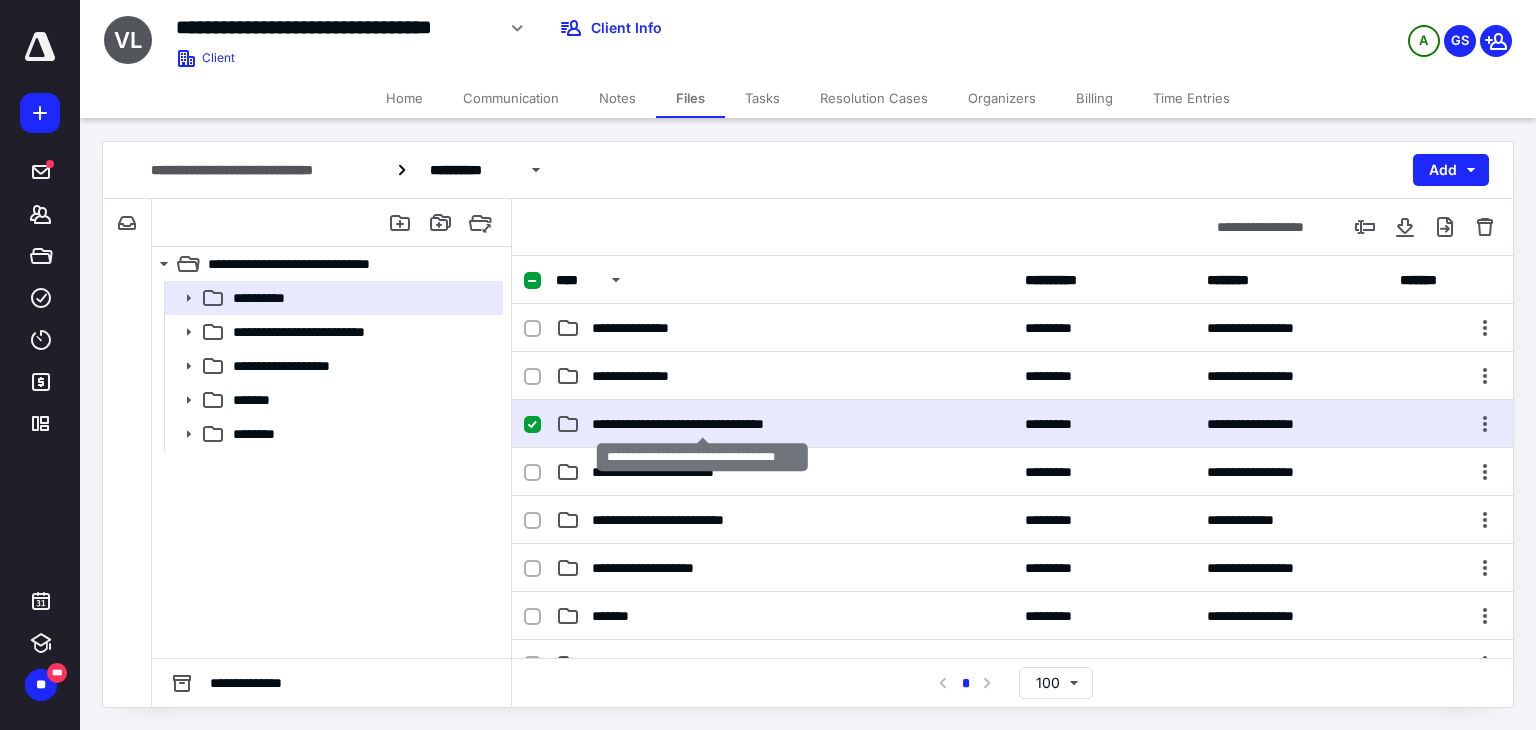 click on "**********" at bounding box center [702, 424] 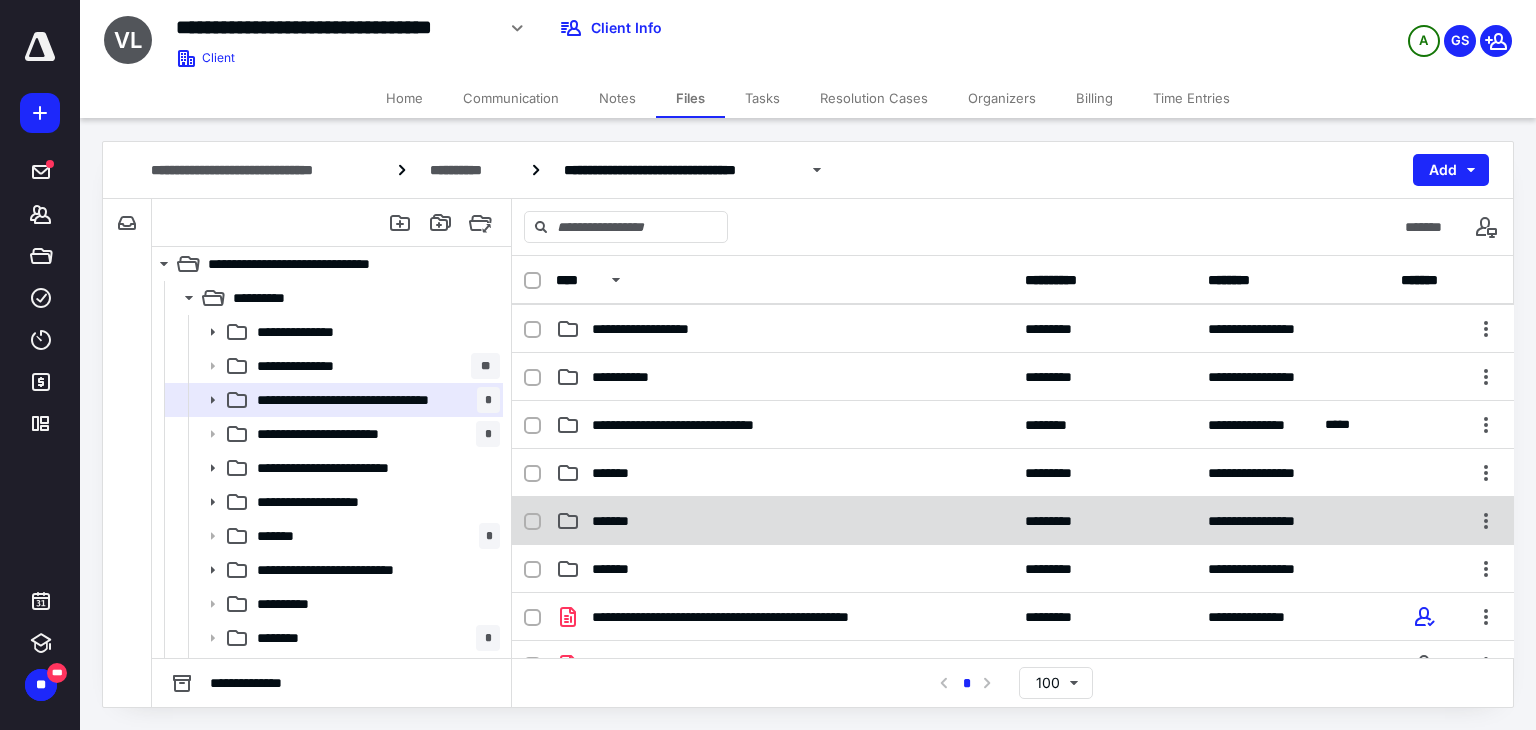 scroll, scrollTop: 48, scrollLeft: 0, axis: vertical 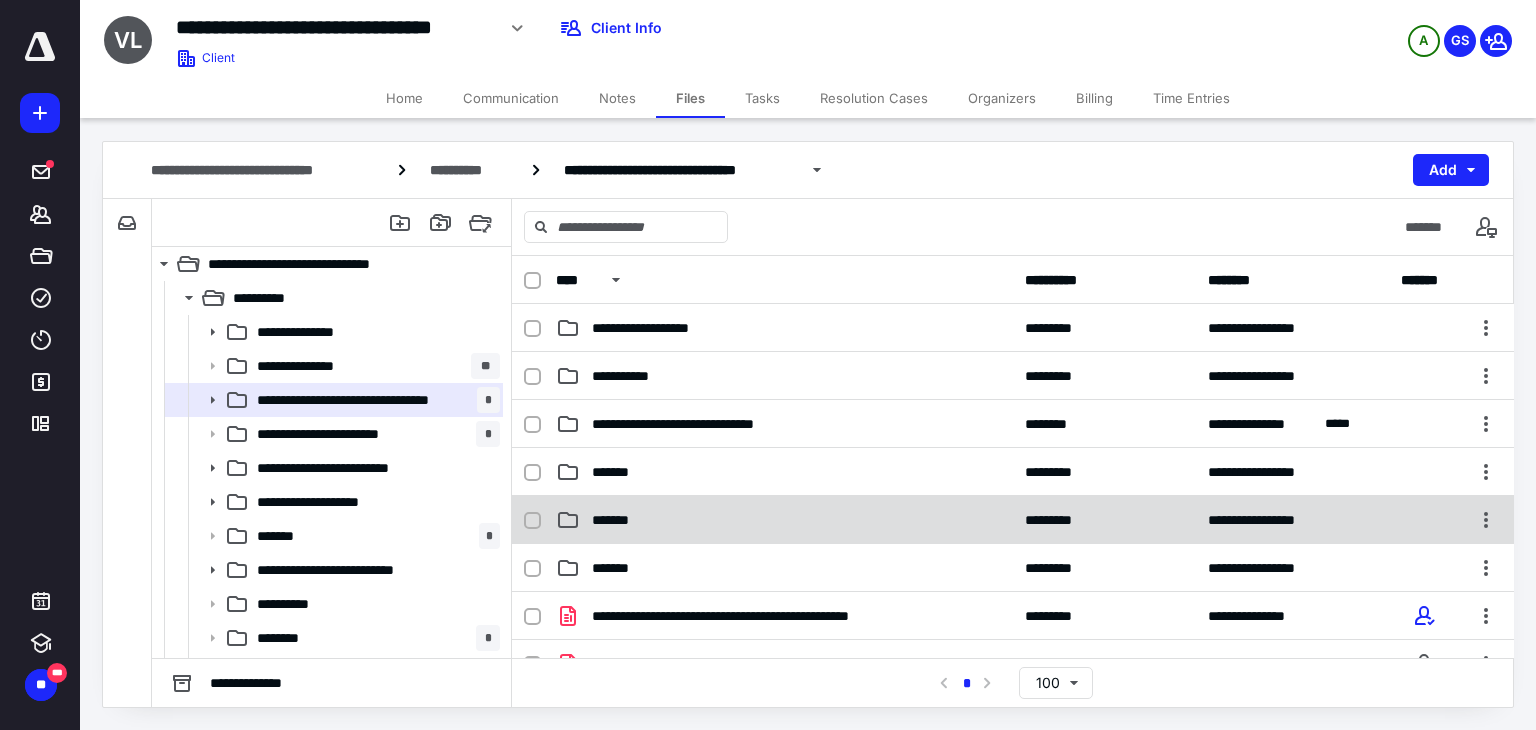 click on "*******" at bounding box center [784, 568] 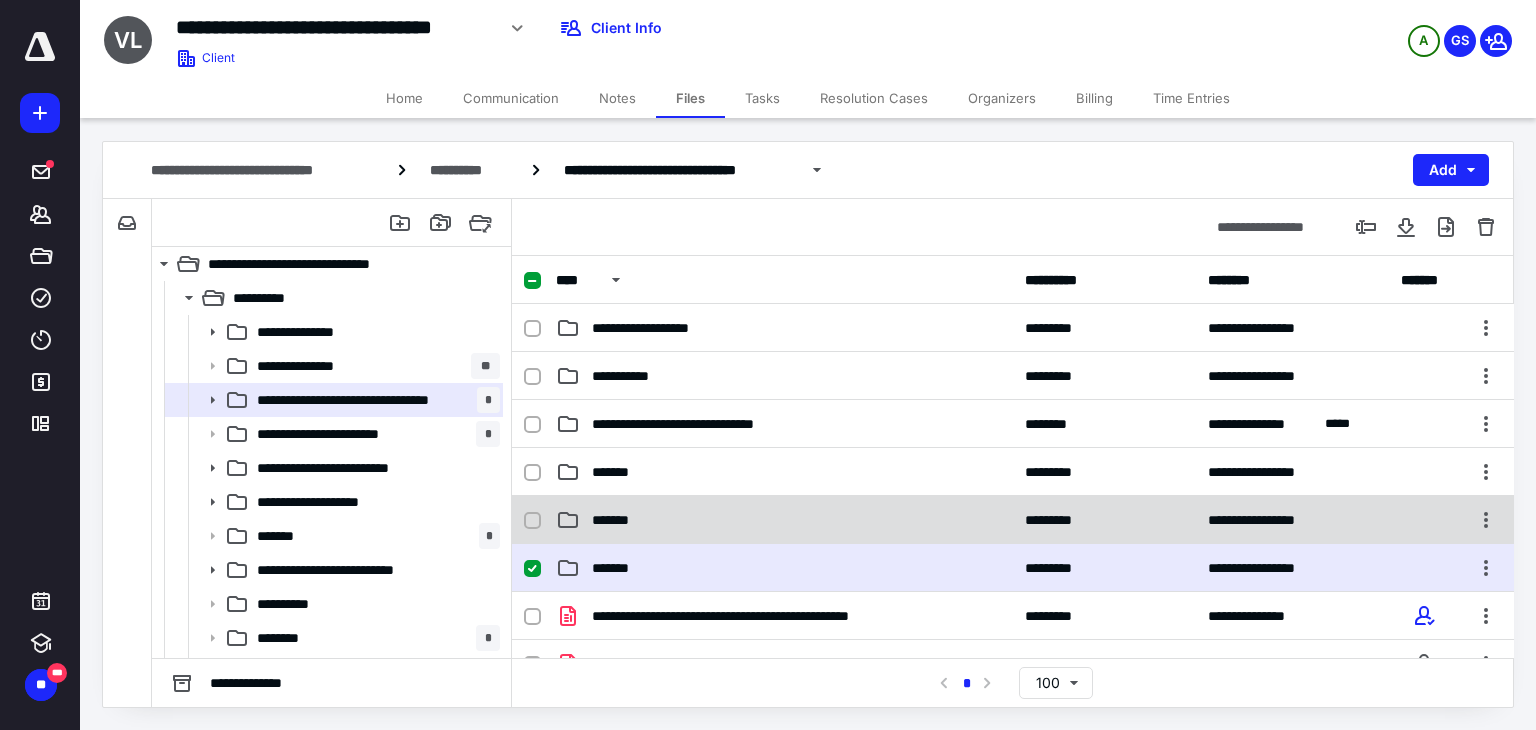 click on "*******" at bounding box center (784, 568) 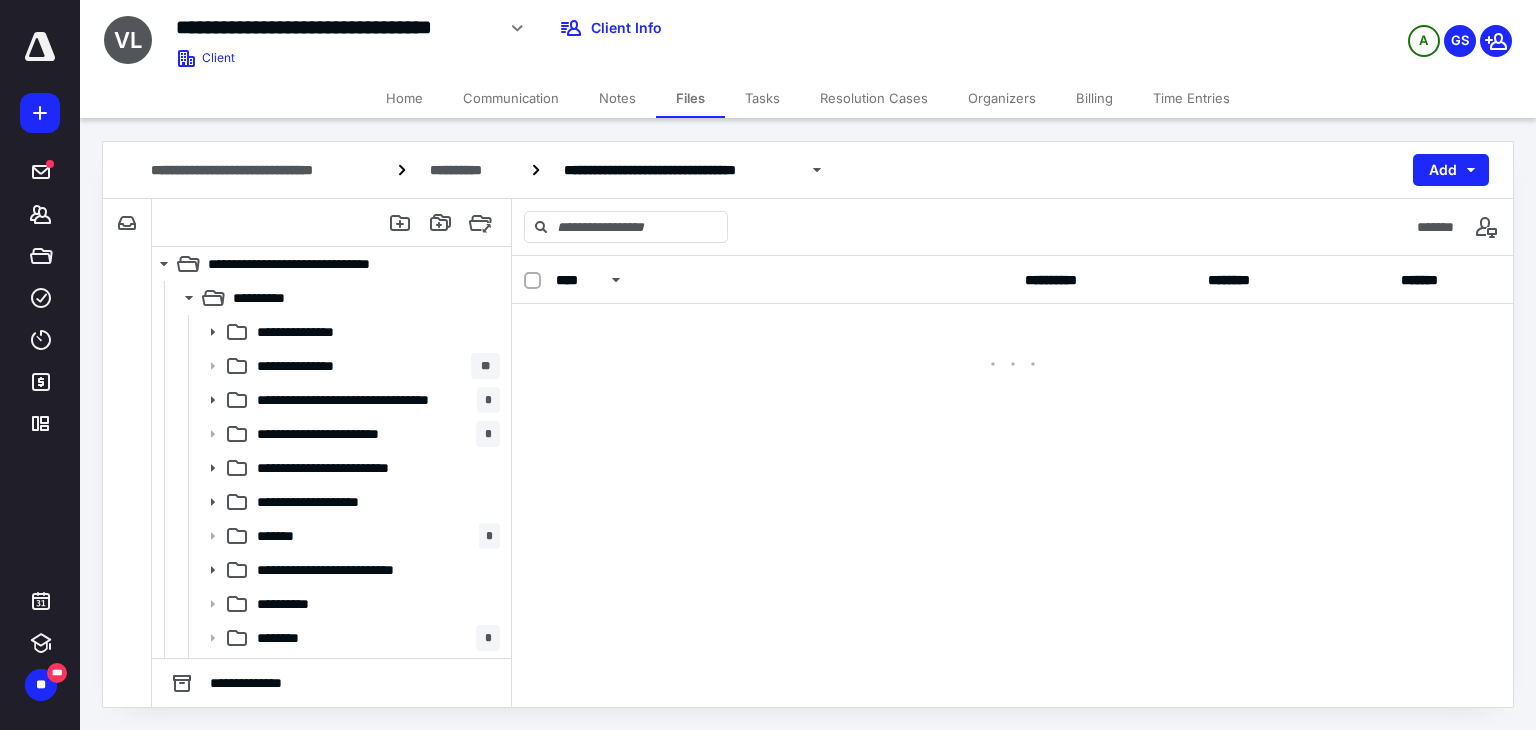 scroll, scrollTop: 0, scrollLeft: 0, axis: both 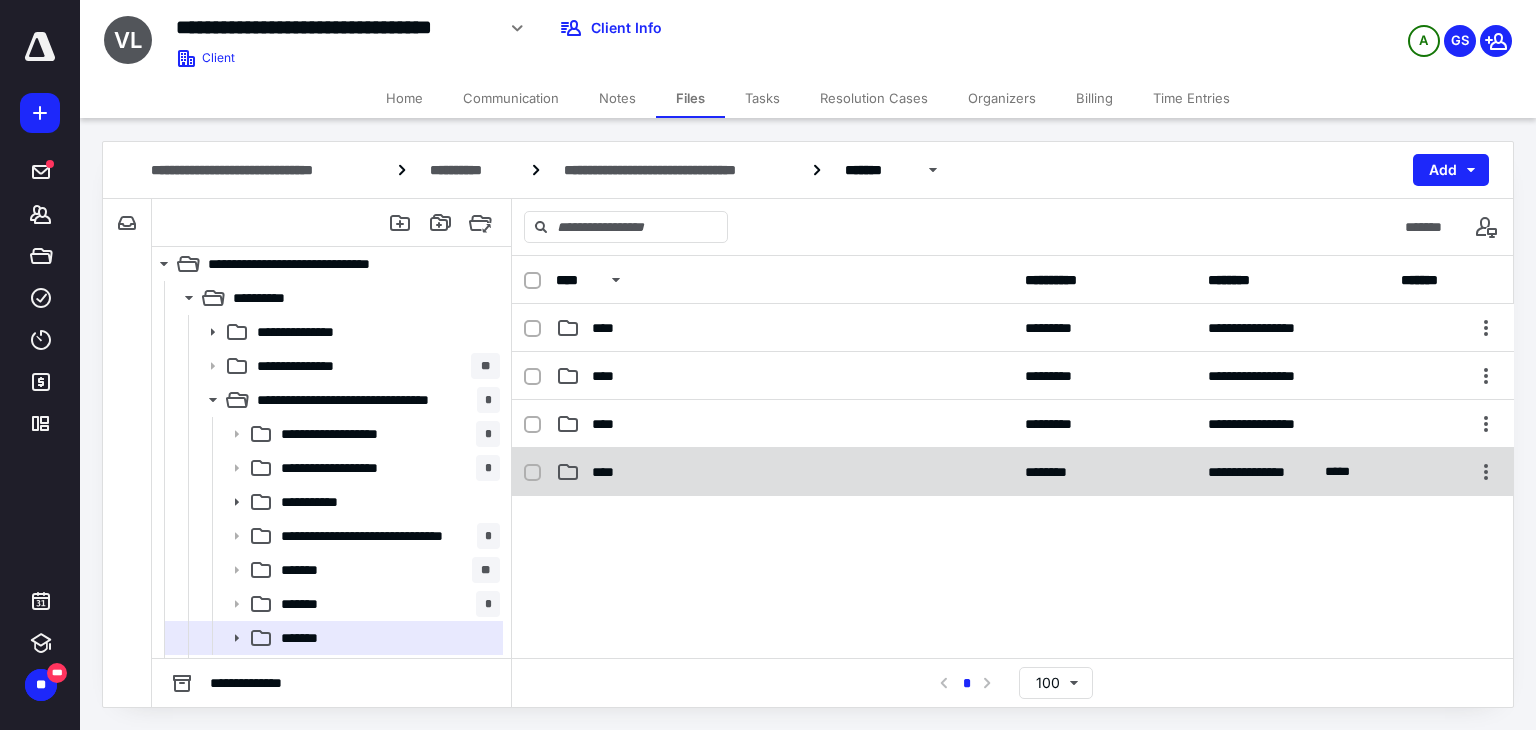 click on "****" at bounding box center (784, 472) 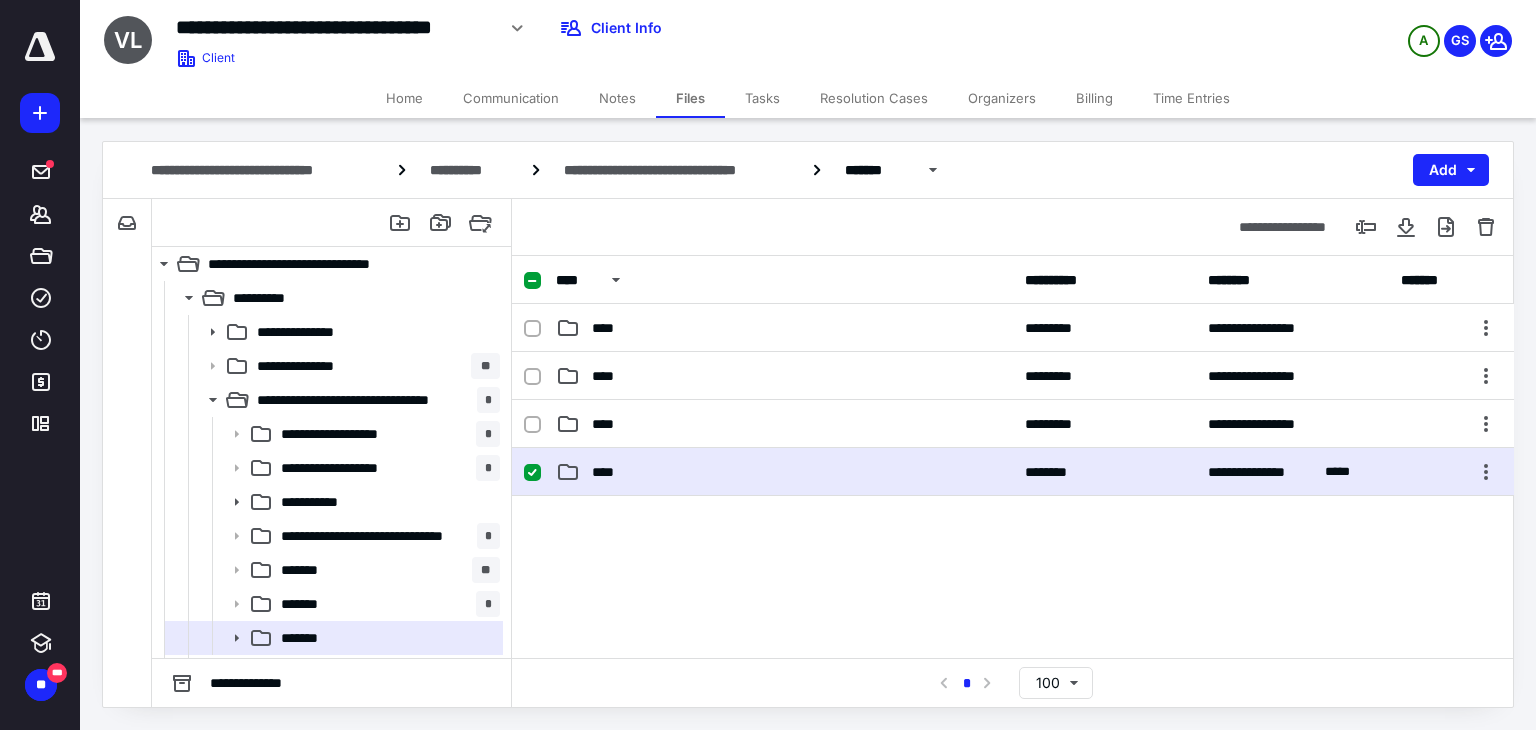 click on "****" at bounding box center (784, 472) 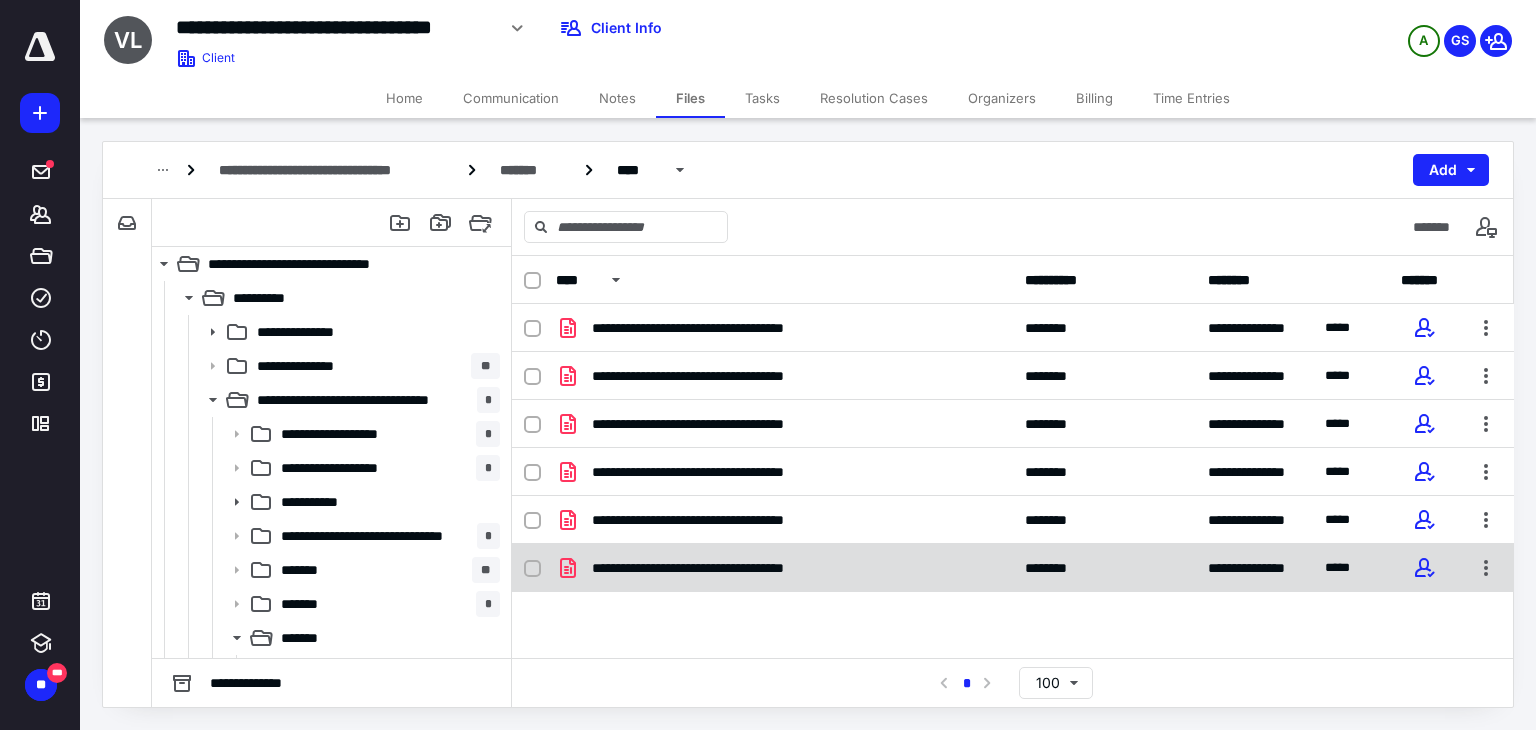 click on "**********" at bounding box center (727, 568) 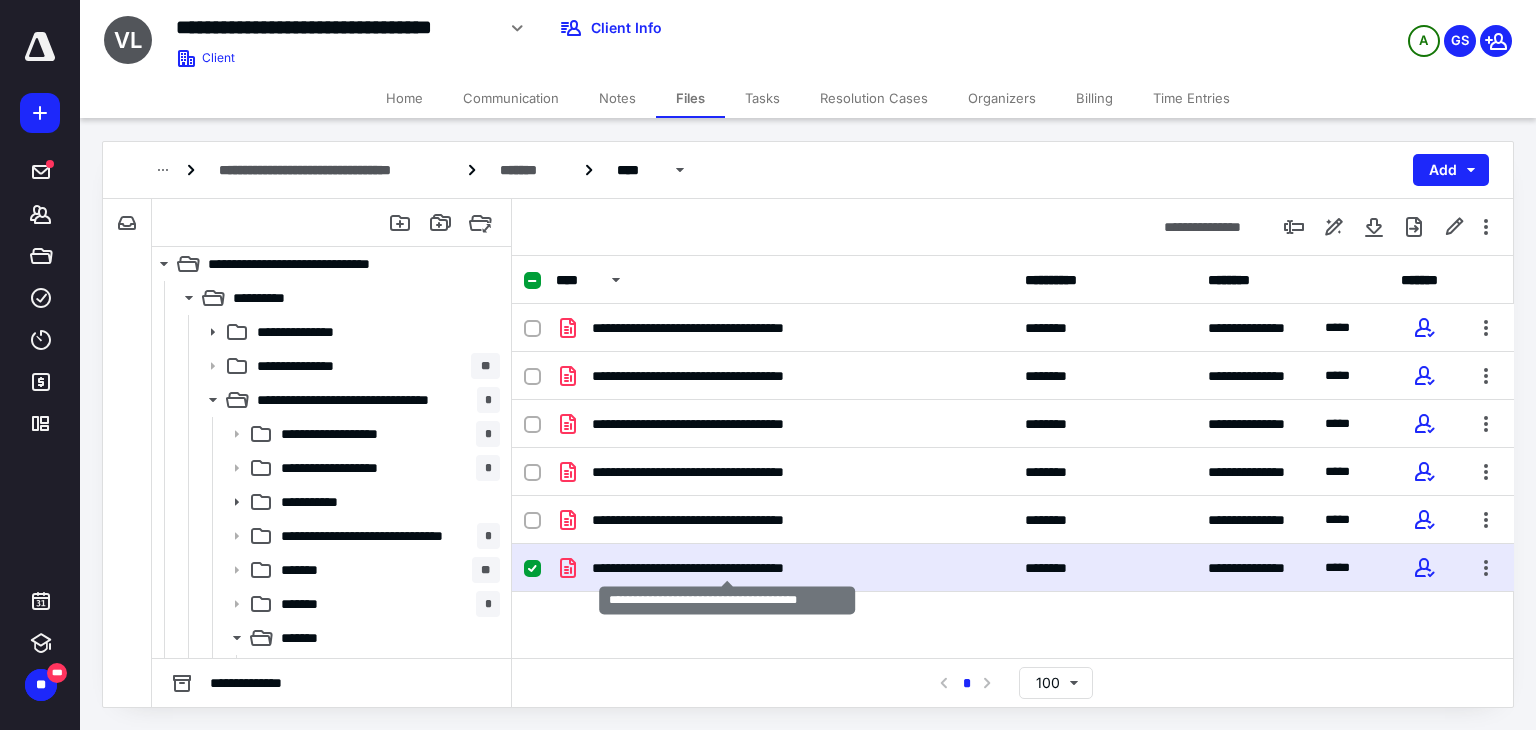 click on "**********" at bounding box center (727, 568) 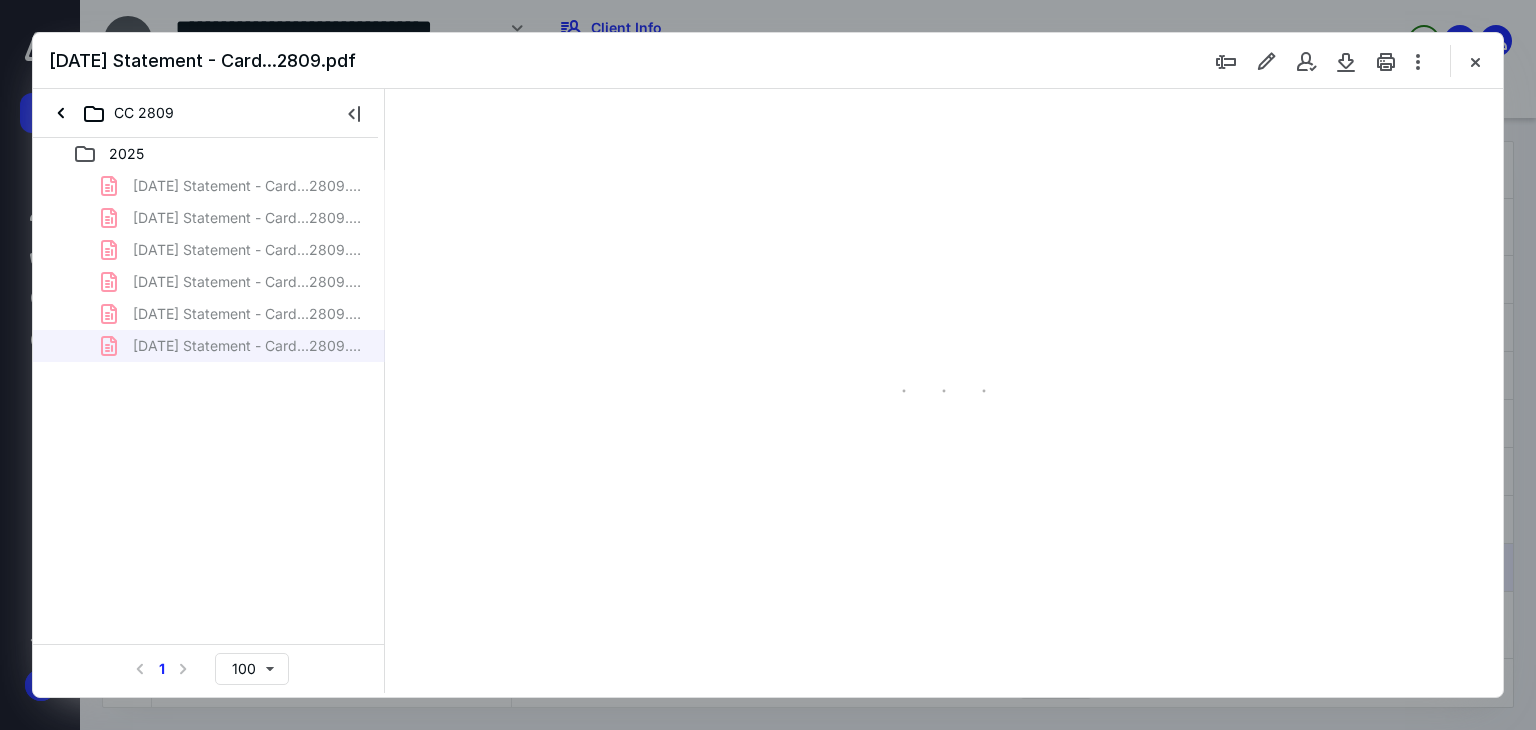 scroll, scrollTop: 0, scrollLeft: 0, axis: both 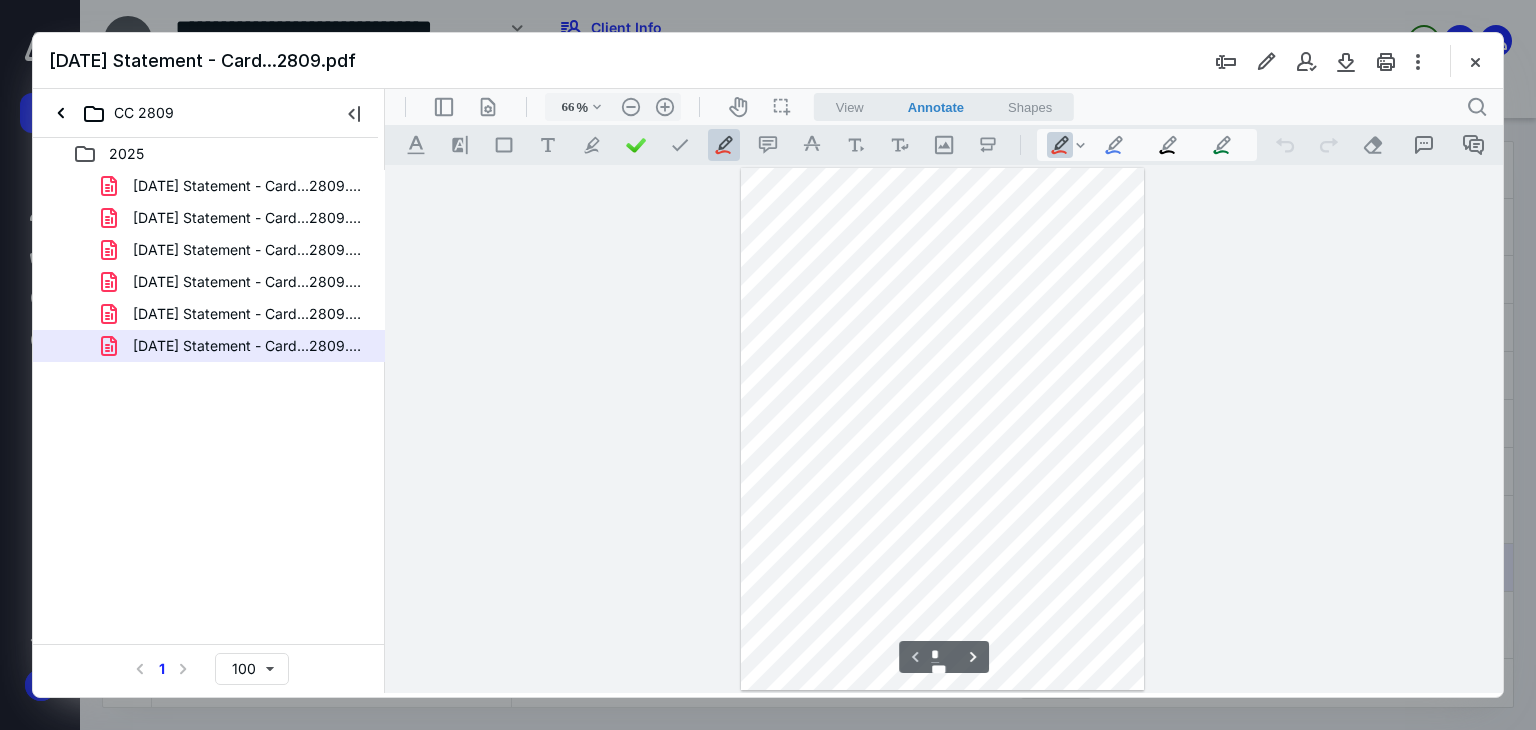 type on "131" 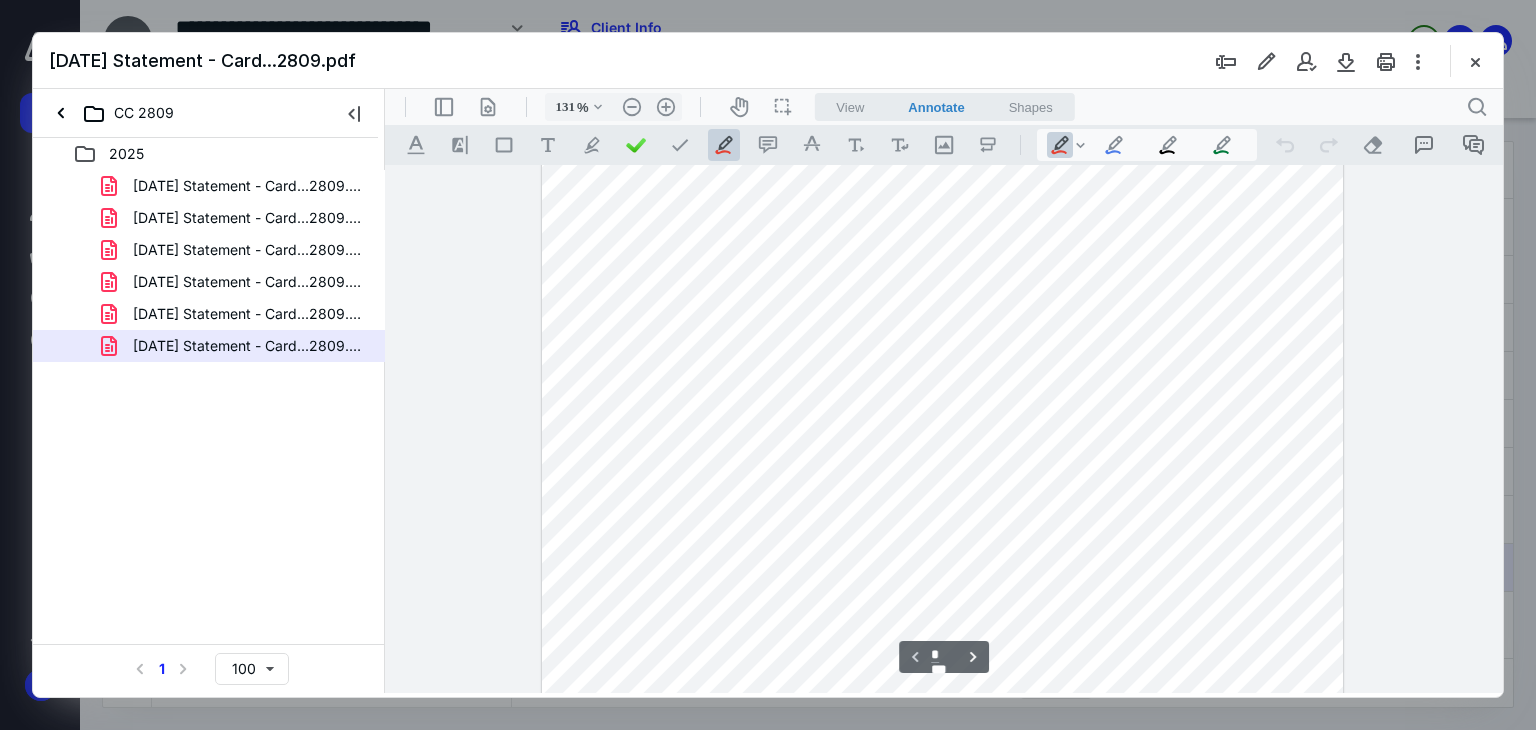 scroll, scrollTop: 38, scrollLeft: 0, axis: vertical 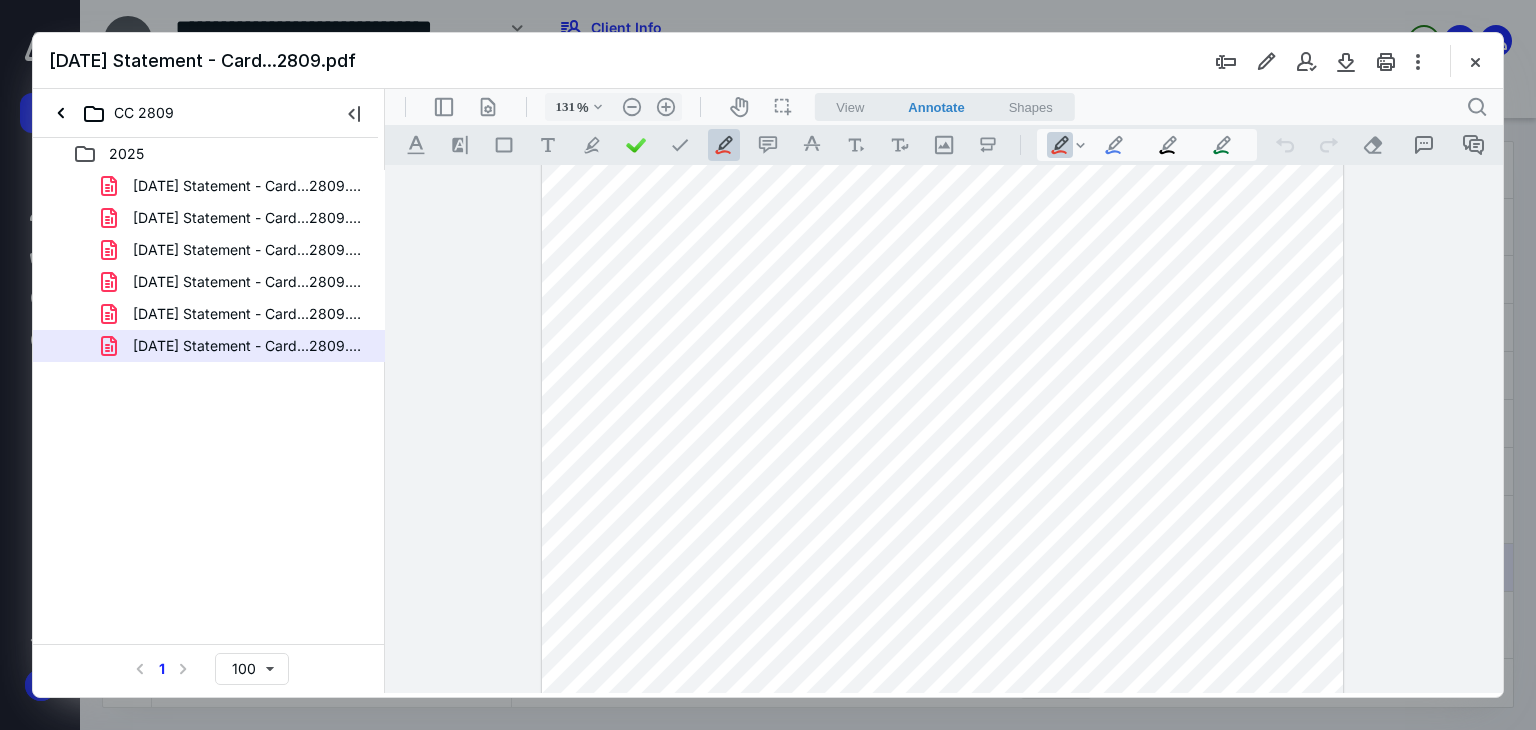 click at bounding box center (943, 651) 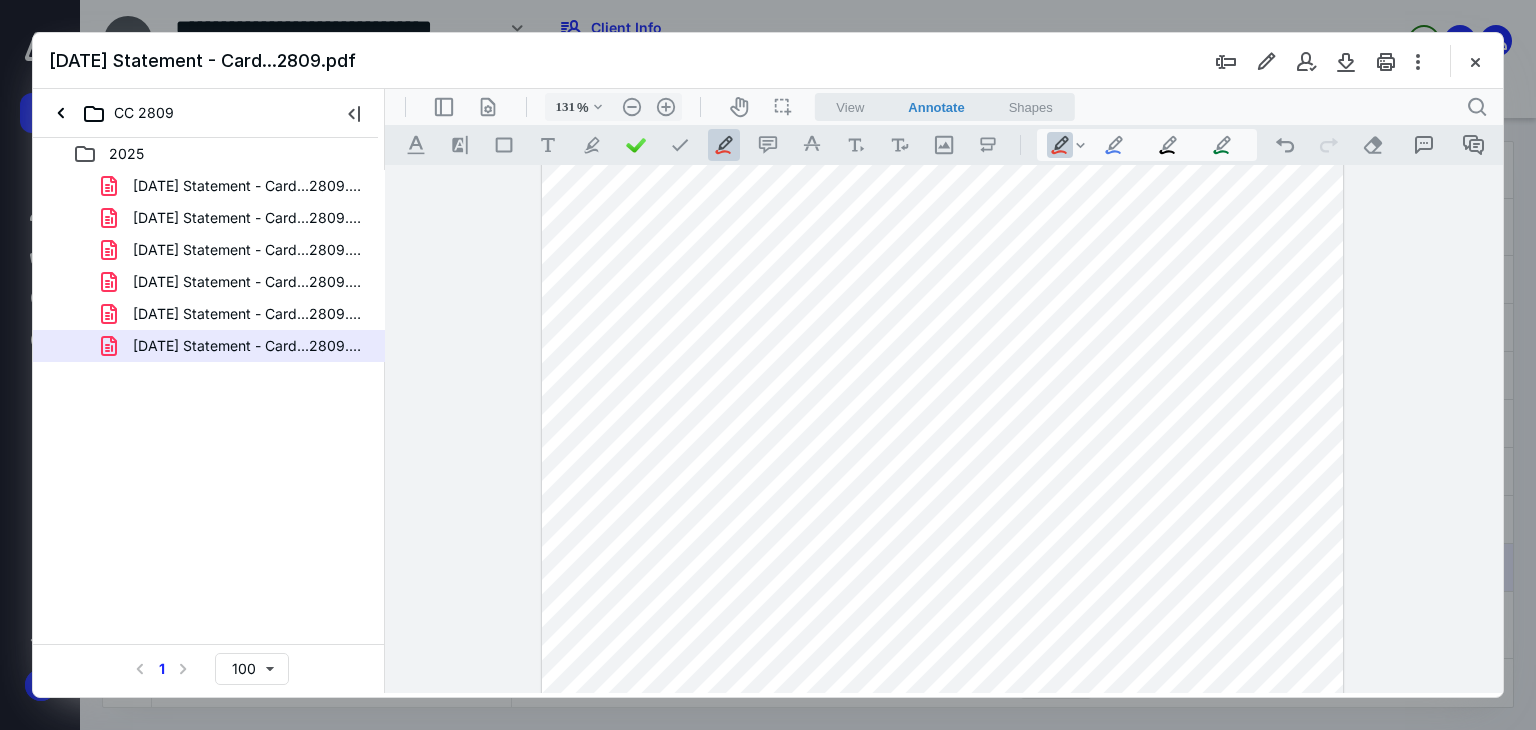 drag, startPoint x: 977, startPoint y: 495, endPoint x: 944, endPoint y: 498, distance: 33.13608 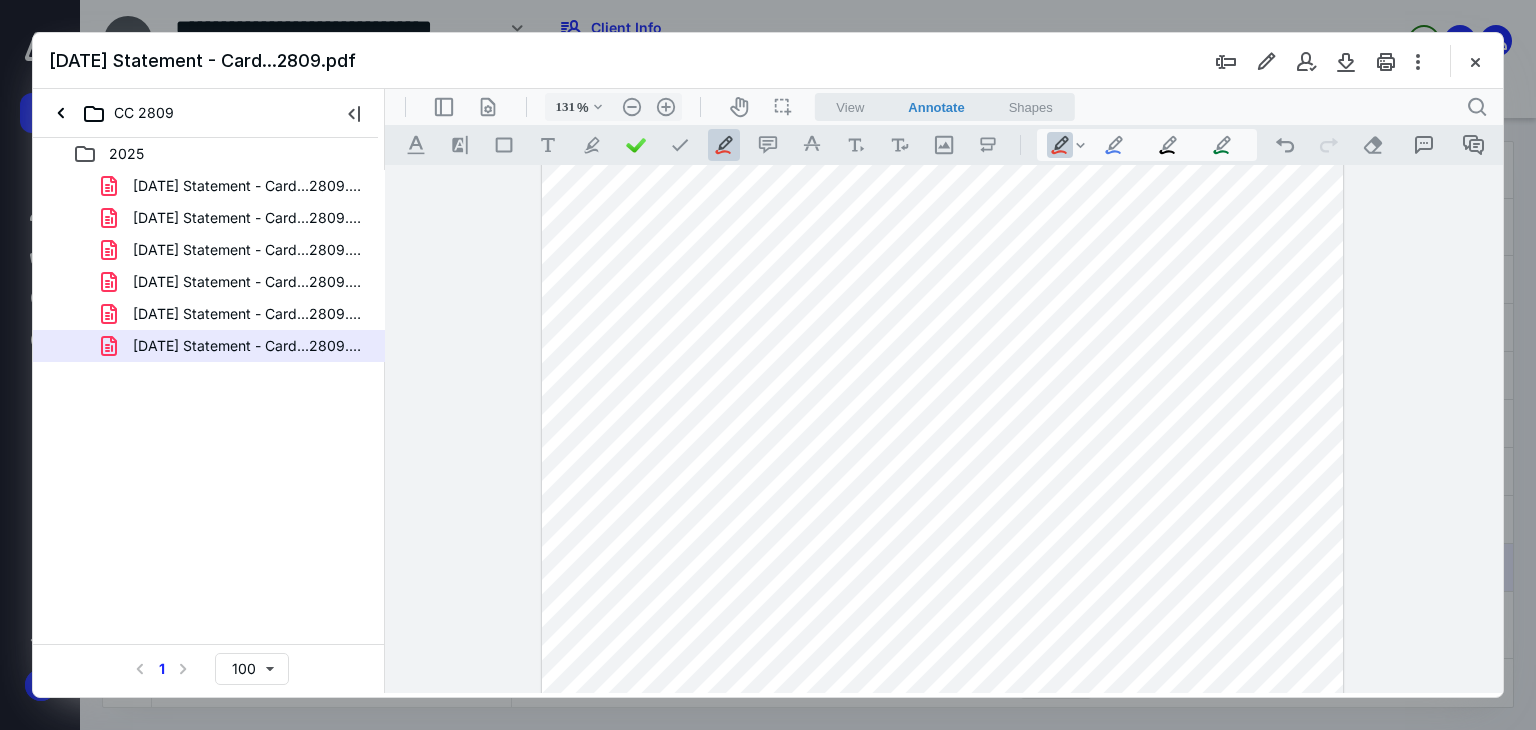 drag, startPoint x: 997, startPoint y: 352, endPoint x: 988, endPoint y: 345, distance: 11.401754 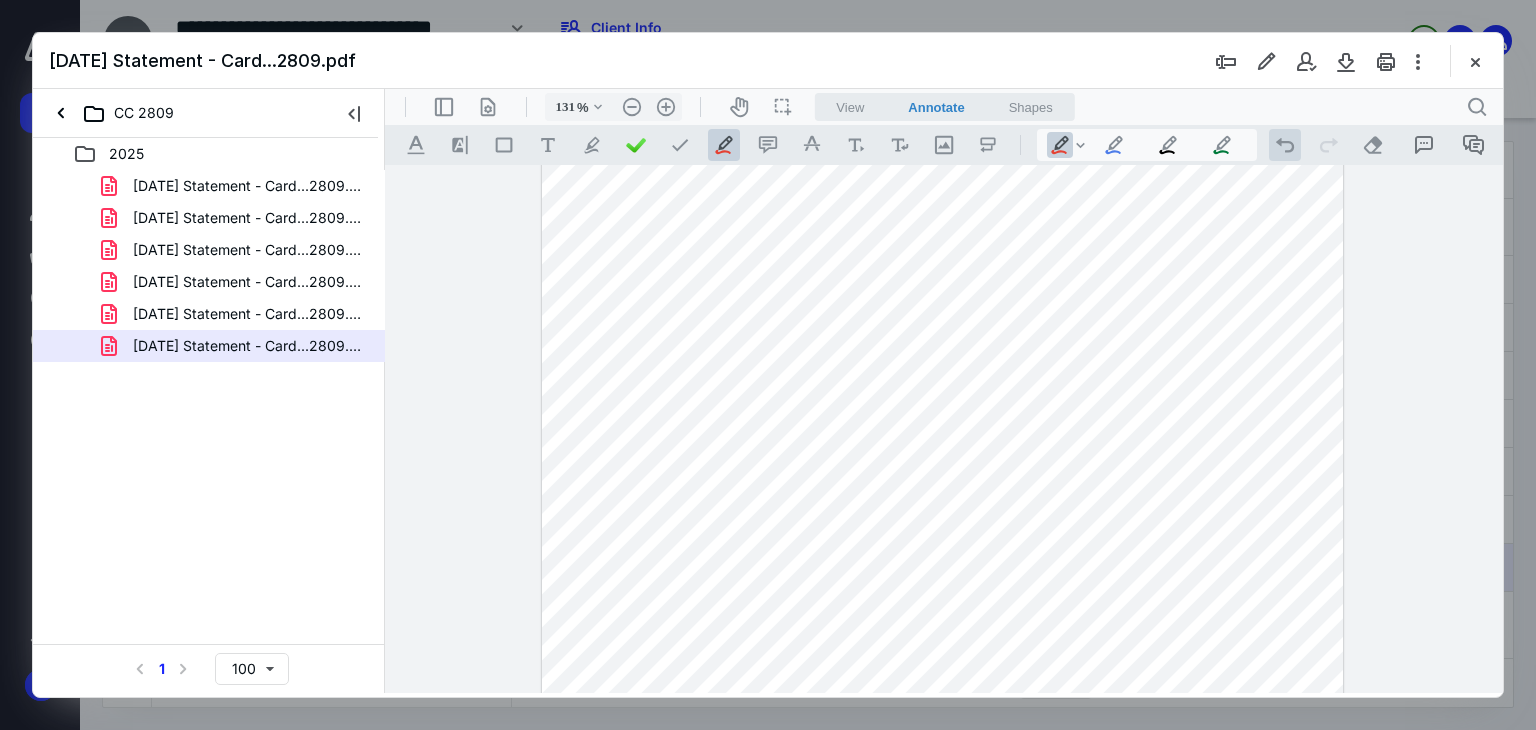 click on ".cls-1{fill:#abb0c4;} icon - operation - undo" at bounding box center (1285, 145) 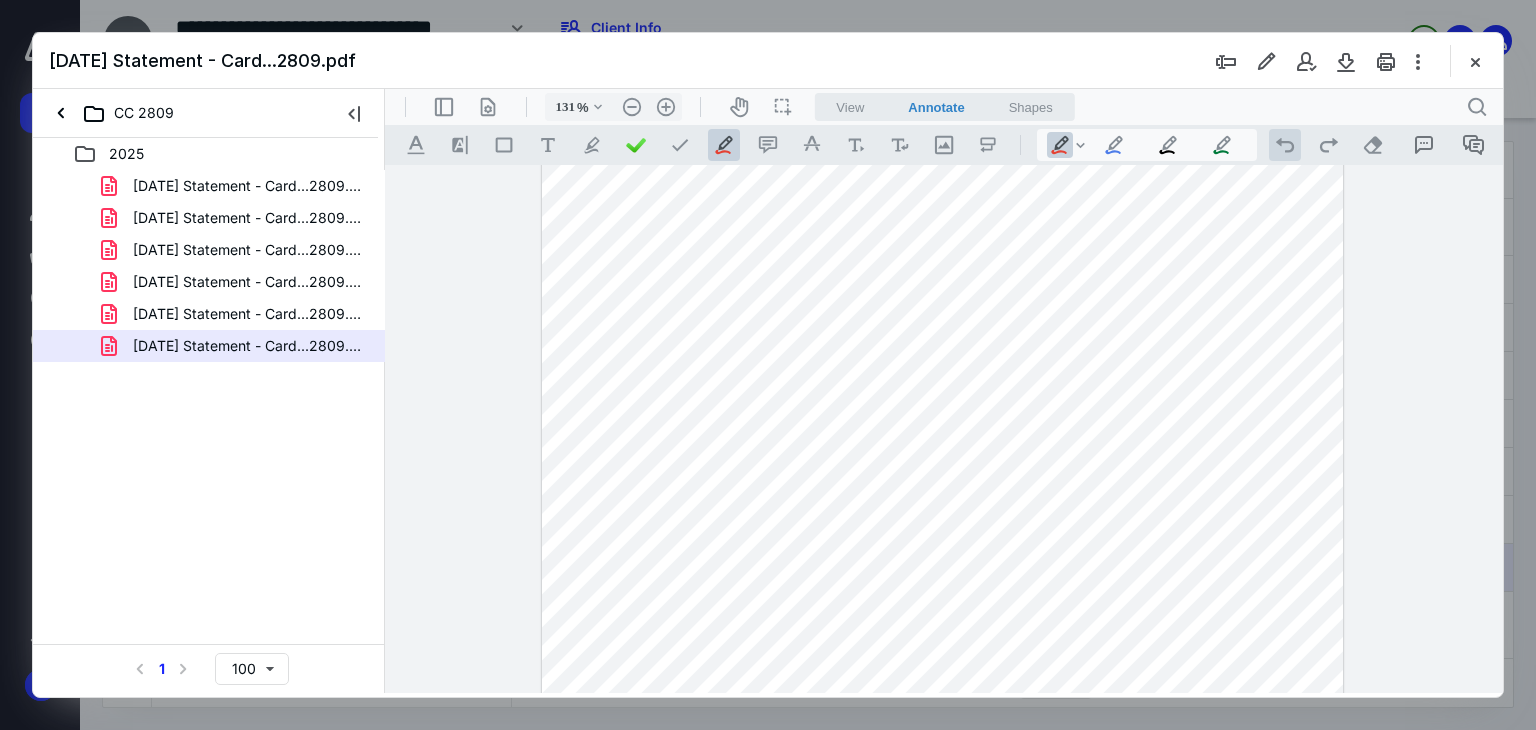 click on ".cls-1{fill:#abb0c4;} icon - operation - undo" at bounding box center (1285, 145) 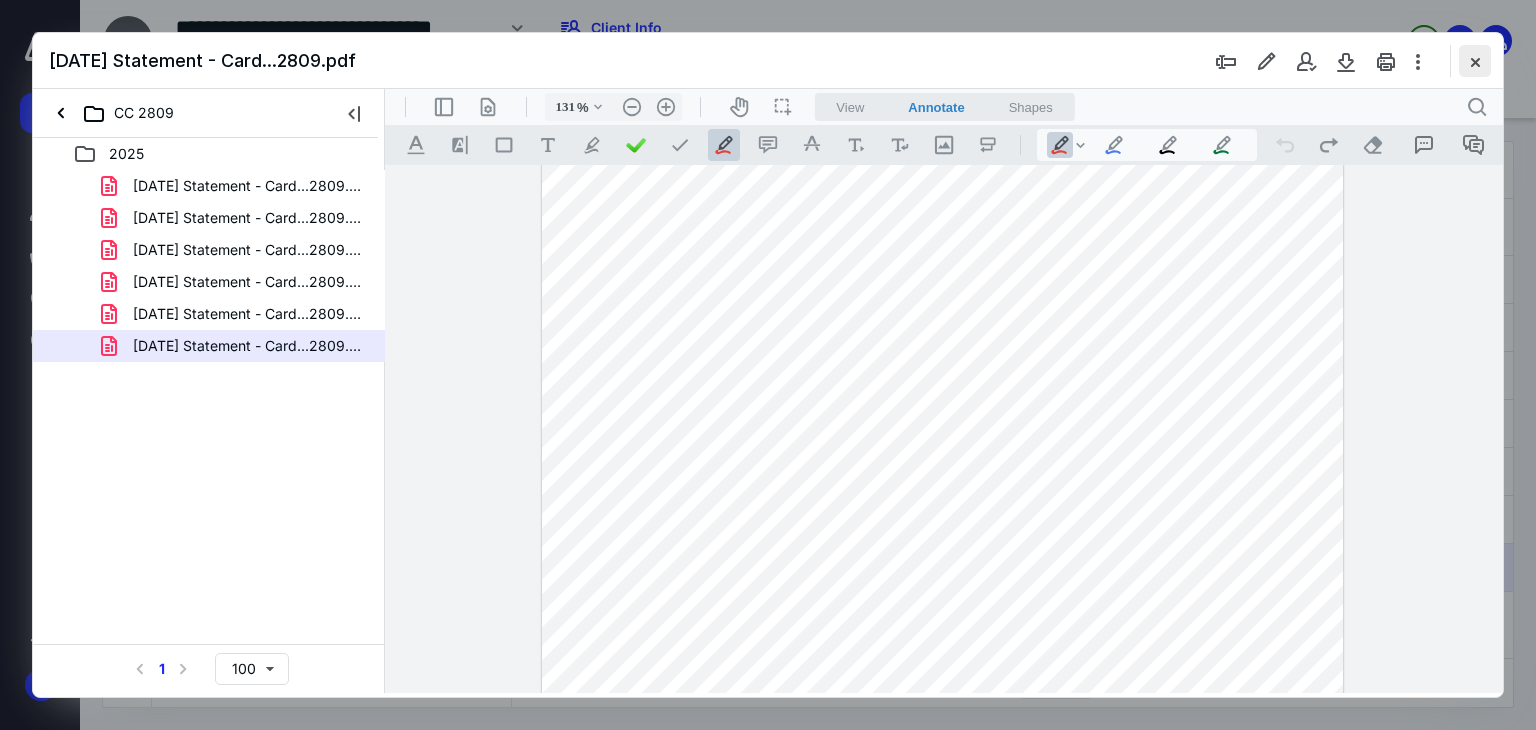 click at bounding box center (1475, 61) 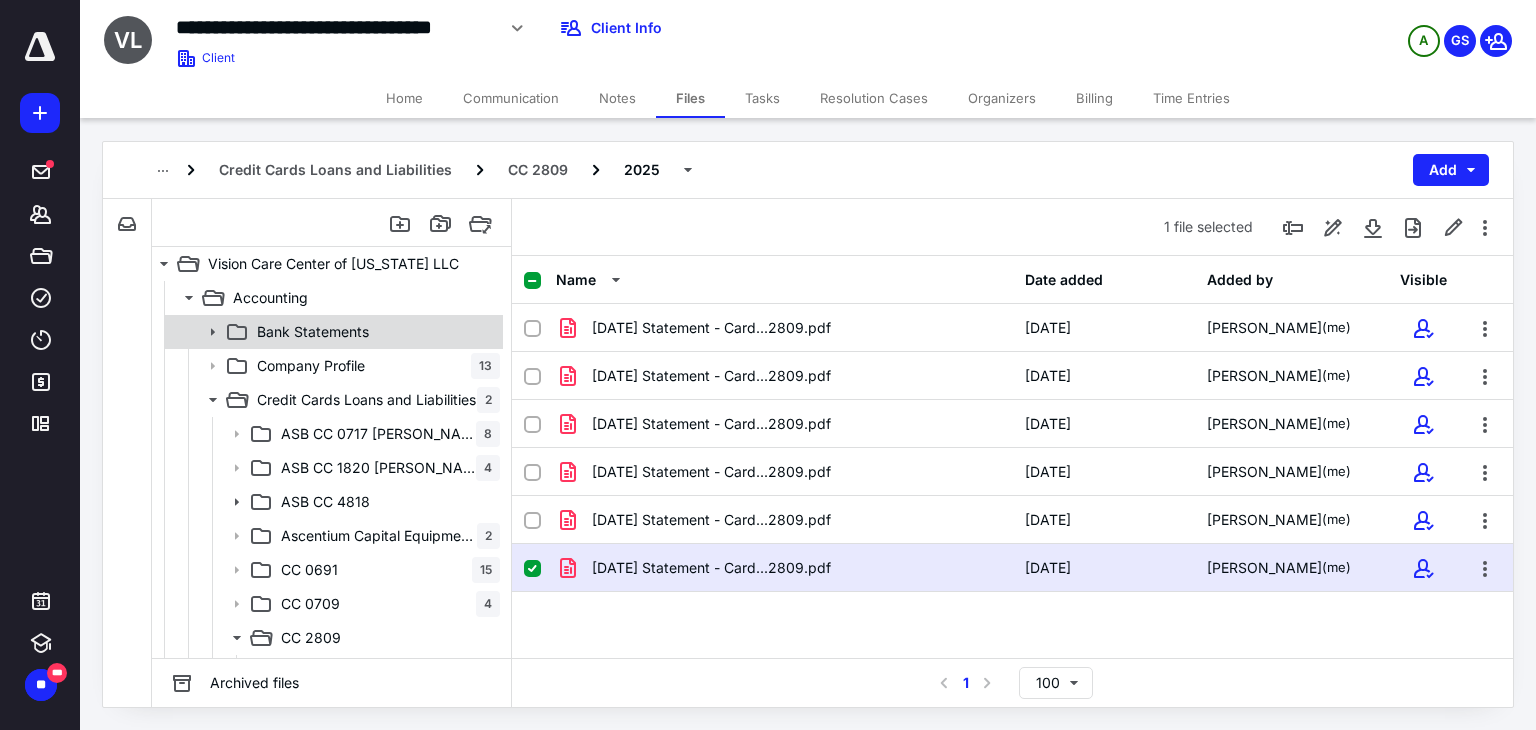 click on "Bank Statements" at bounding box center [313, 332] 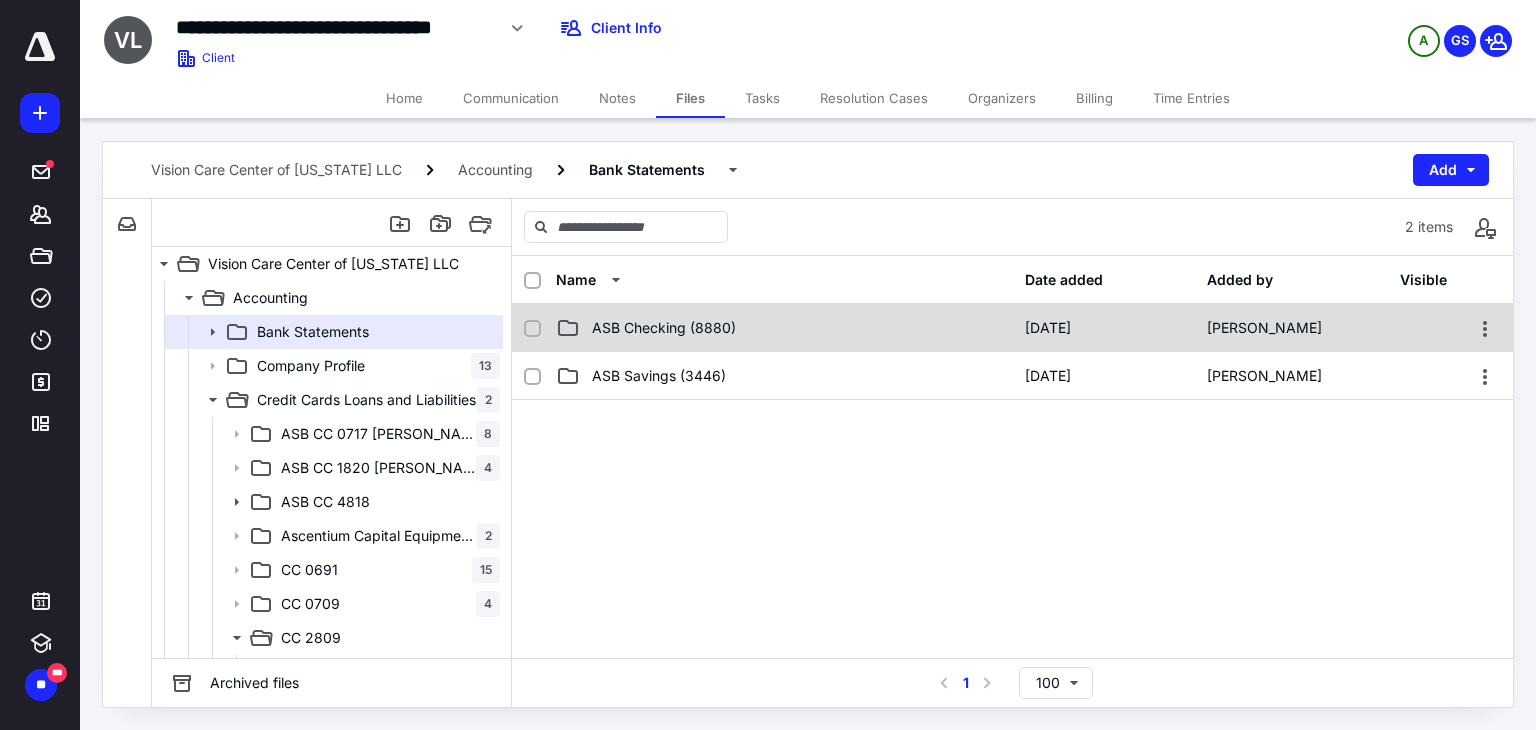 click on "ASB Checking (8880)" at bounding box center [784, 328] 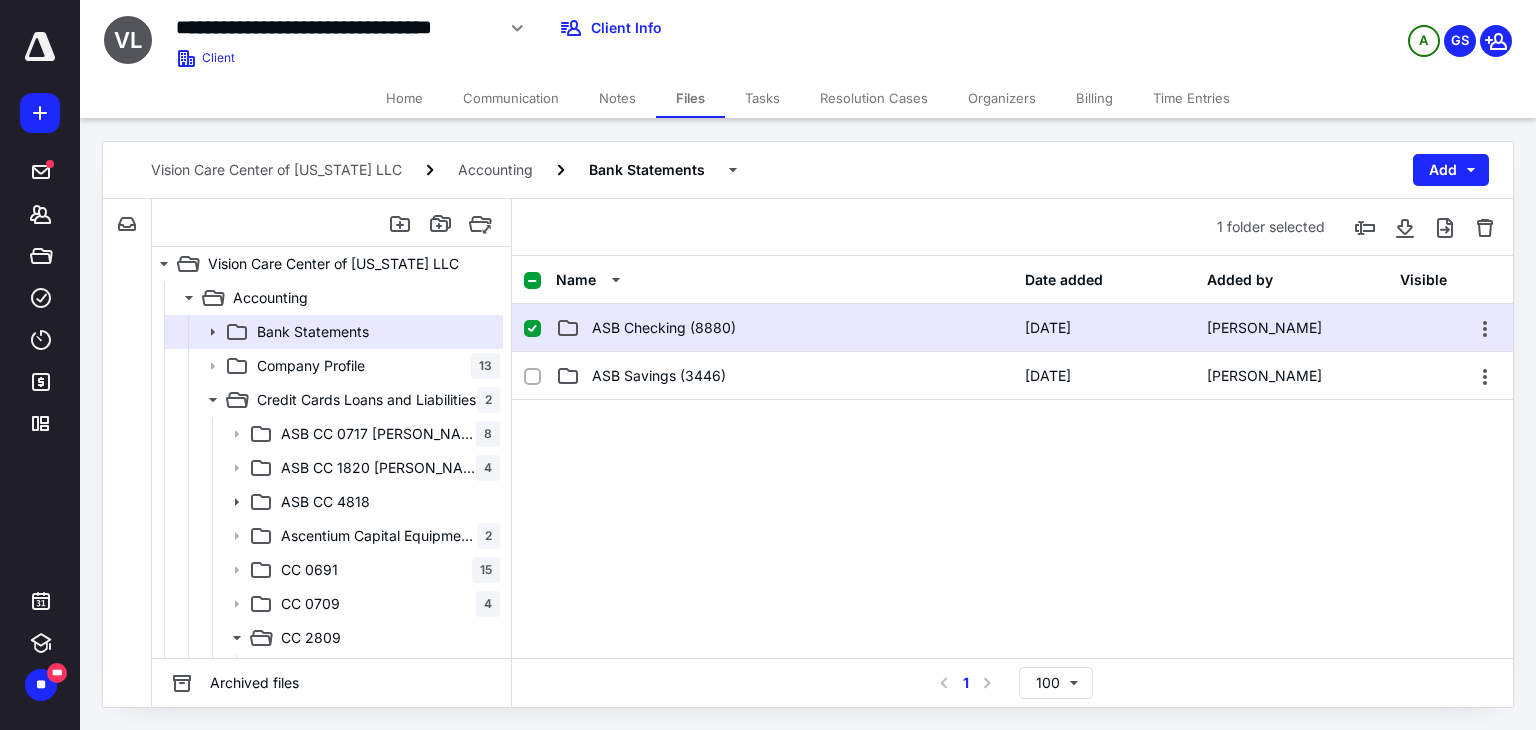 click on "ASB Checking (8880)" at bounding box center (784, 328) 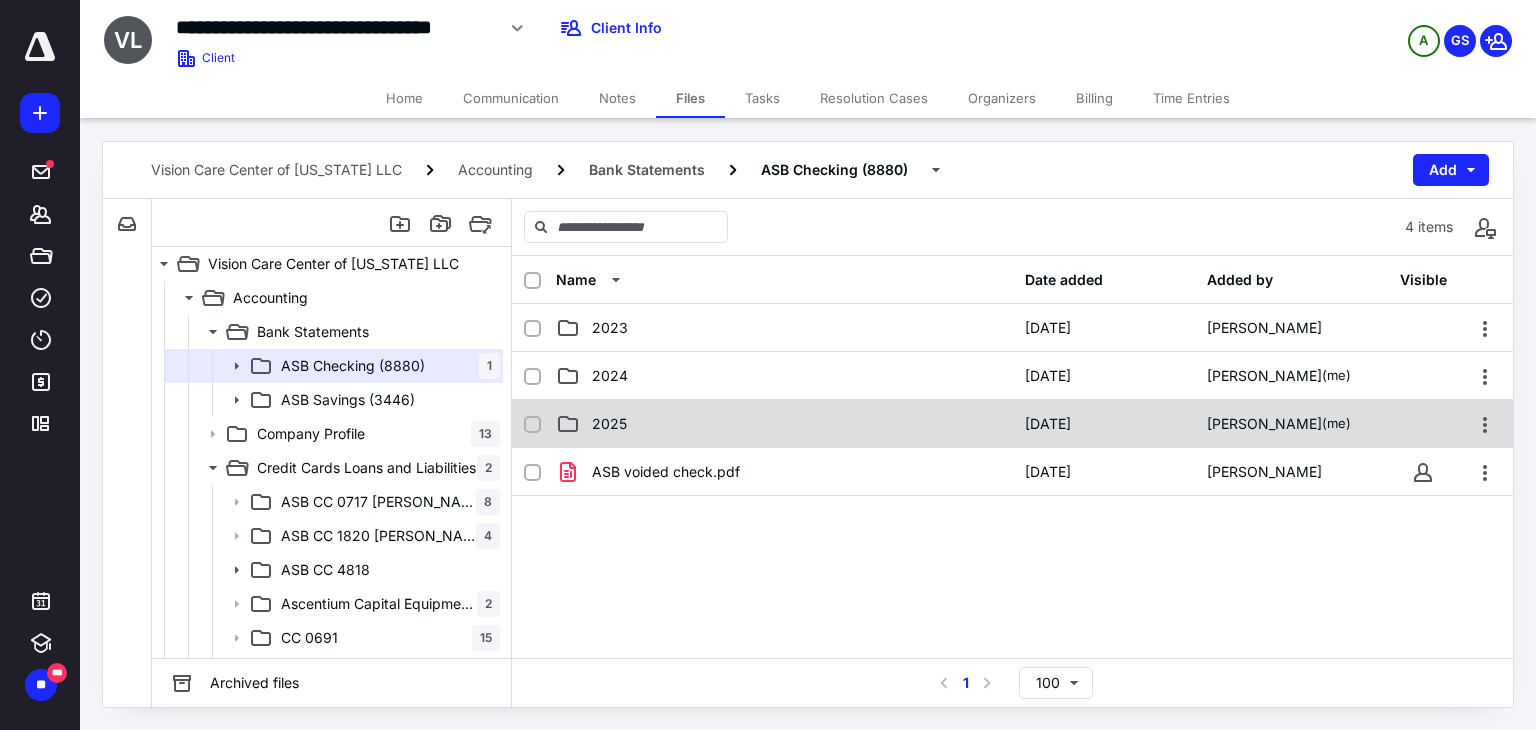 click on "2025 2/6/2025 Gagandeep Singh  (me)" at bounding box center (1012, 424) 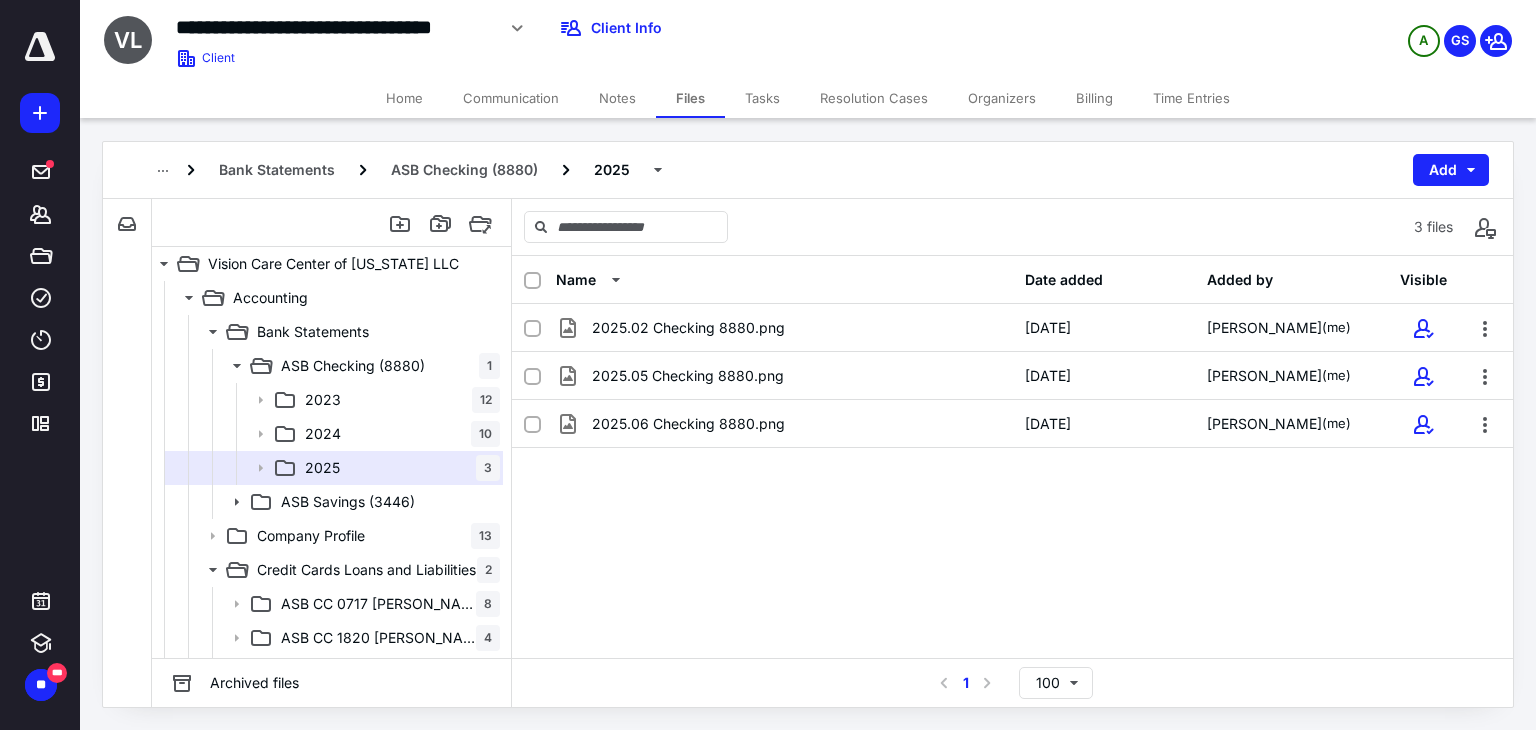 click on "2025.06 Checking 8880.png [DATE] [PERSON_NAME]  (me)" at bounding box center (1012, 424) 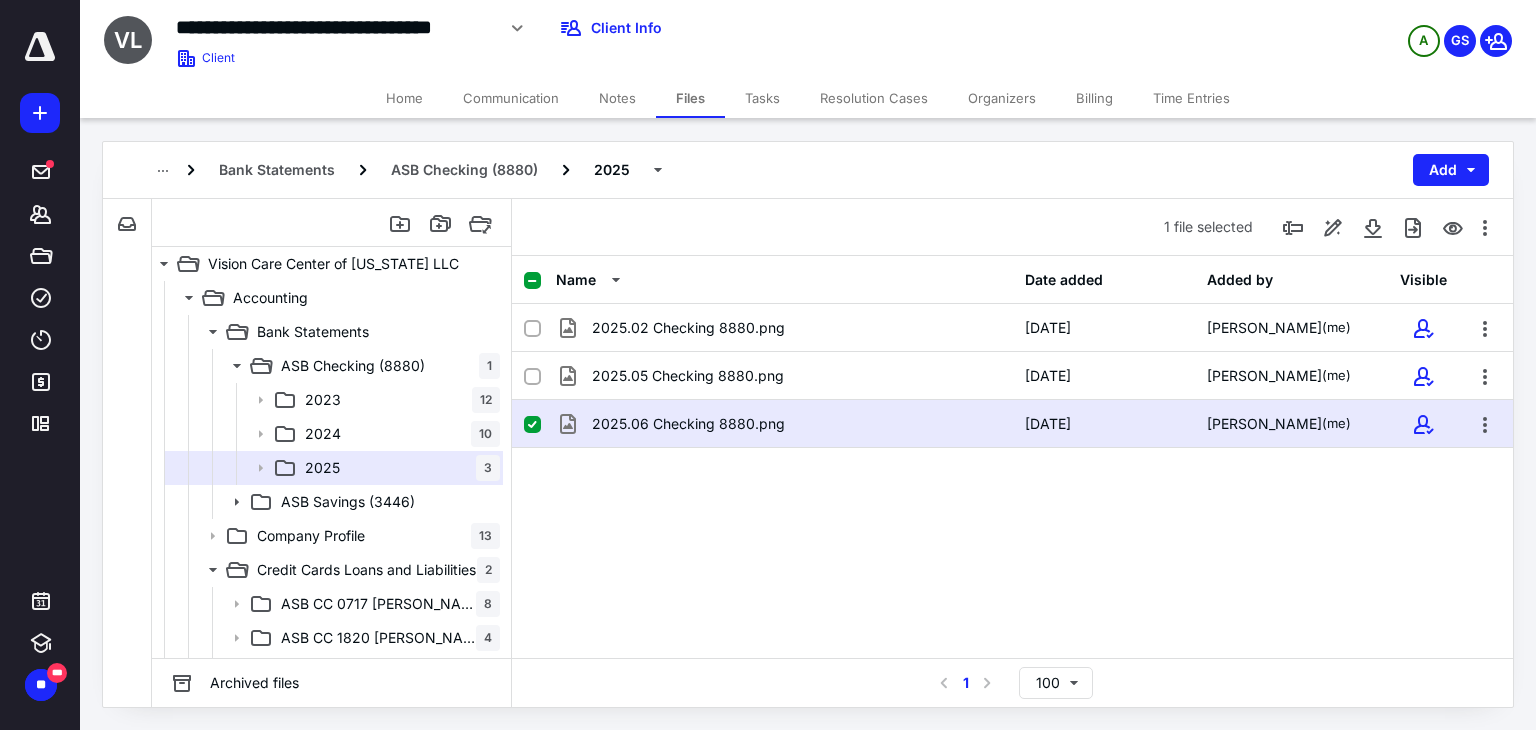 click on "2025.06 Checking 8880.png [DATE] [PERSON_NAME]  (me)" at bounding box center (1012, 424) 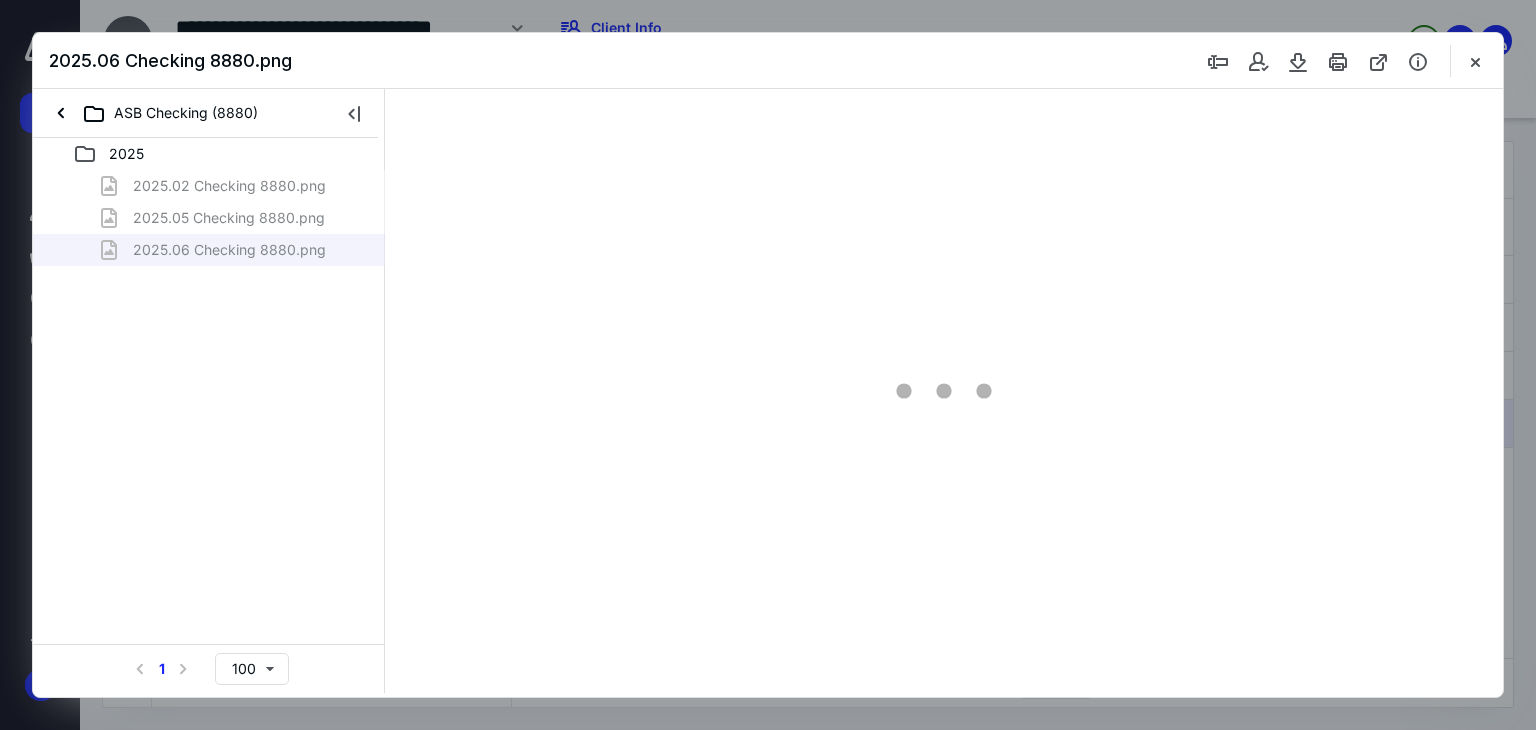 scroll, scrollTop: 0, scrollLeft: 0, axis: both 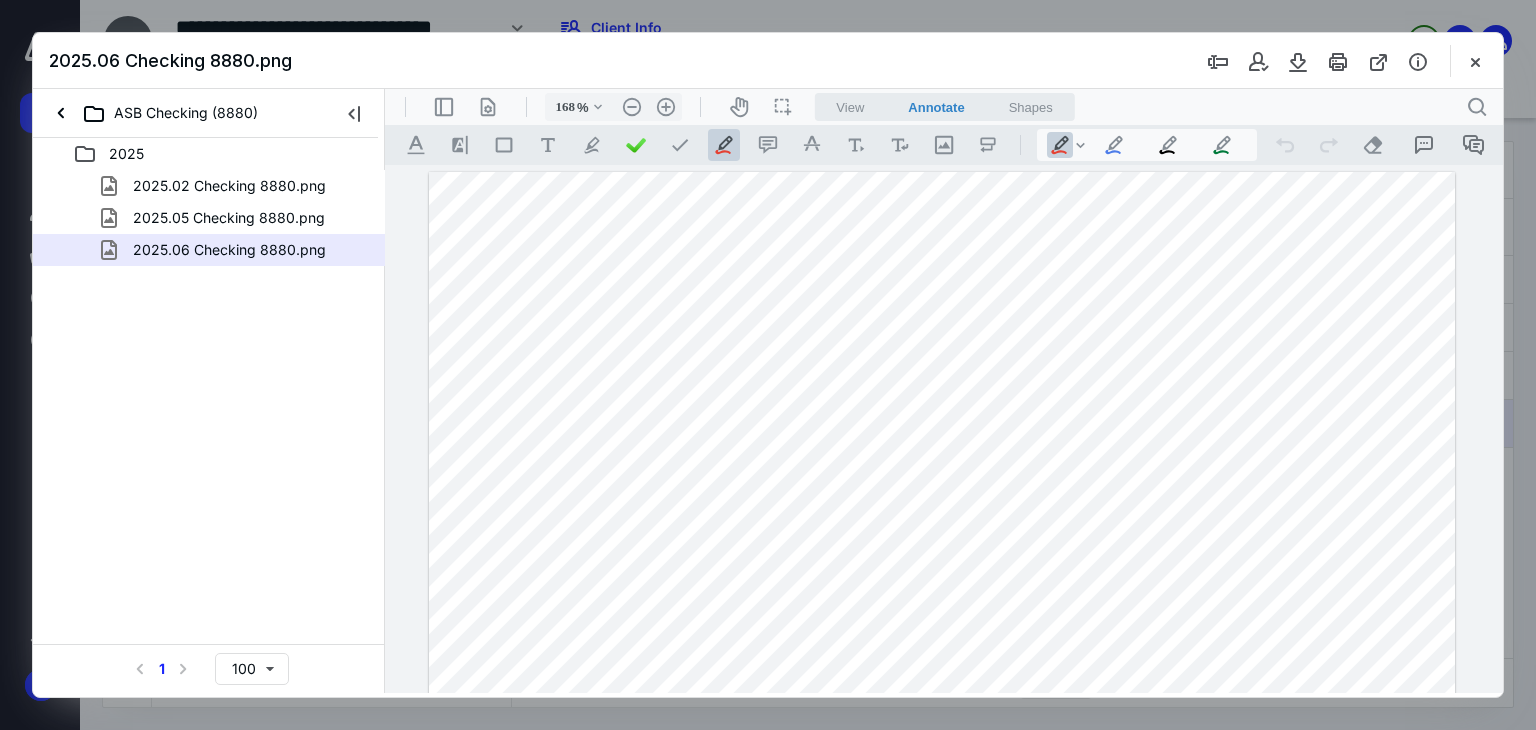 type on "268" 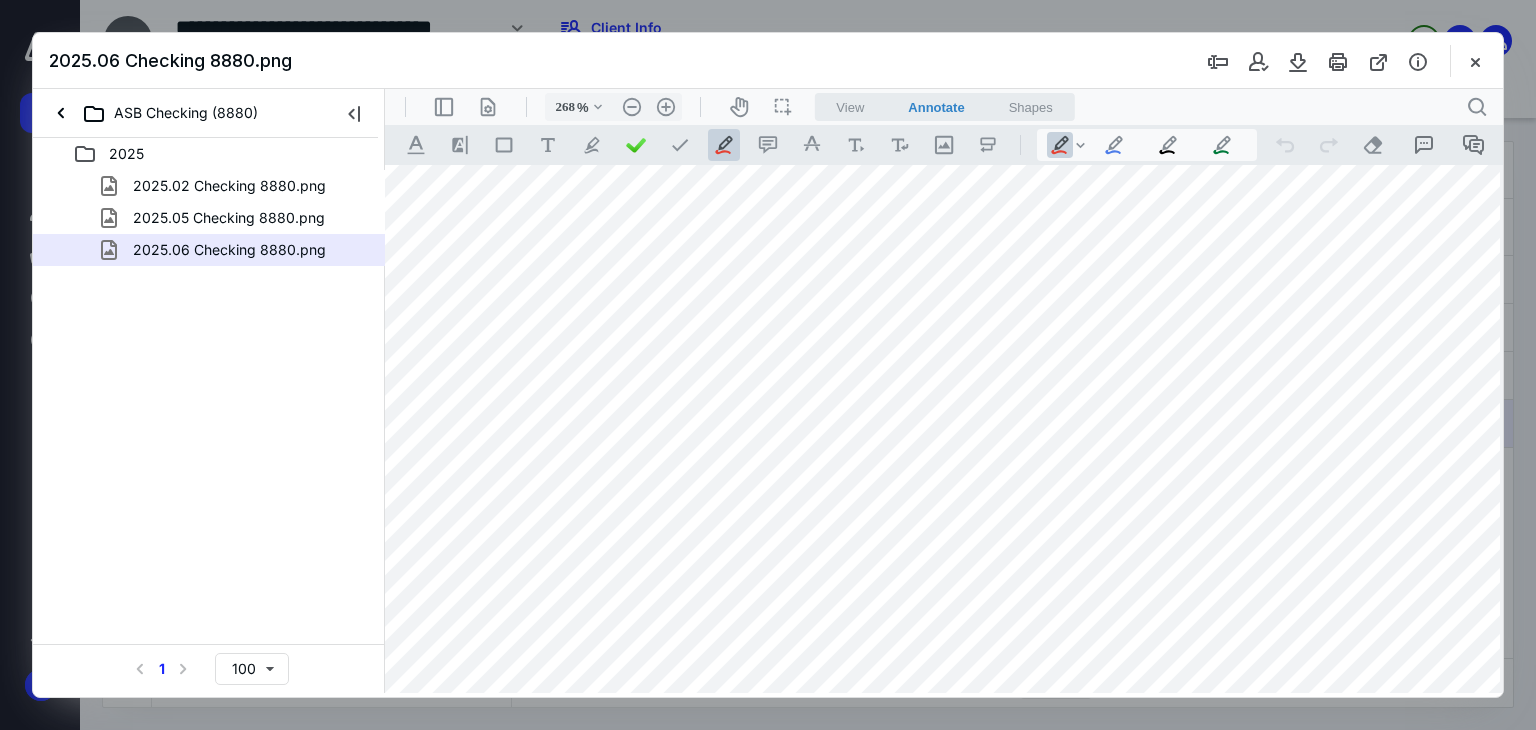 scroll, scrollTop: 95, scrollLeft: 535, axis: both 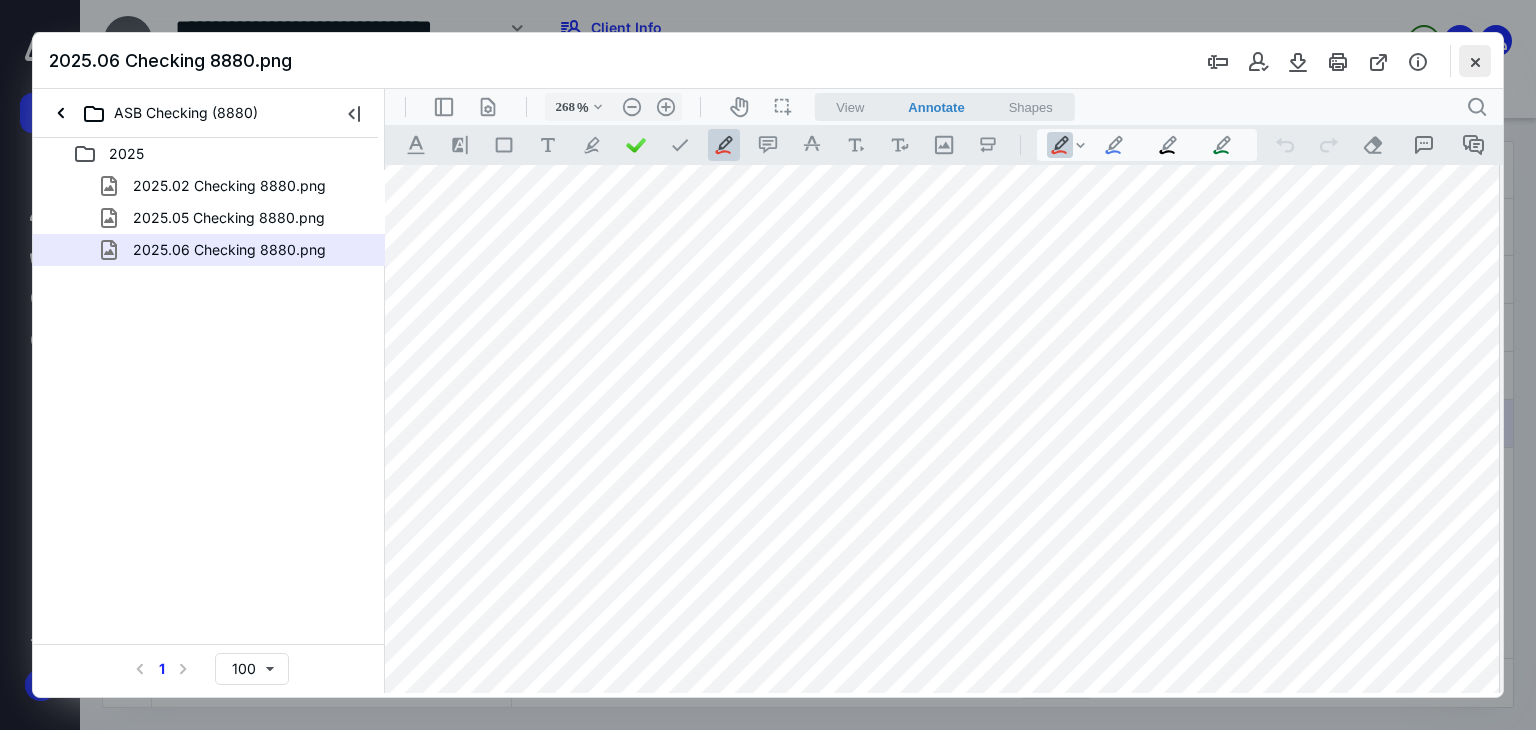 click at bounding box center [1475, 61] 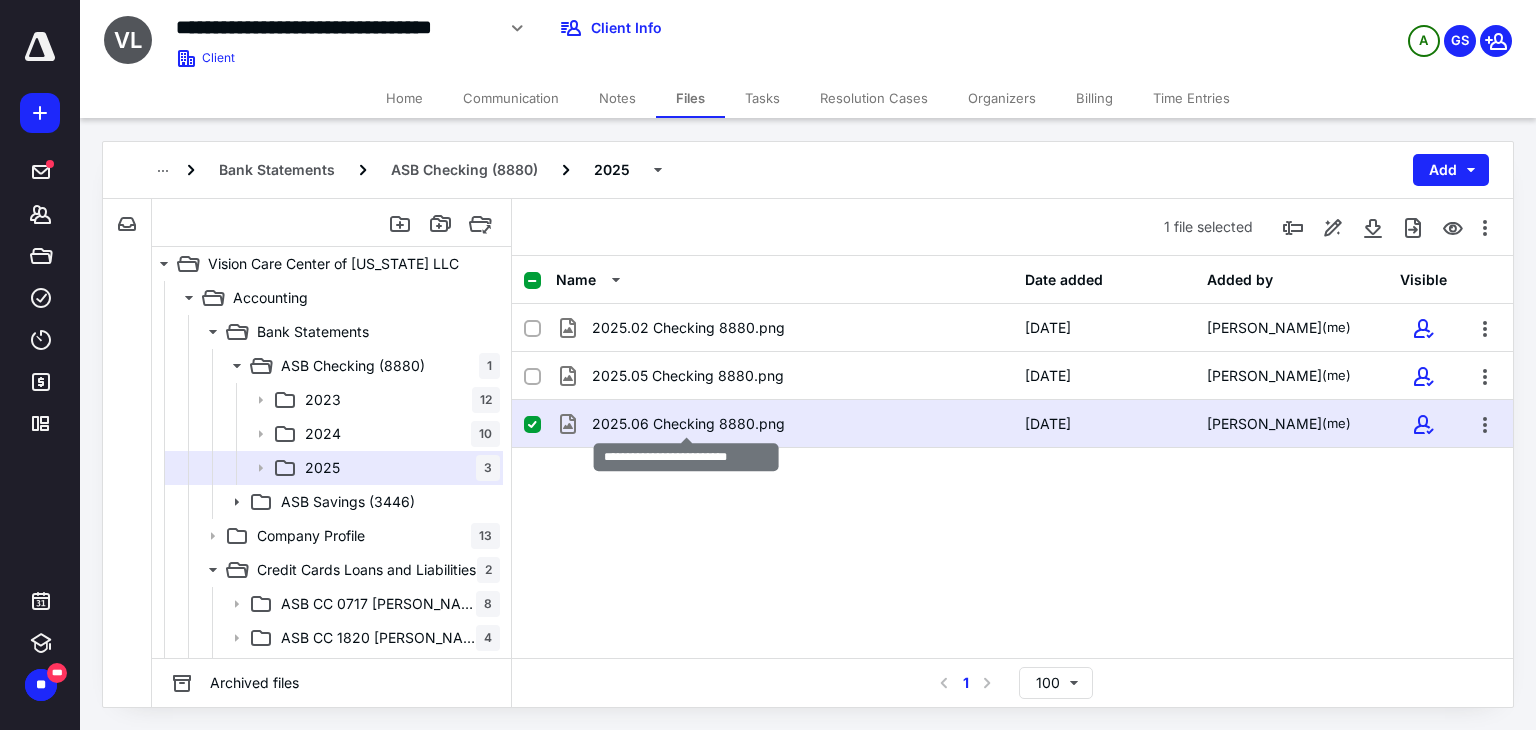 click on "2025.06 Checking 8880.png" at bounding box center [688, 424] 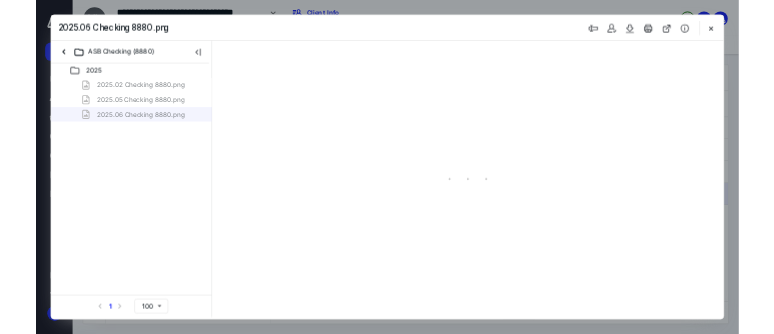 scroll, scrollTop: 0, scrollLeft: 0, axis: both 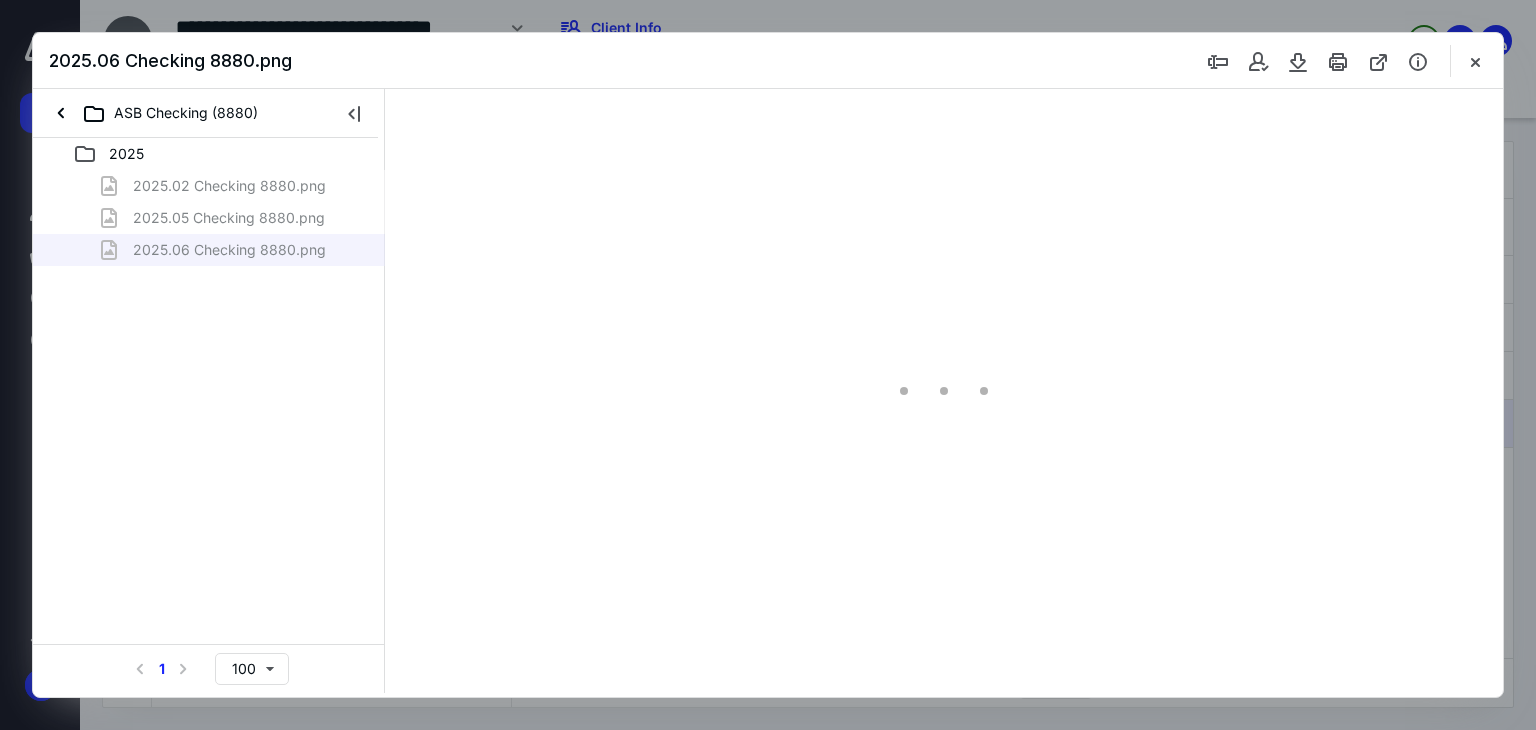 type on "143" 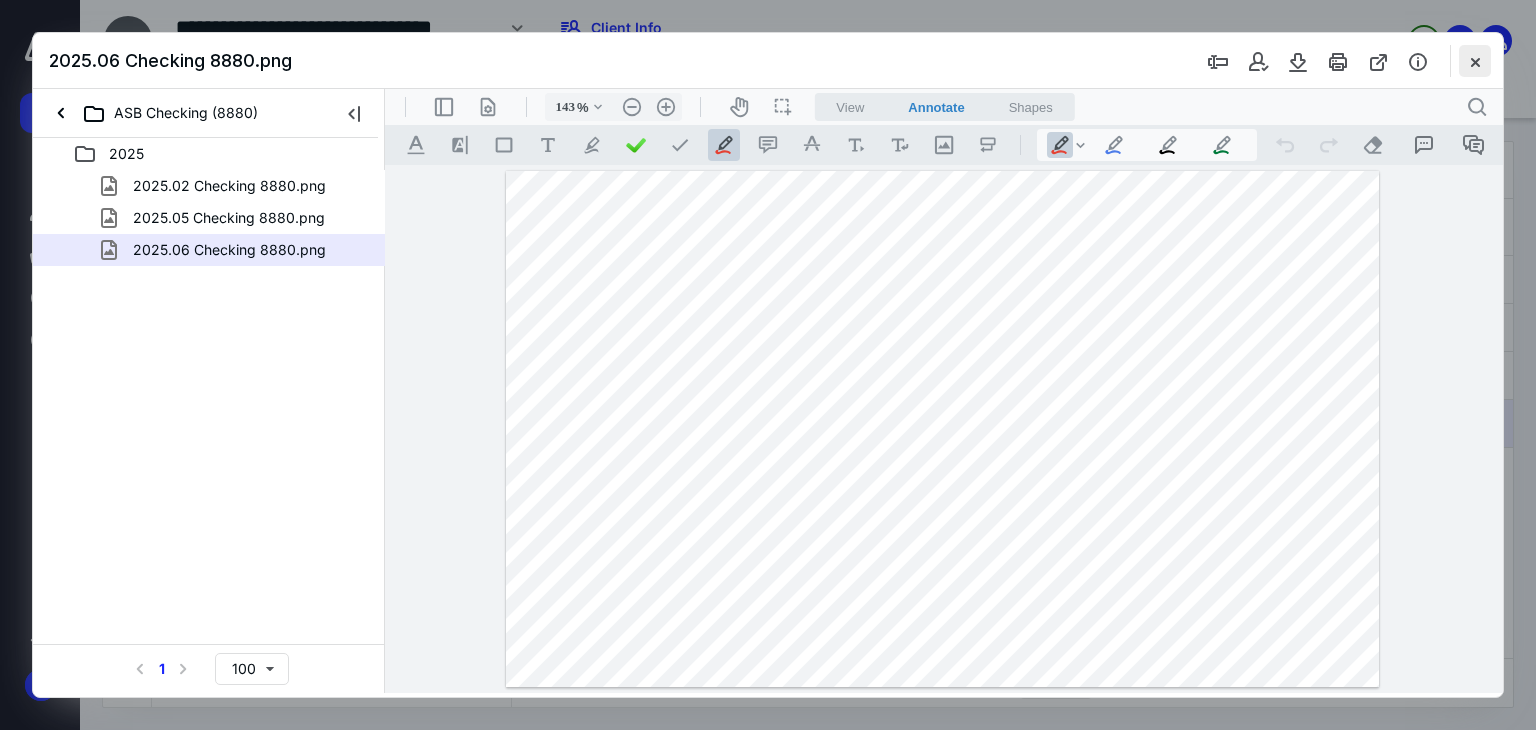 click at bounding box center (1475, 61) 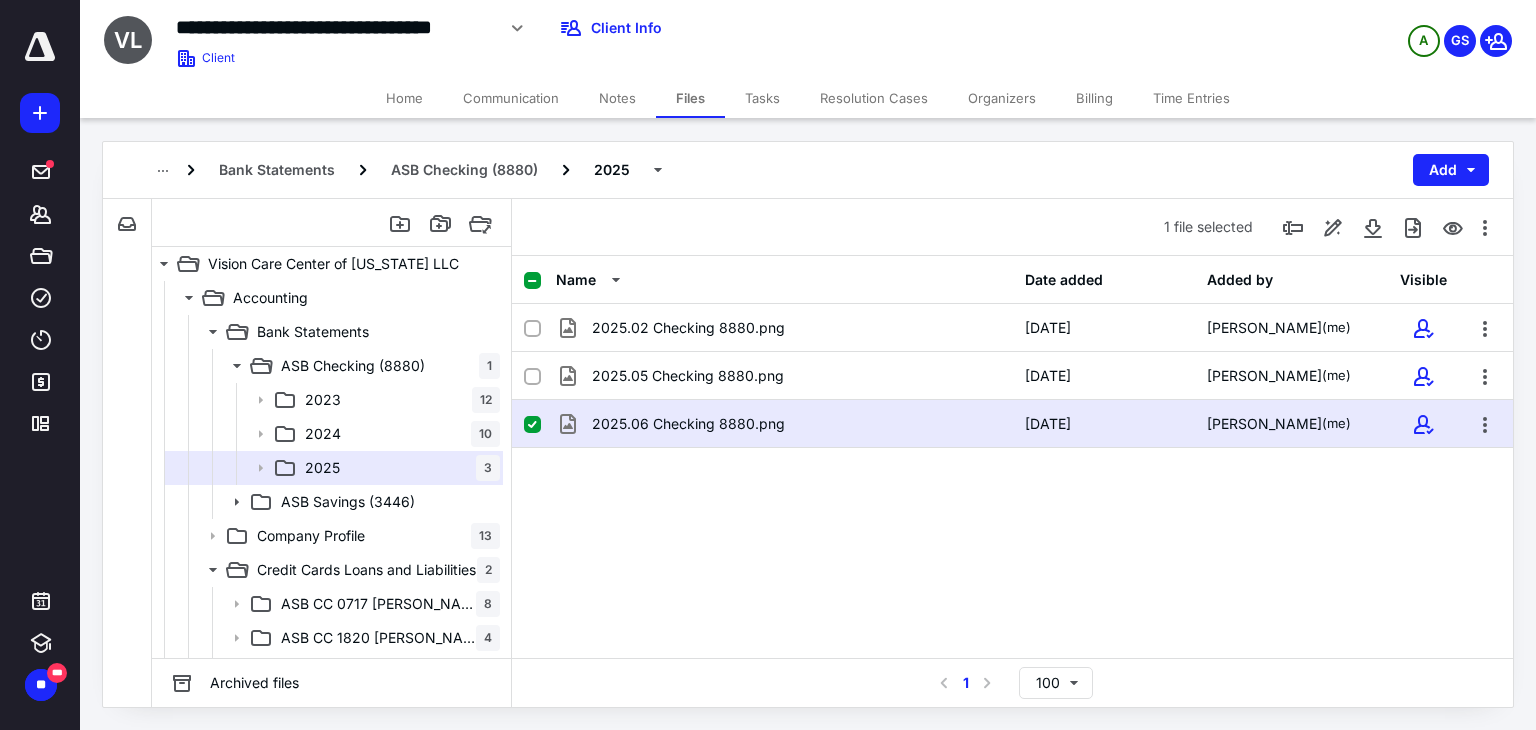 click on "2025.02 Checking 8880.png 7/4/2025 Gagandeep Singh  (me) 2025.05 Checking 8880.png 7/4/2025 Gagandeep Singh  (me) 2025.06 Checking 8880.png 7/4/2025 Gagandeep Singh  (me)" at bounding box center (1012, 454) 